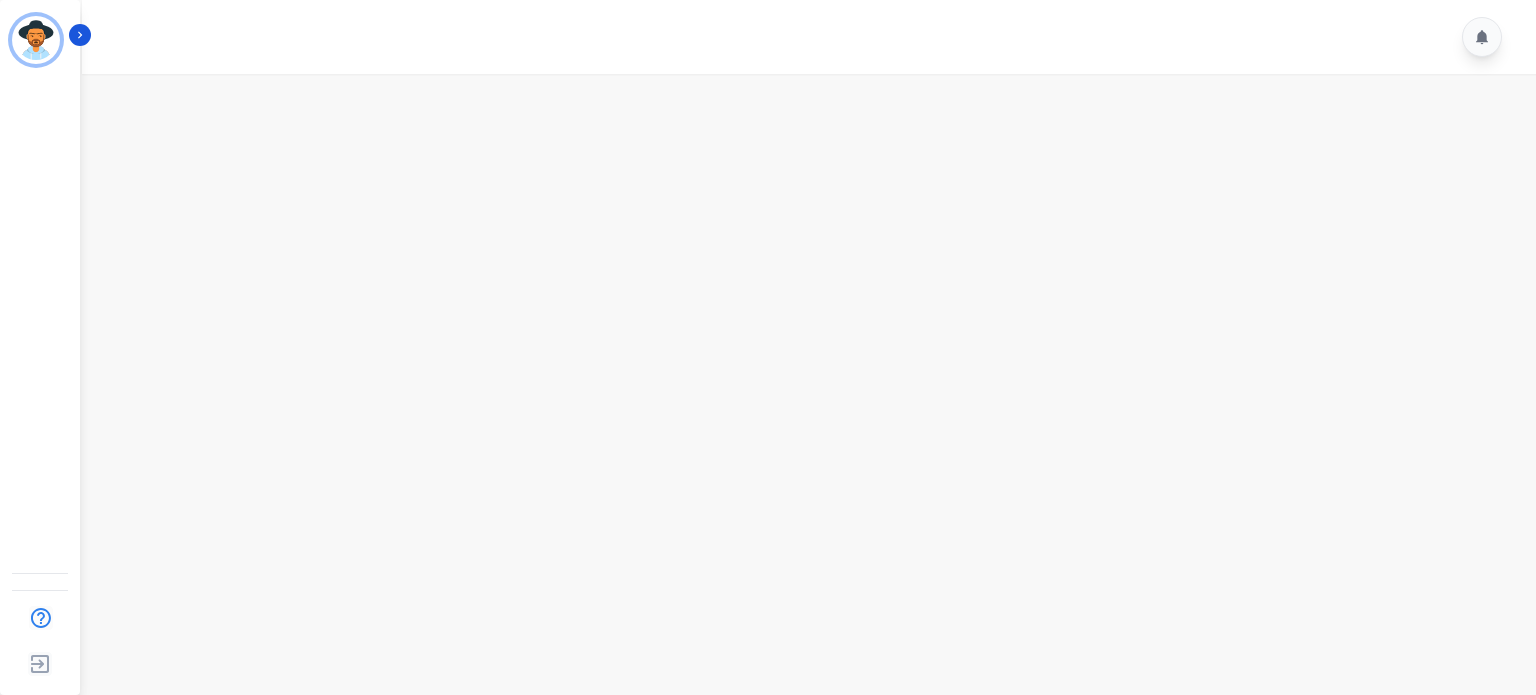 scroll, scrollTop: 0, scrollLeft: 0, axis: both 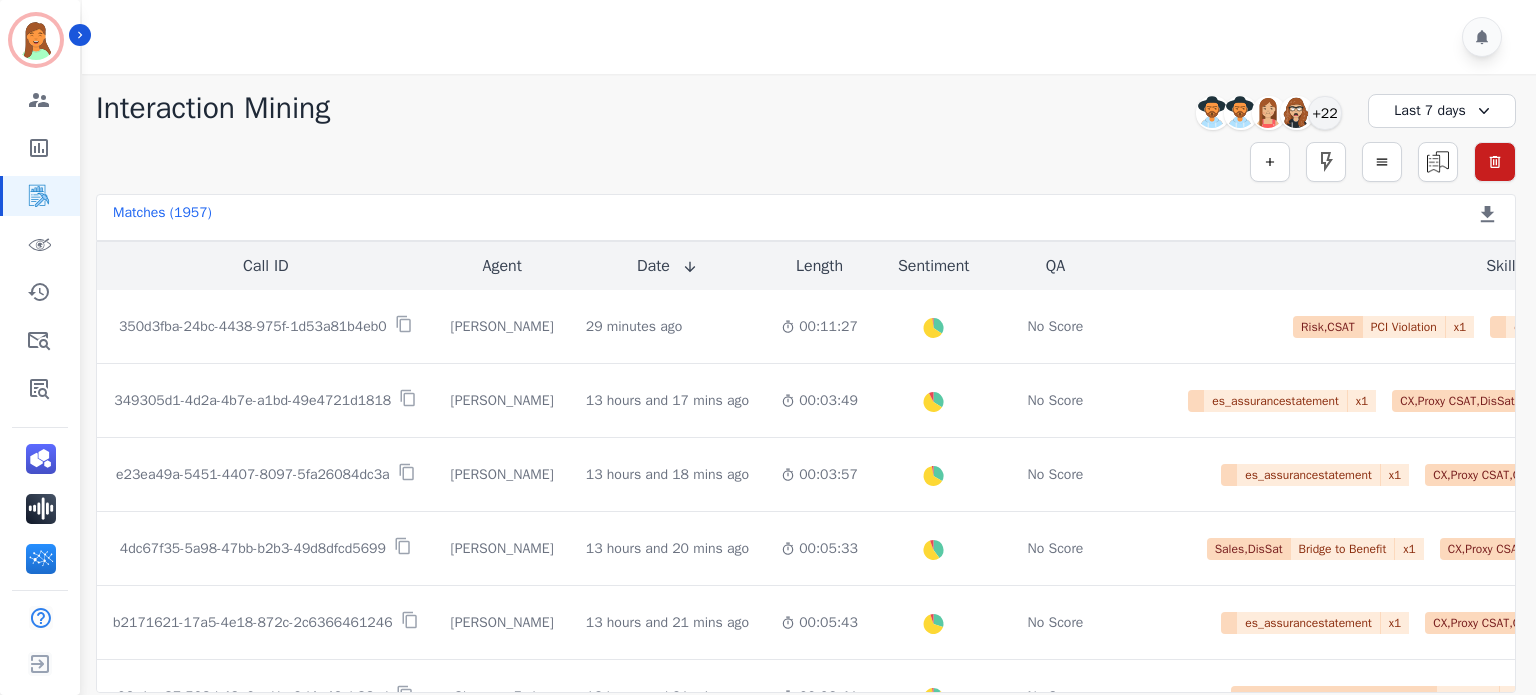 click on "Last 7 days" at bounding box center (1442, 111) 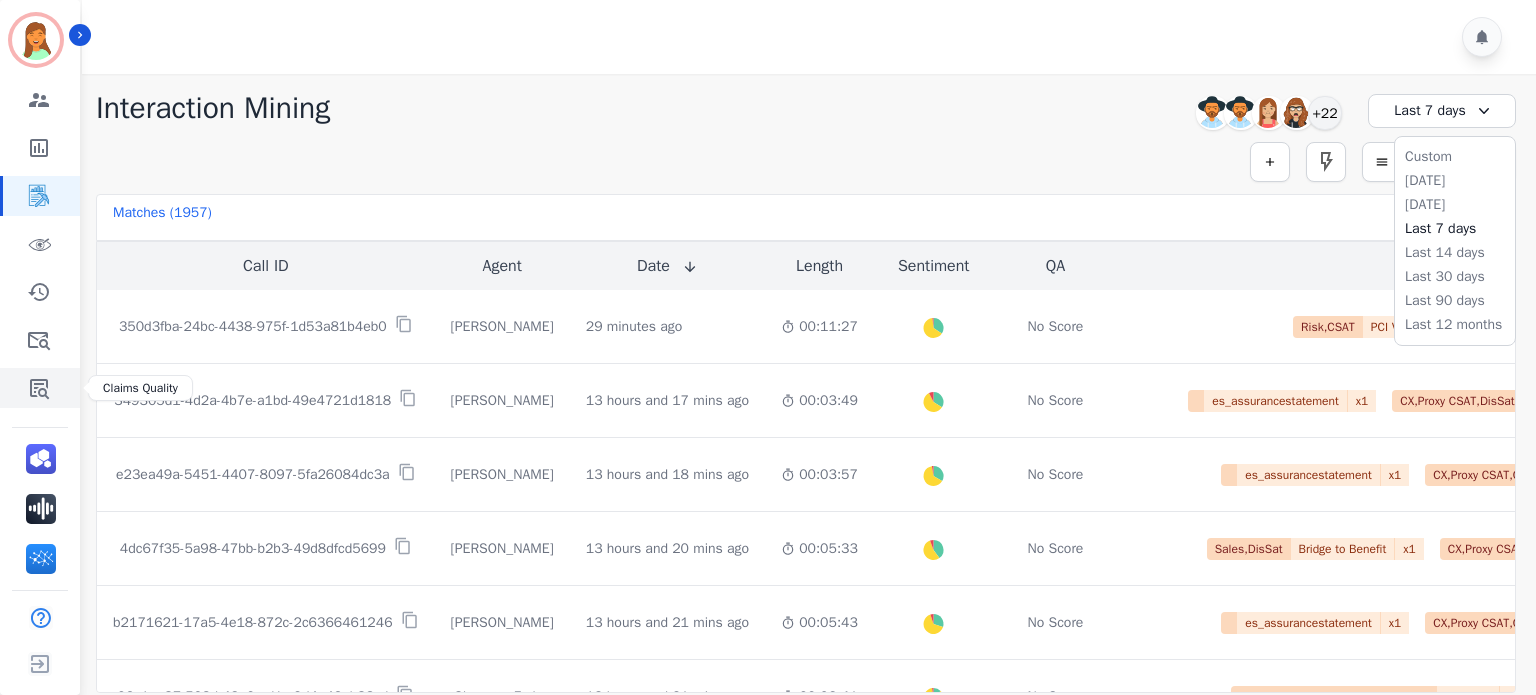 click 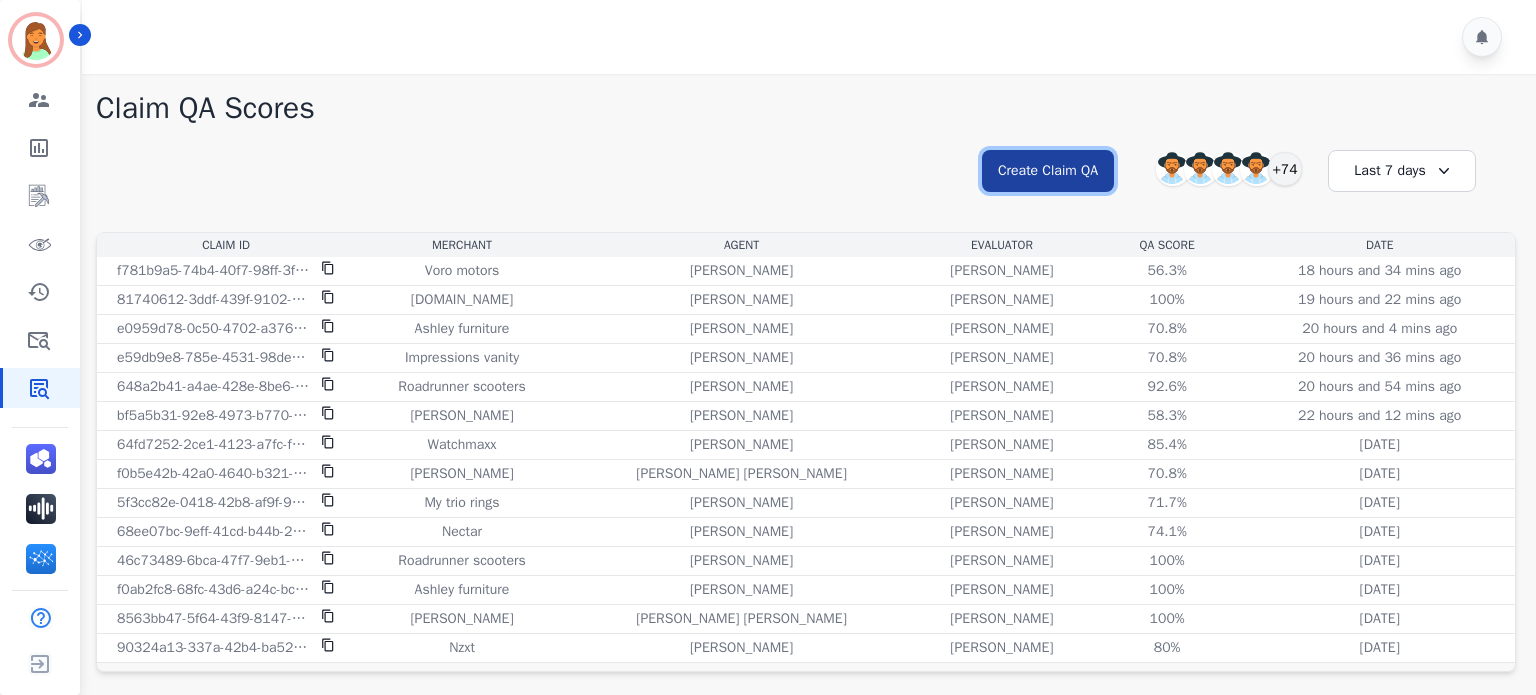 click on "Create Claim QA" at bounding box center [1048, 171] 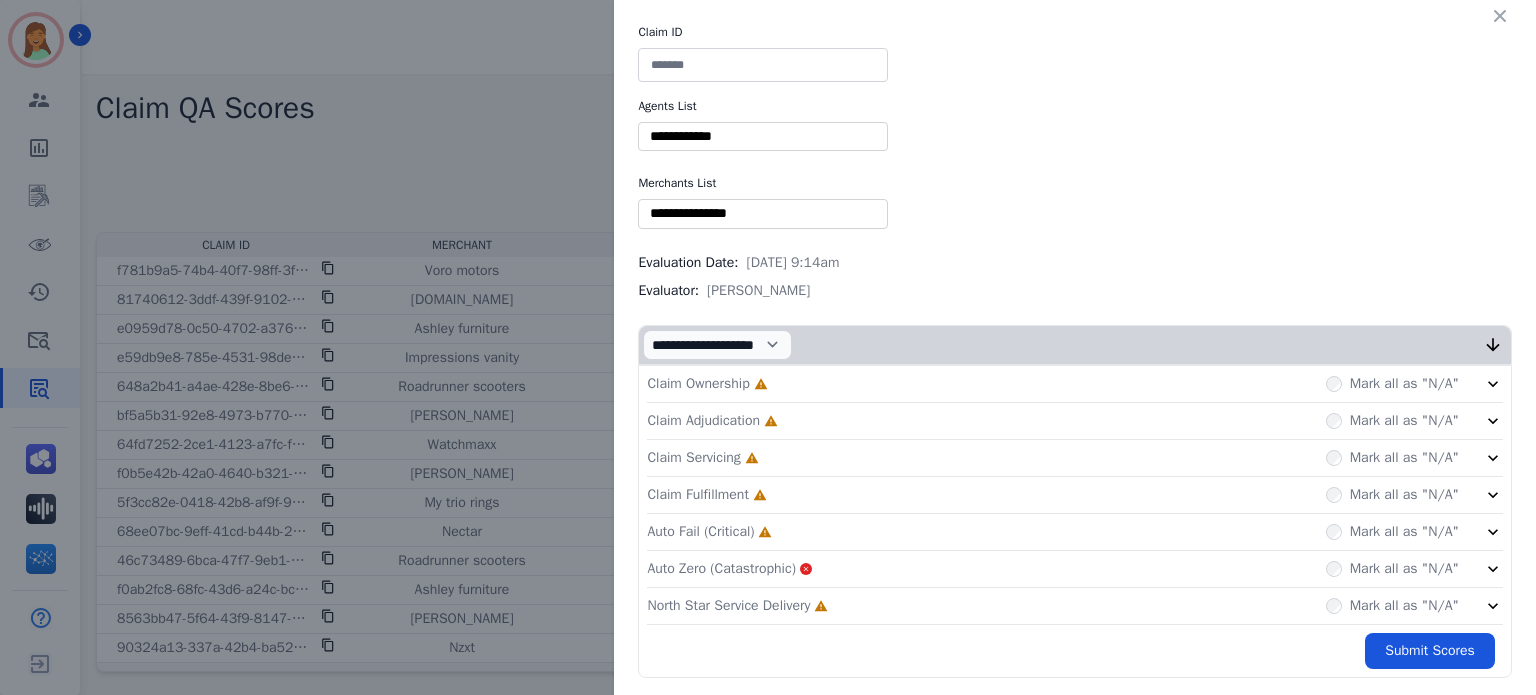 drag, startPoint x: 744, startPoint y: 34, endPoint x: 738, endPoint y: -15, distance: 49.365982 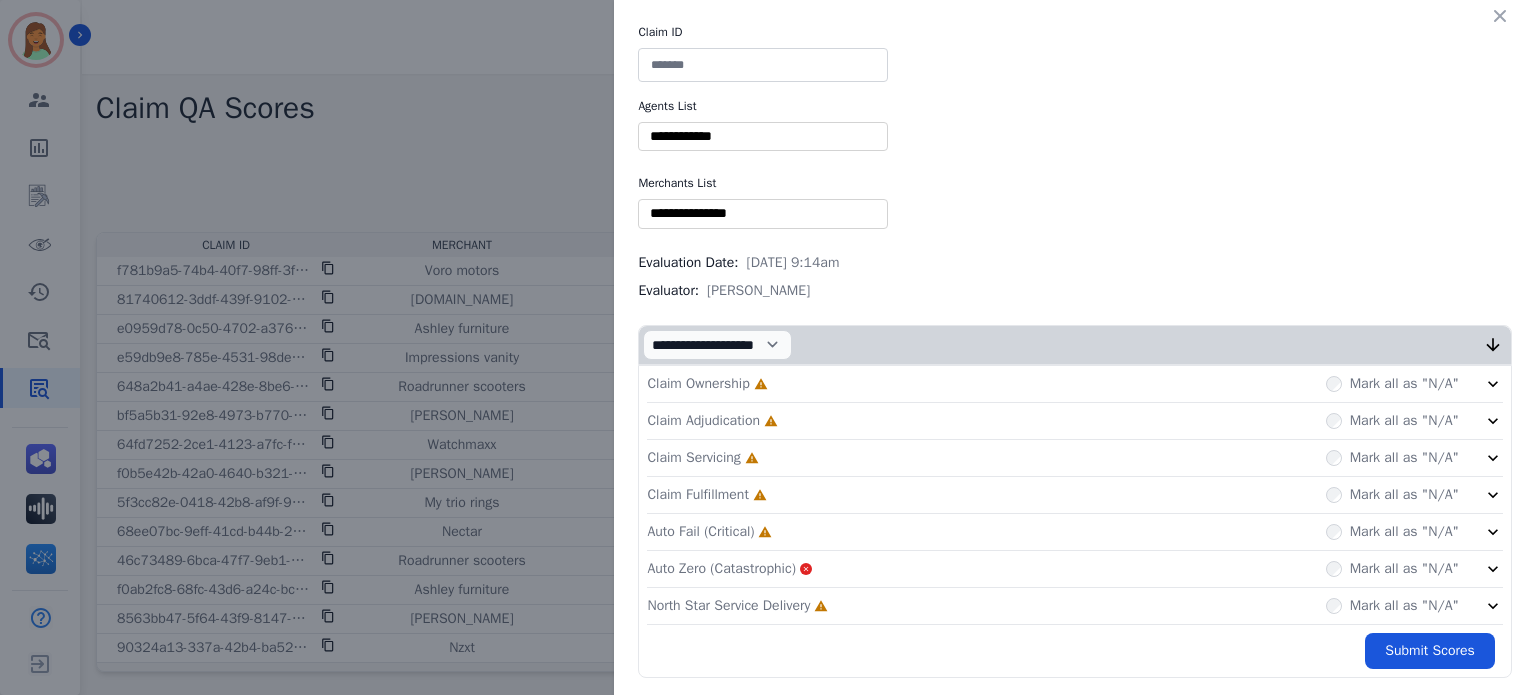 click on "Claim ID     Agents List   **             [PERSON_NAME]   [PERSON_NAME]   [PERSON_NAME]   [PERSON_NAME]   [PERSON_NAME] [PERSON_NAME] [PERSON_NAME]   [PERSON_NAME]   [PERSON_NAME]   [PERSON_NAME]   [PERSON_NAME]   [PERSON_NAME]   [PERSON_NAME]   [PERSON_NAME]   [PERSON_NAME]   [PERSON_NAME]   [PERSON_NAME]   [PERSON_NAME]   [PERSON_NAME]   [PERSON_NAME]   [PERSON_NAME] [PERSON_NAME] [PERSON_NAME] Bois   [PERSON_NAME]   [PERSON_NAME] [PERSON_NAME]   [PERSON_NAME]   [PERSON_NAME]   [PERSON_NAME]   [PERSON_NAME]   [PERSON_NAME]   [PERSON_NAME]   [PERSON_NAME]   [PERSON_NAME]   [PERSON_NAME]   [PERSON_NAME]   [PERSON_NAME]   [PERSON_NAME]   [PERSON_NAME]   [MEDICAL_DATA][PERSON_NAME]   [PERSON_NAME]   [PERSON_NAME]   [PERSON_NAME]   [PERSON_NAME] [PERSON_NAME] [PERSON_NAME]   [PERSON_NAME]   [PERSON_NAME]   [PERSON_NAME]   [PERSON_NAME]   [PERSON_NAME]   [PERSON_NAME]   [PERSON_NAME]   Retevea Kale   [PERSON_NAME]" at bounding box center [1075, 351] 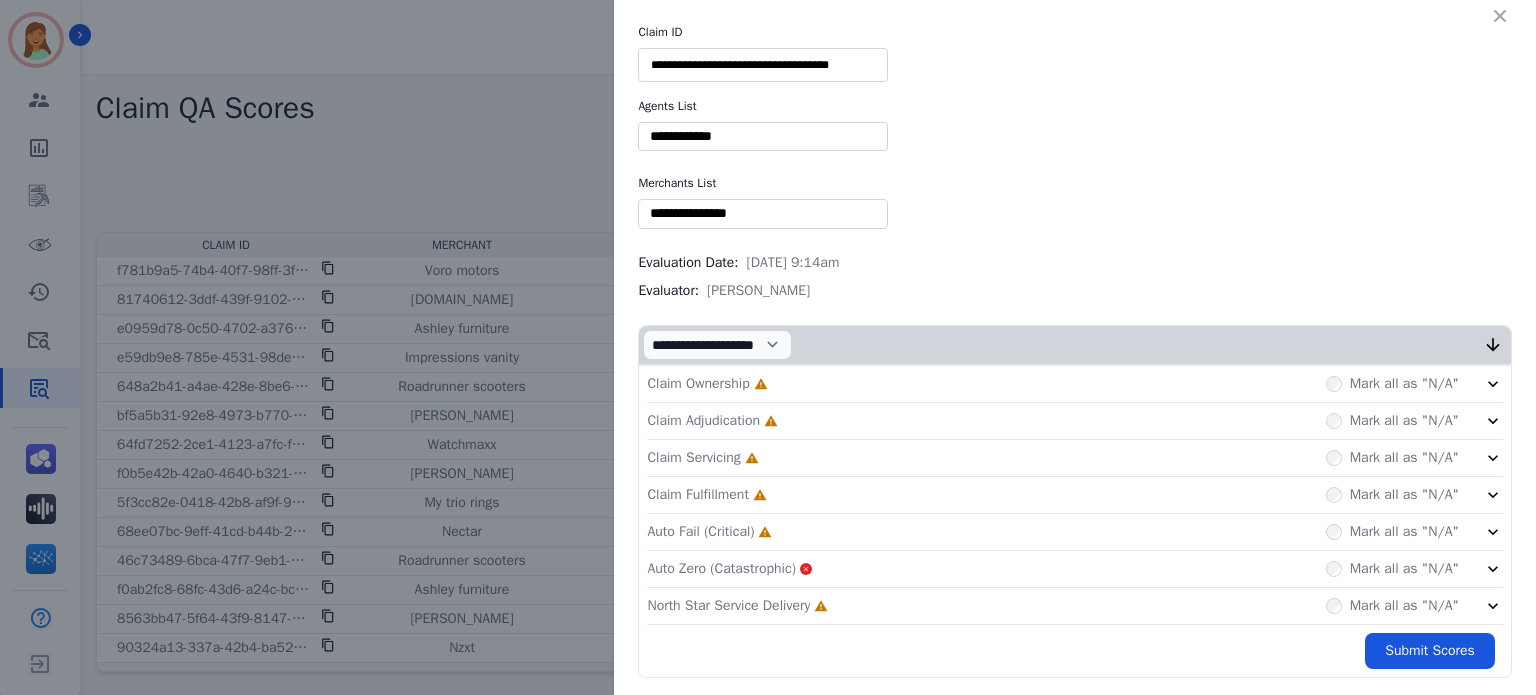 scroll, scrollTop: 0, scrollLeft: 0, axis: both 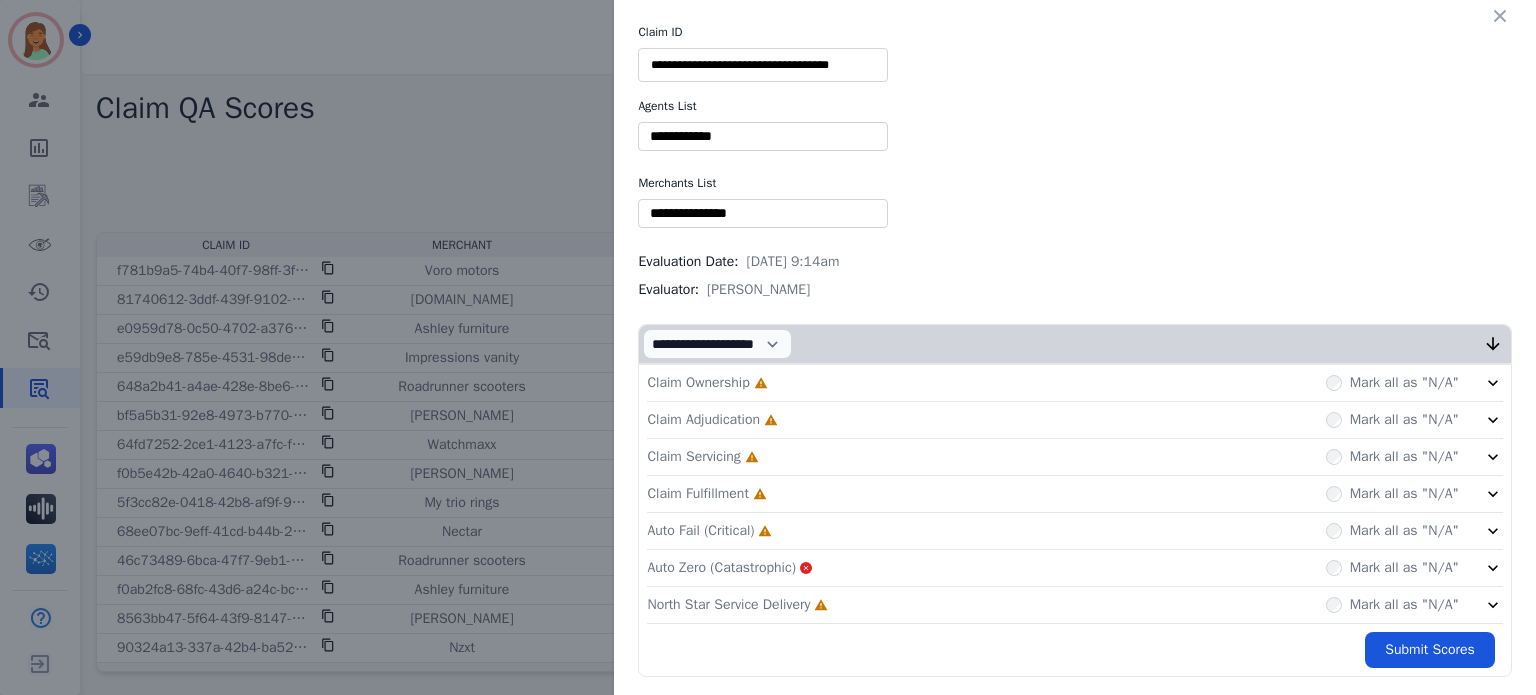 type on "**********" 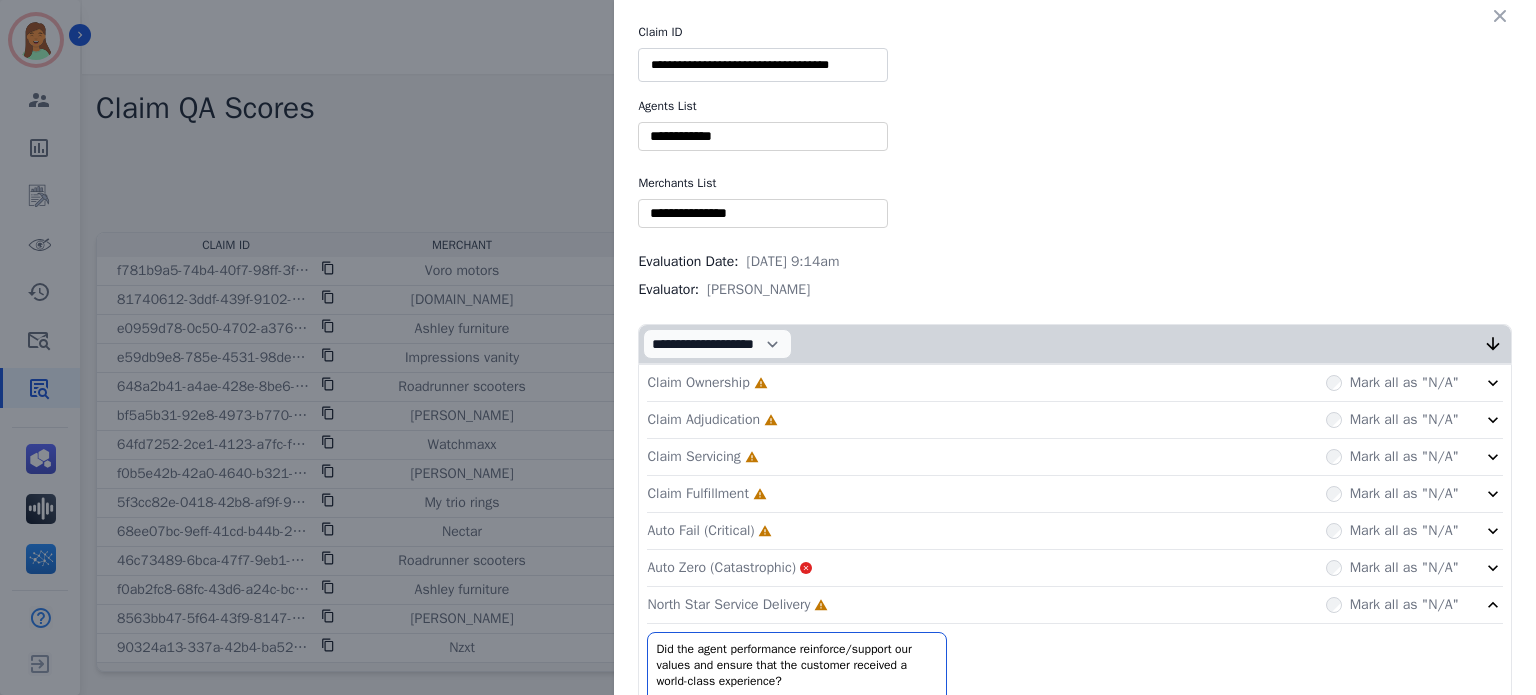 click on "Auto Fail (Critical)     Incomplete         Mark all as "N/A"" 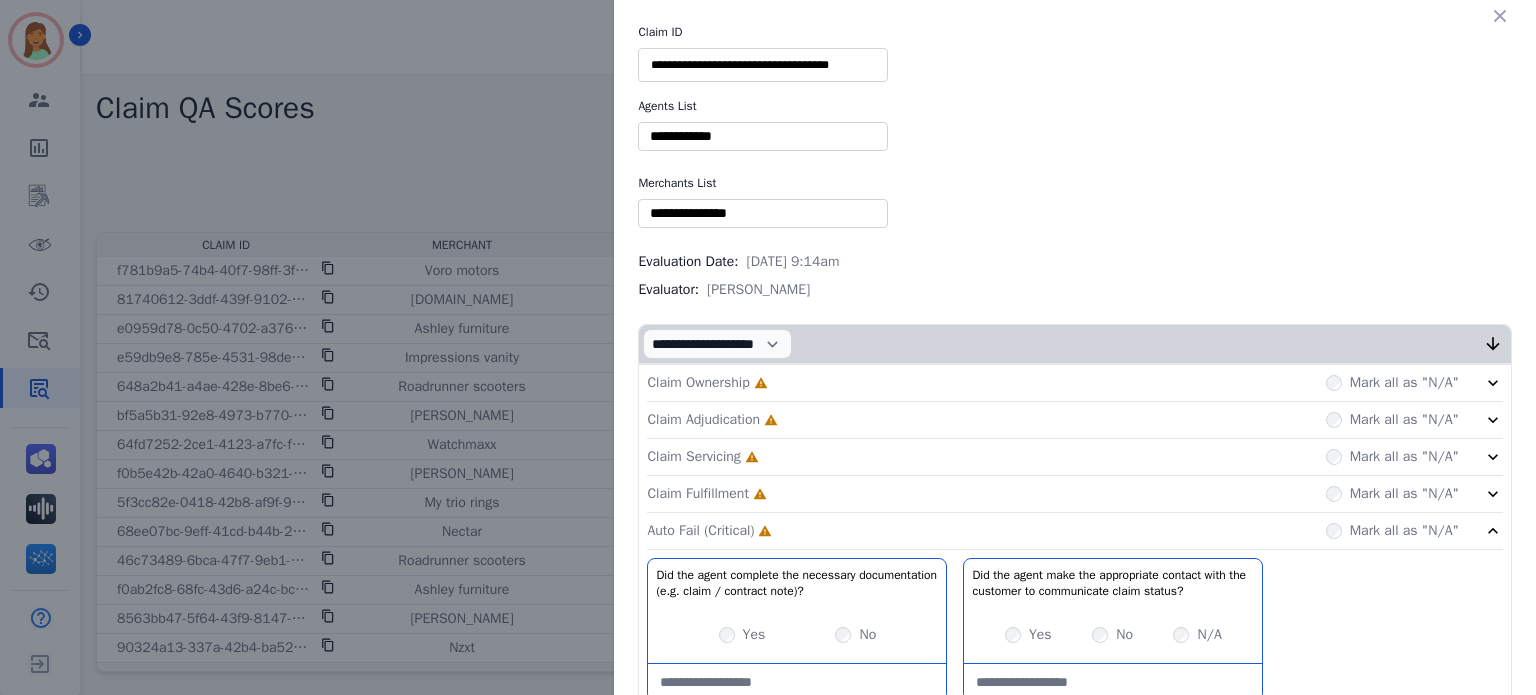 click on "Claim Fulfillment     Incomplete         Mark all as "N/A"" 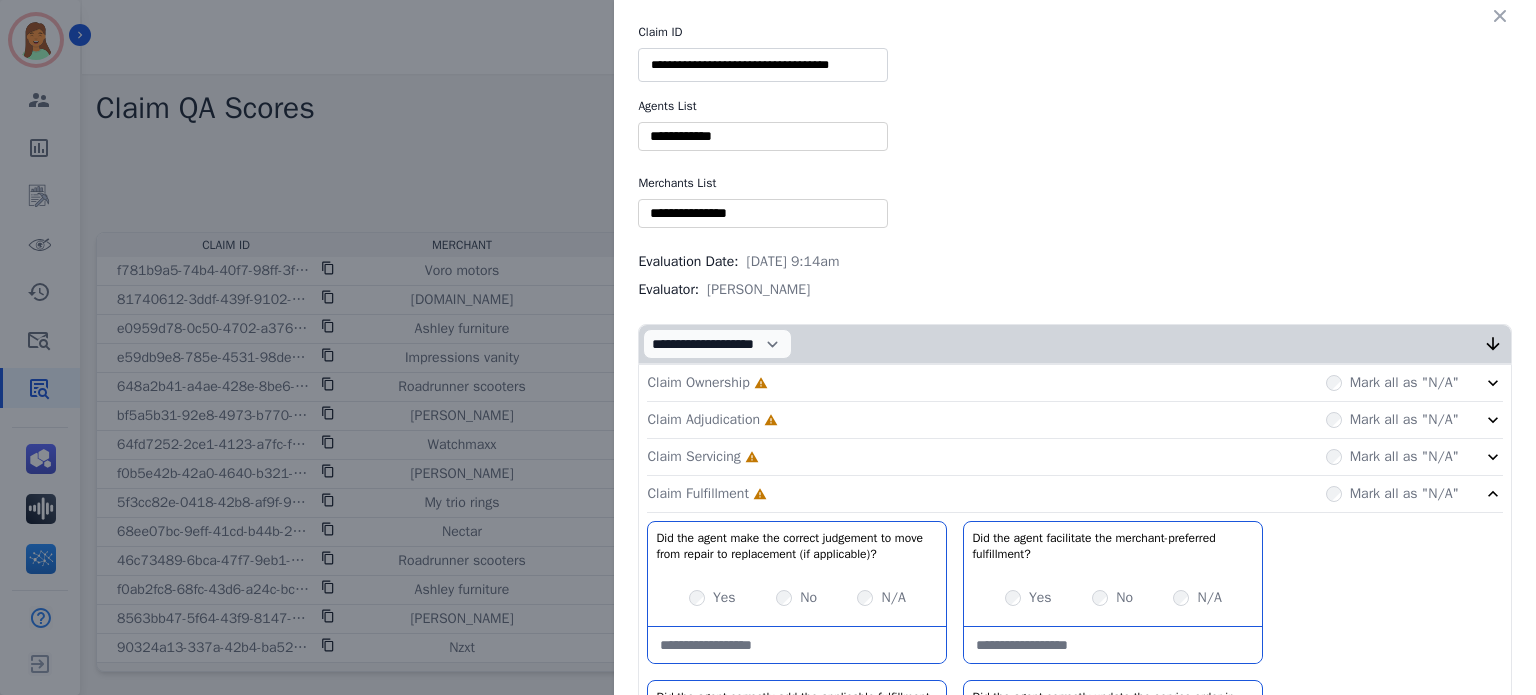 click on "Claim Servicing     Incomplete         Mark all as "N/A"" 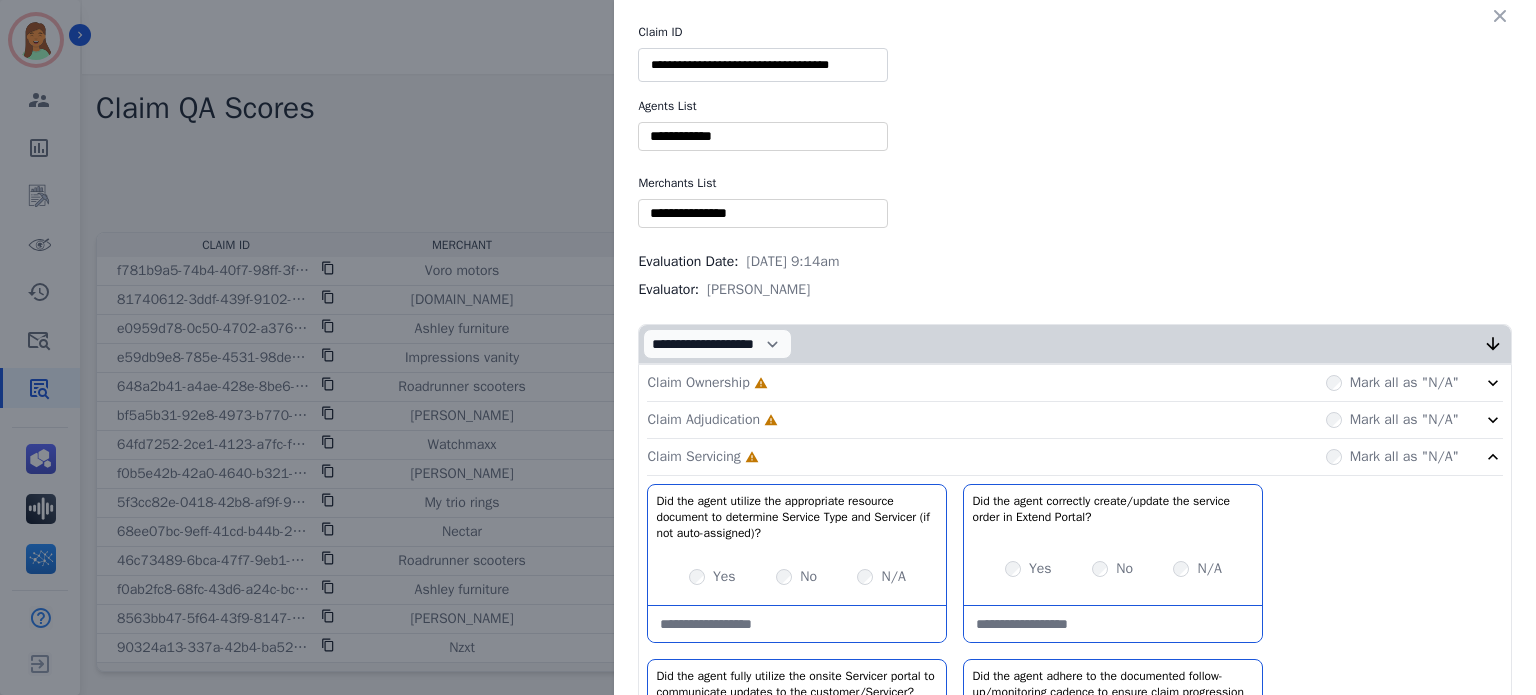 click on "Claim Adjudication     Incomplete         Mark all as "N/A"" 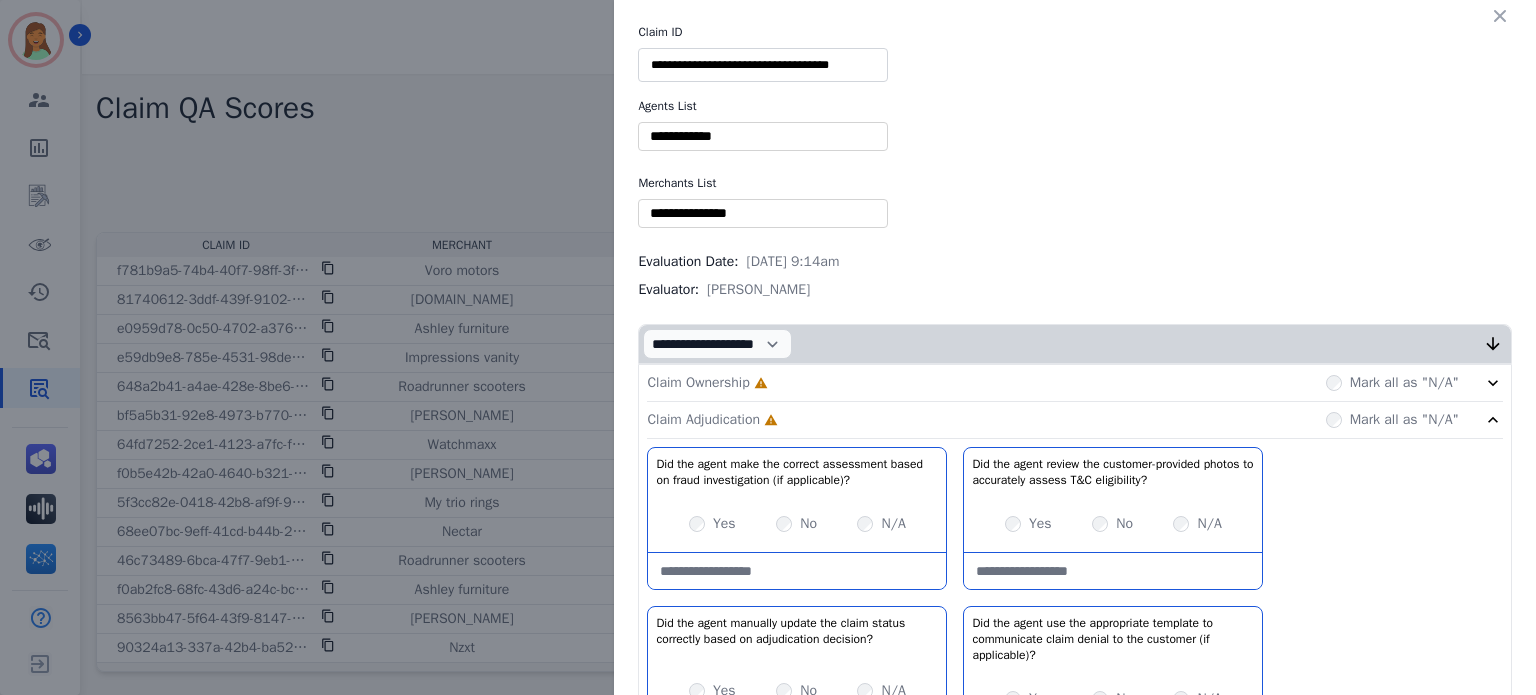 click on "Claim Ownership     Incomplete         Mark all as "N/A"" at bounding box center (1075, 383) 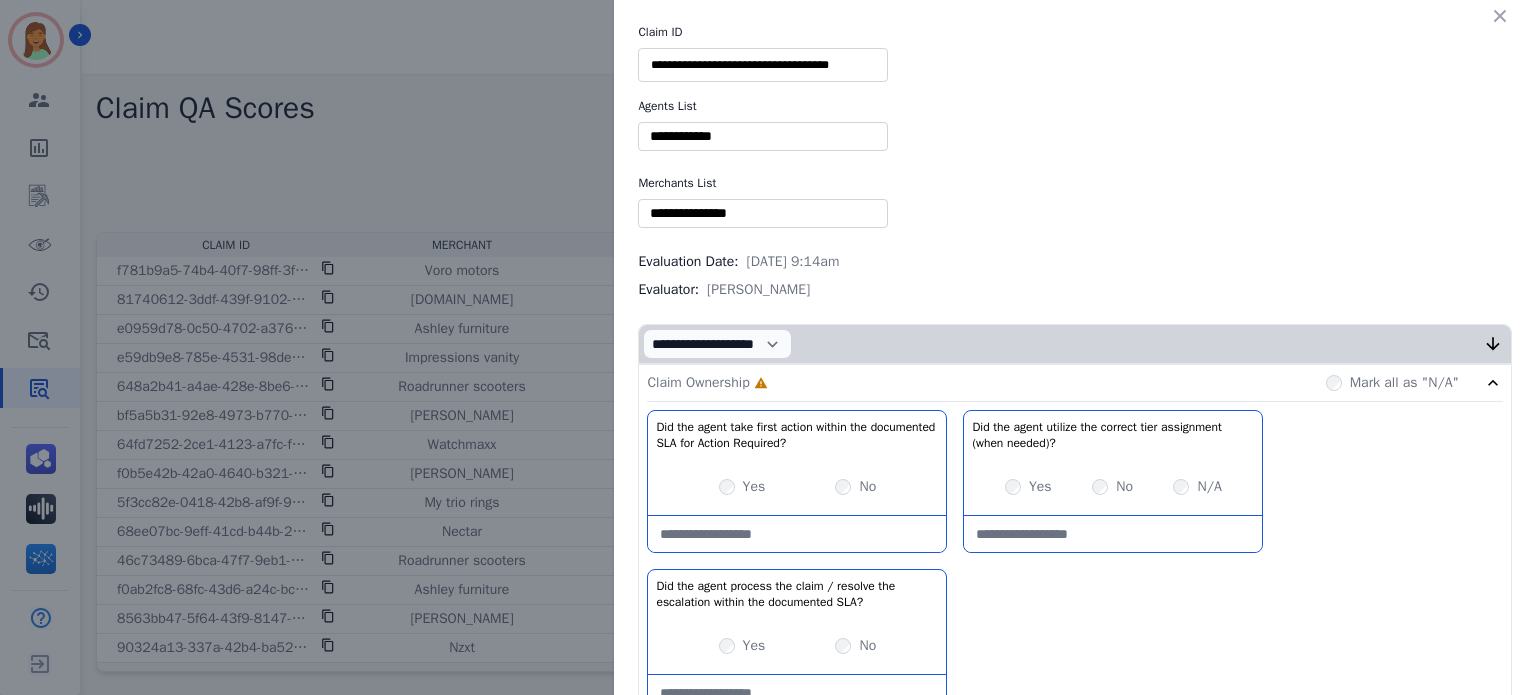 click on "**********" at bounding box center [1075, 1427] 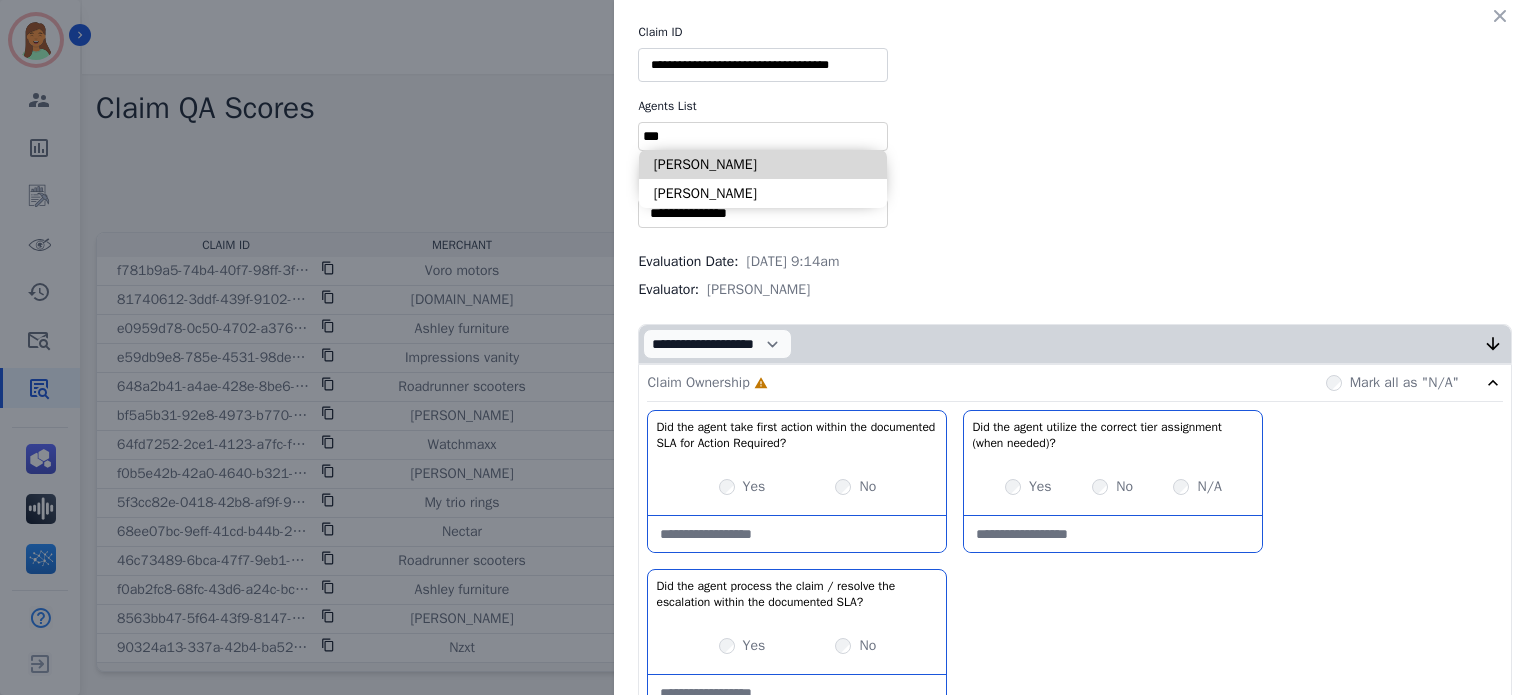type on "***" 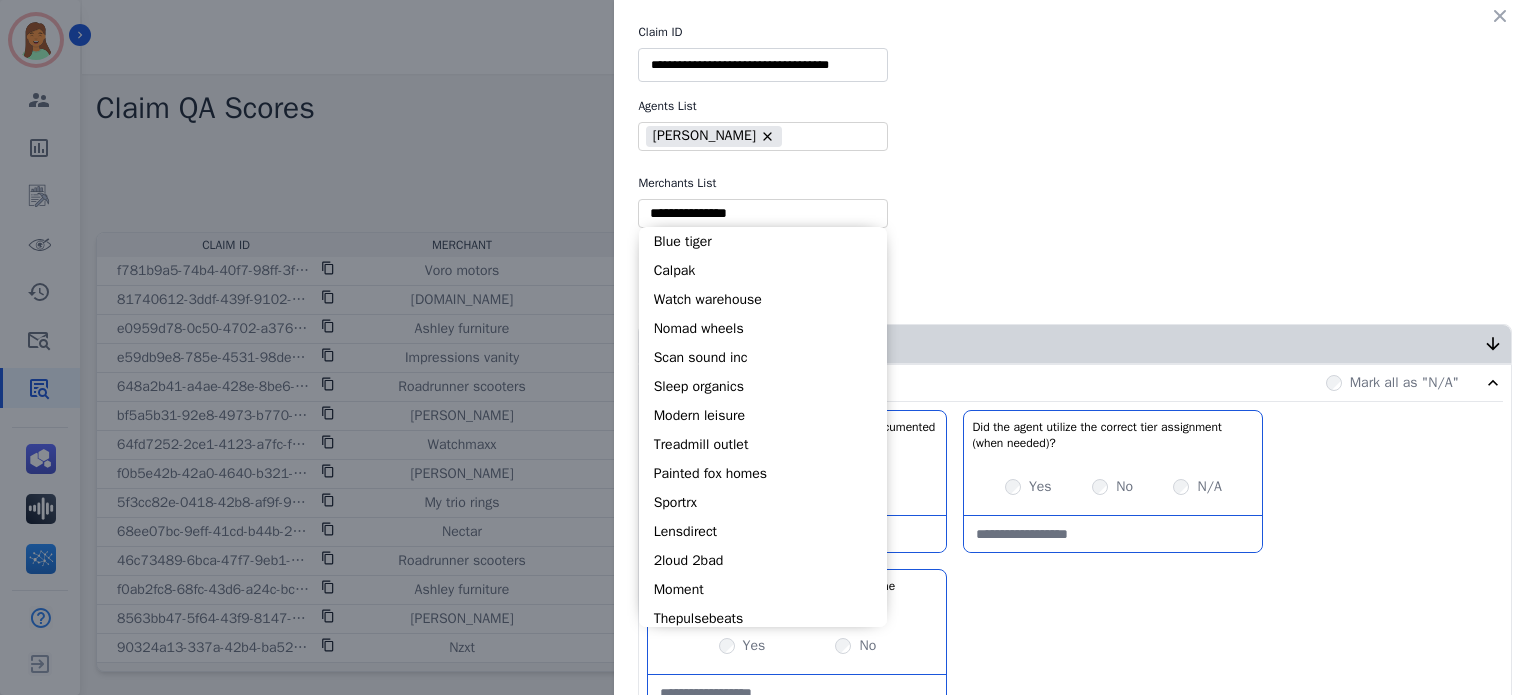 click at bounding box center (763, 213) 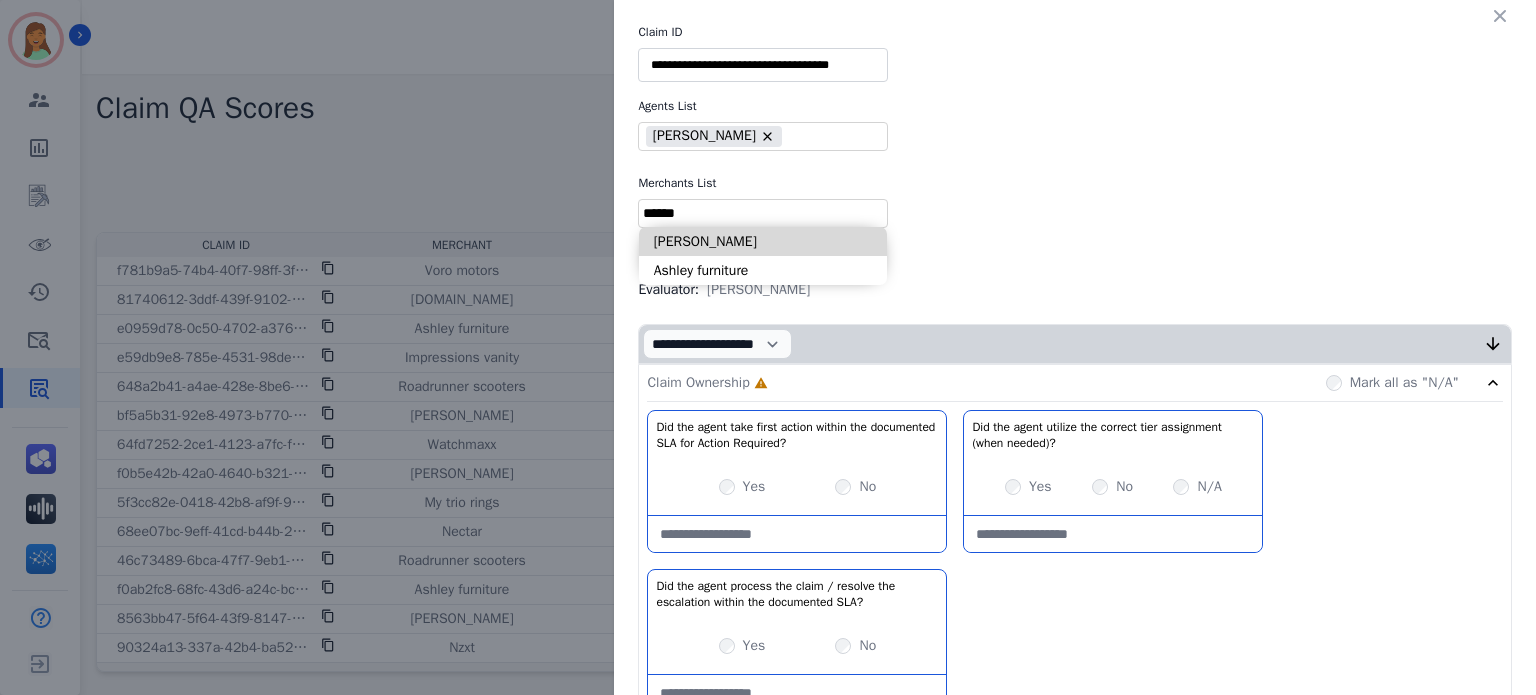 type on "******" 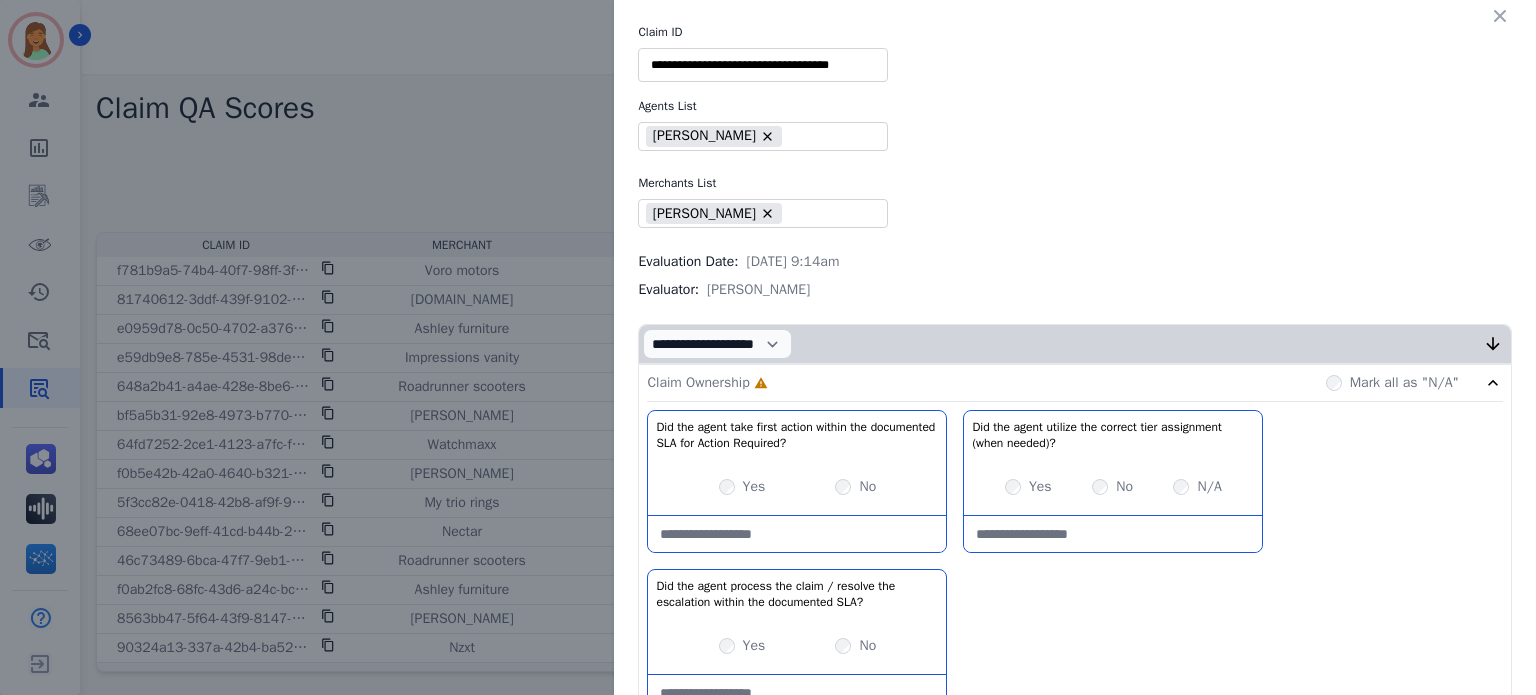 type on "**" 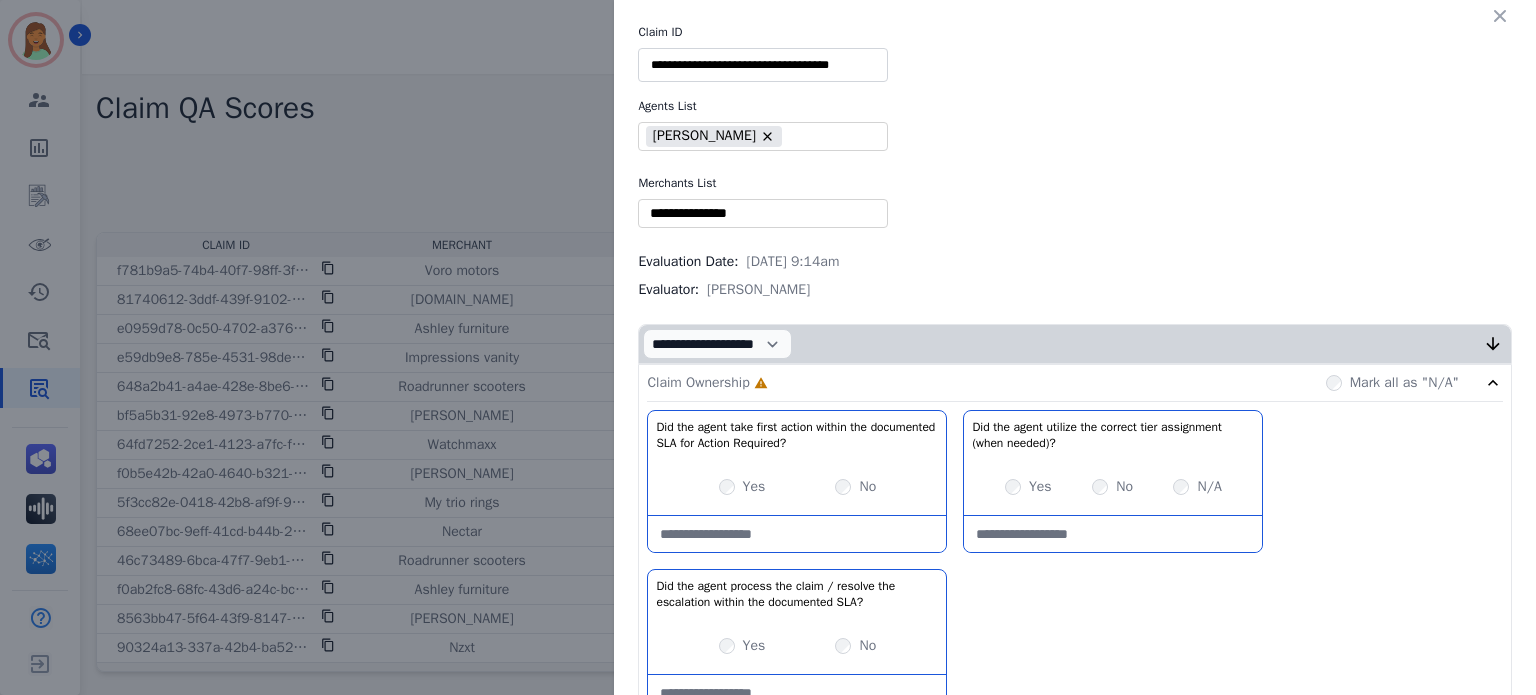 click at bounding box center [763, 213] 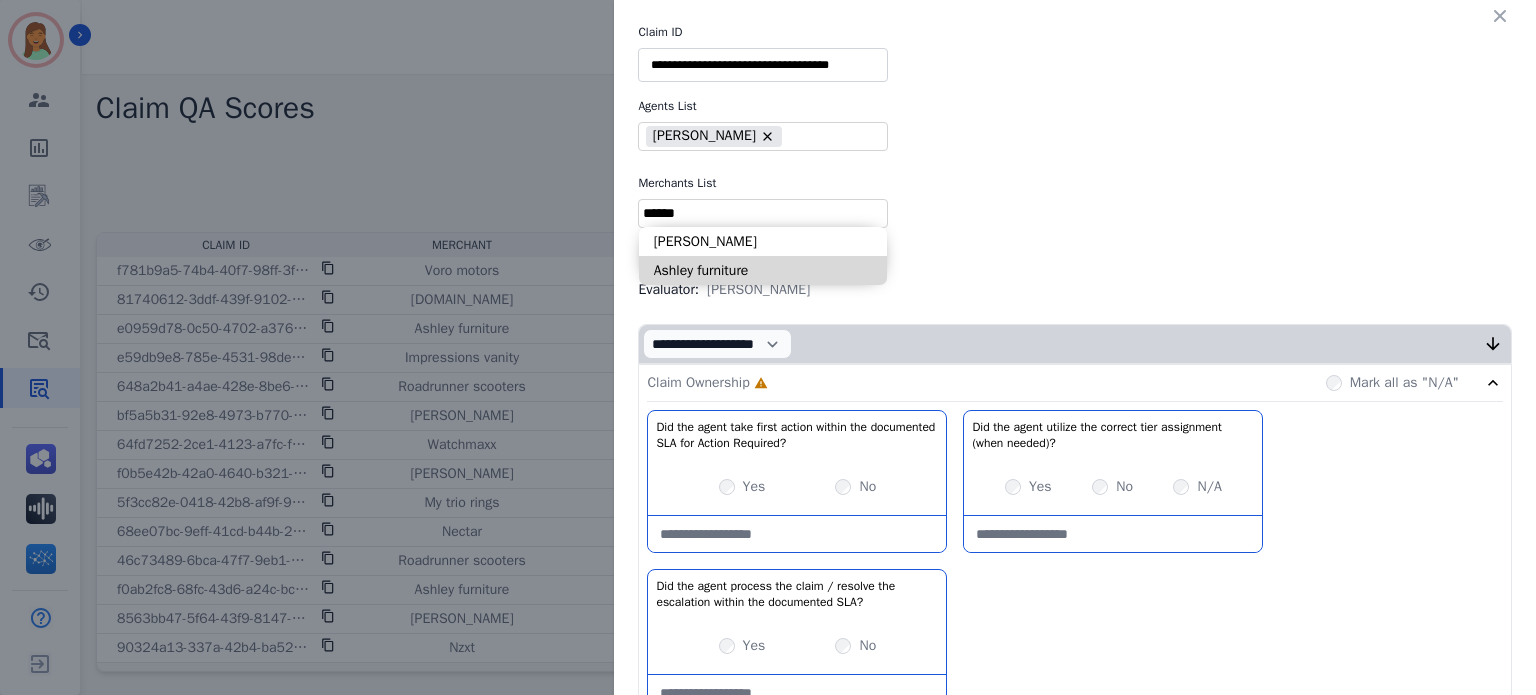 type on "******" 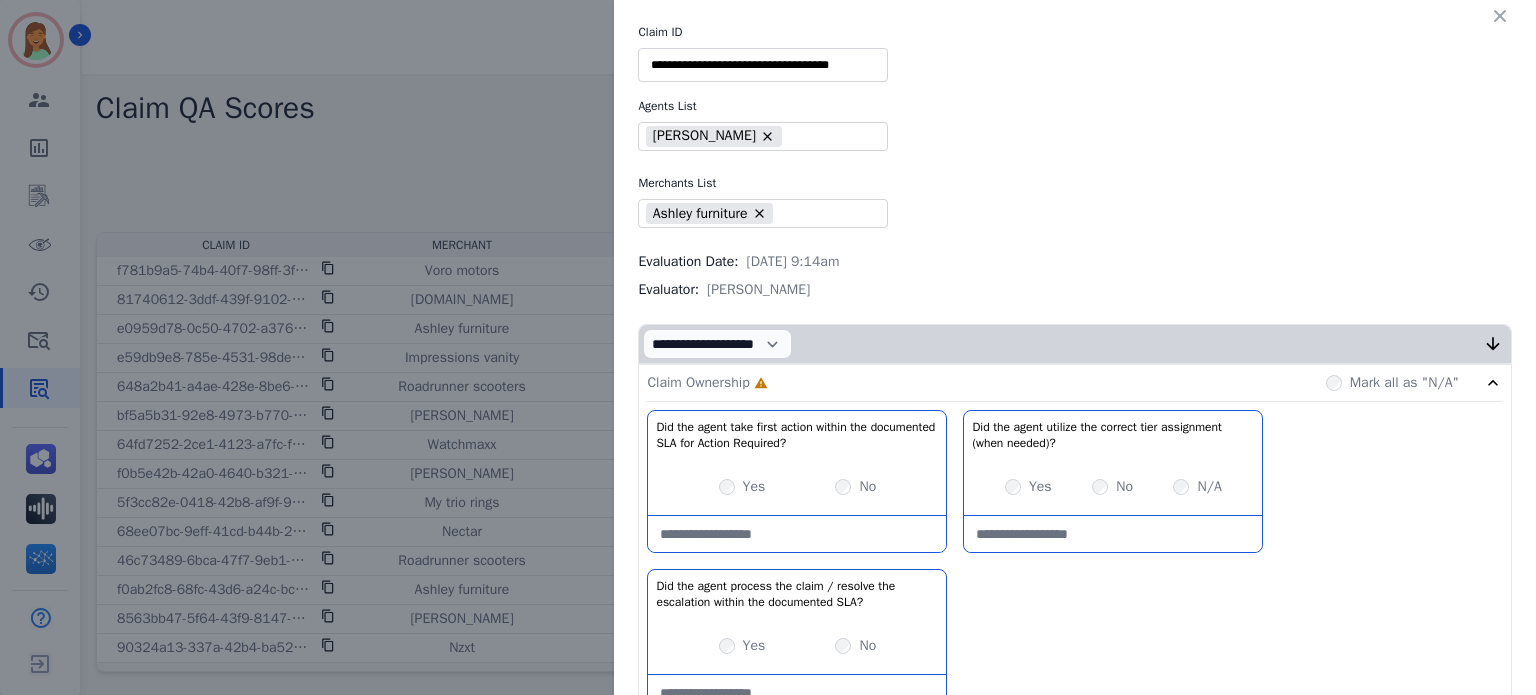 scroll, scrollTop: 266, scrollLeft: 0, axis: vertical 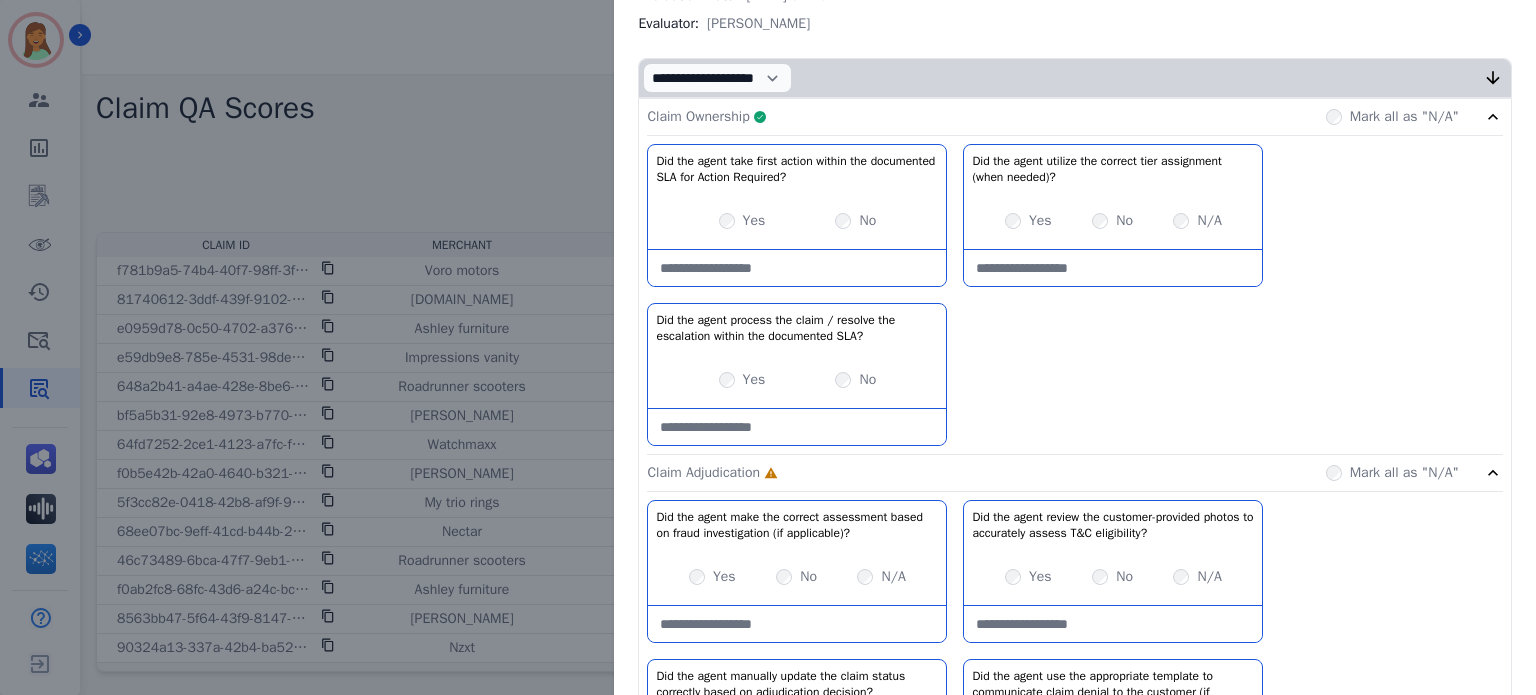 click on "Claim Ownership     Complete         Mark all as "N/A"" at bounding box center [1075, 117] 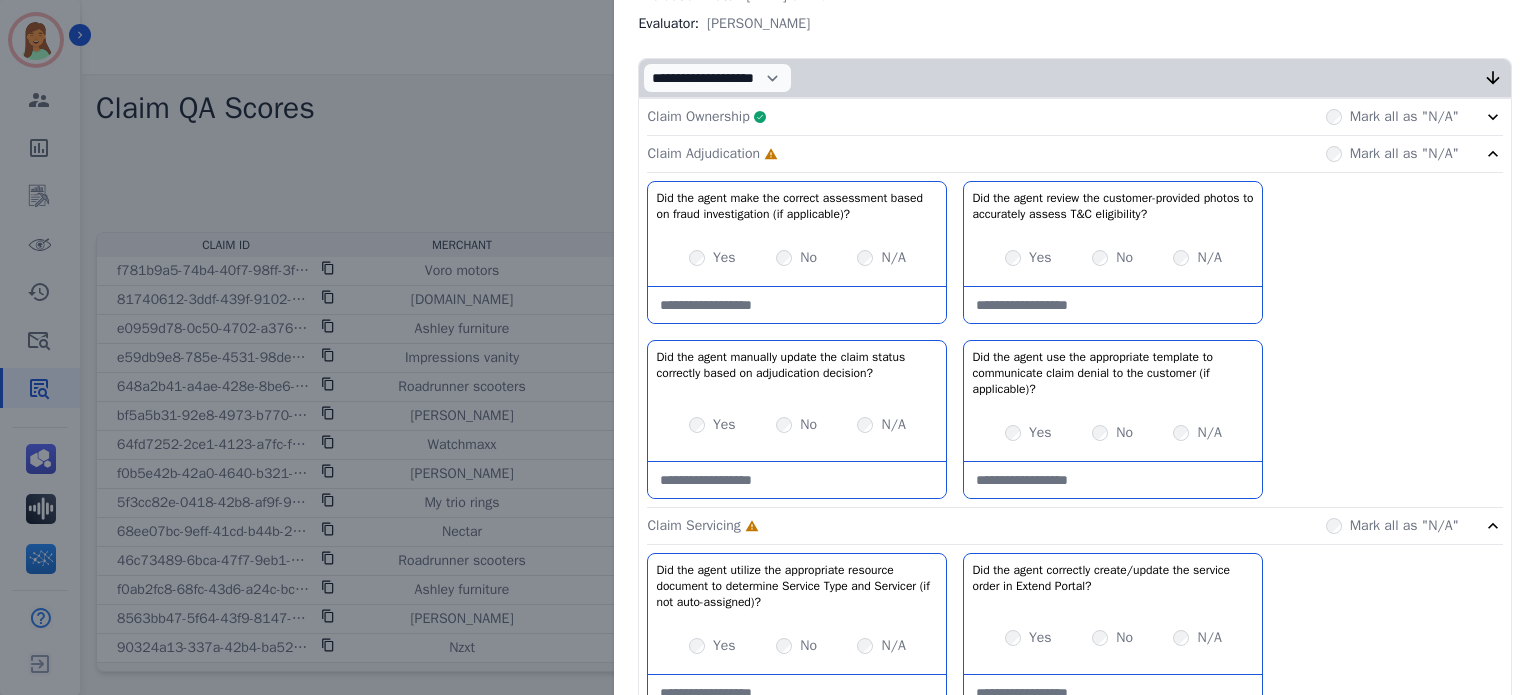 scroll, scrollTop: 400, scrollLeft: 0, axis: vertical 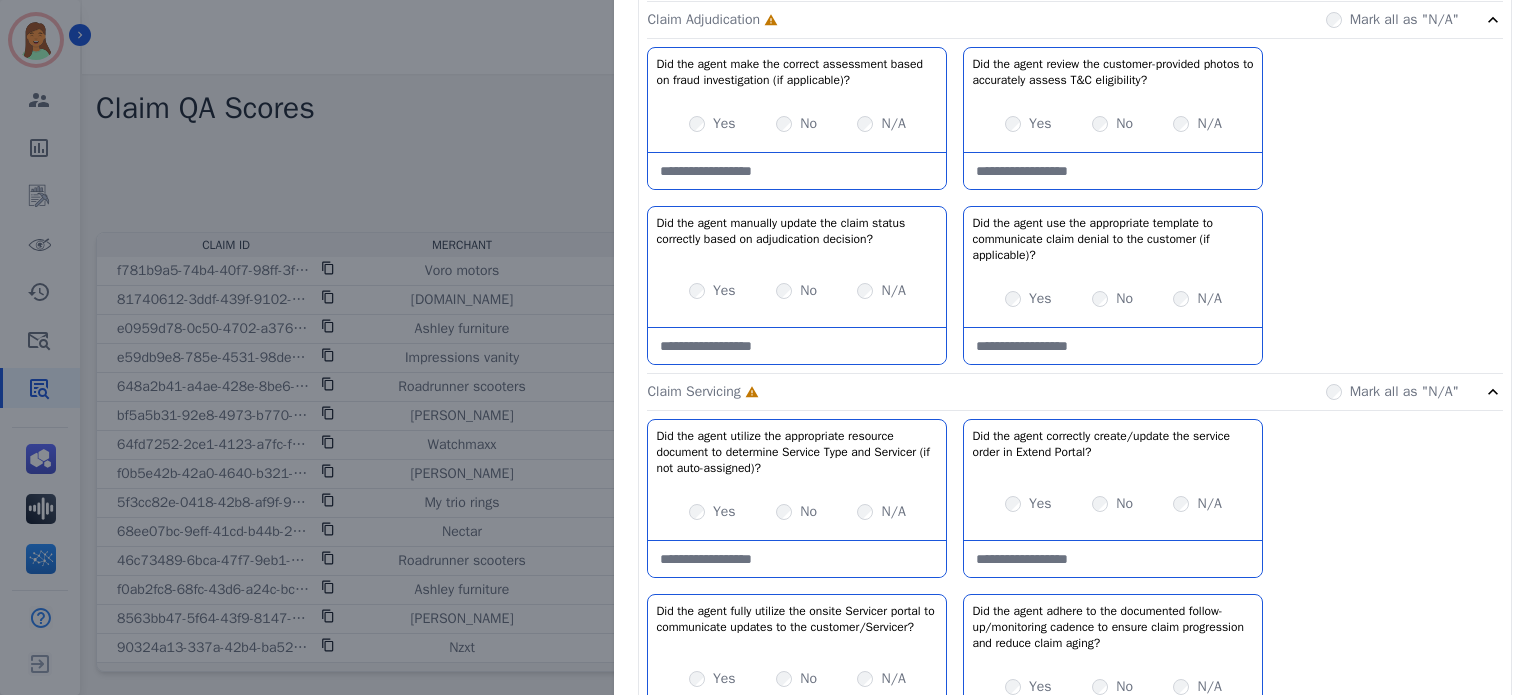 click at bounding box center [797, 171] 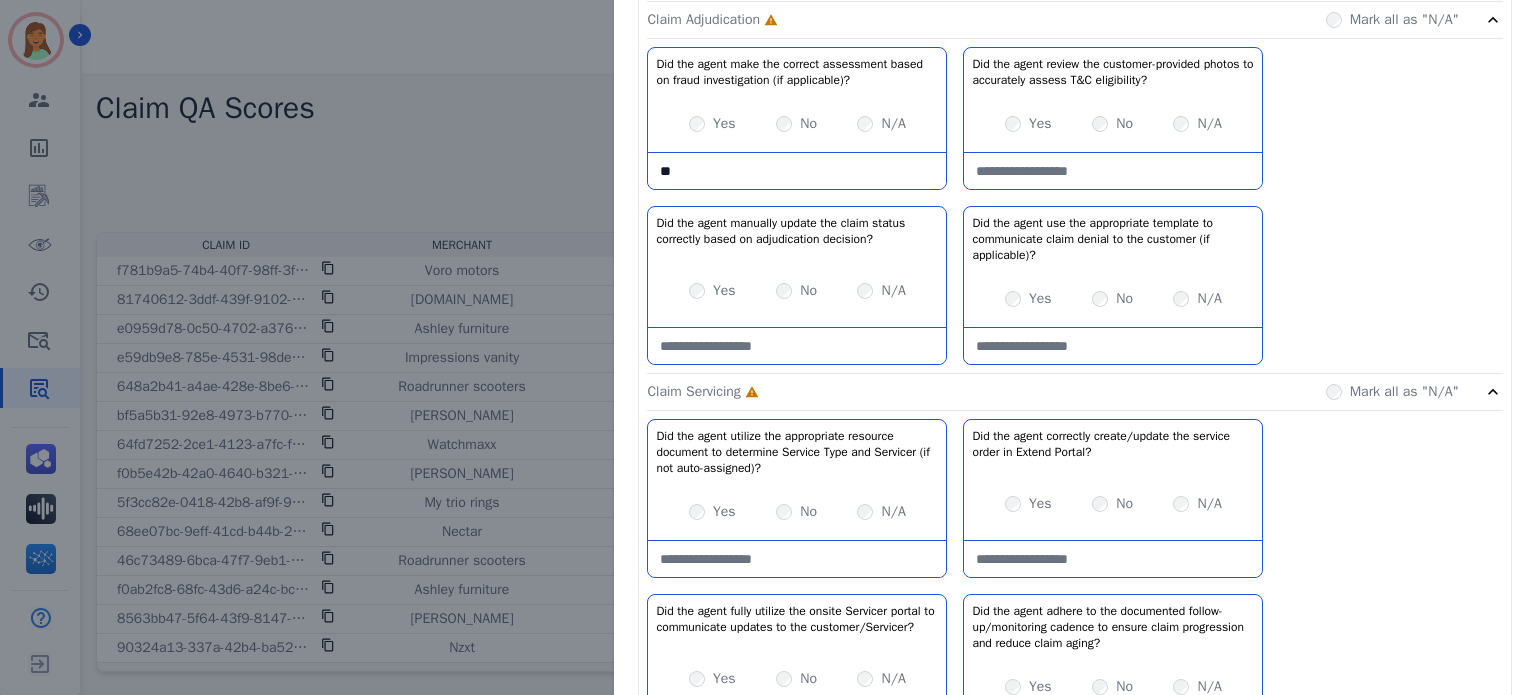type on "*" 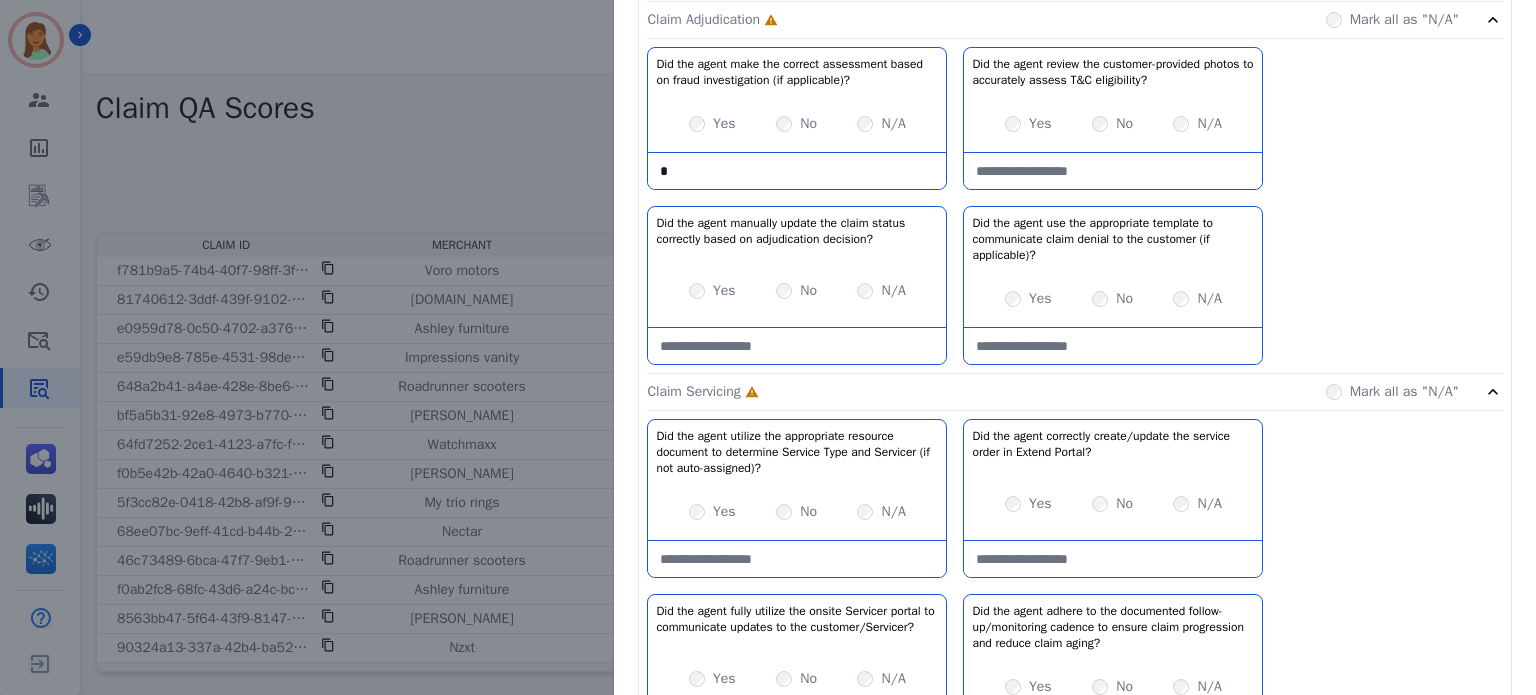 type 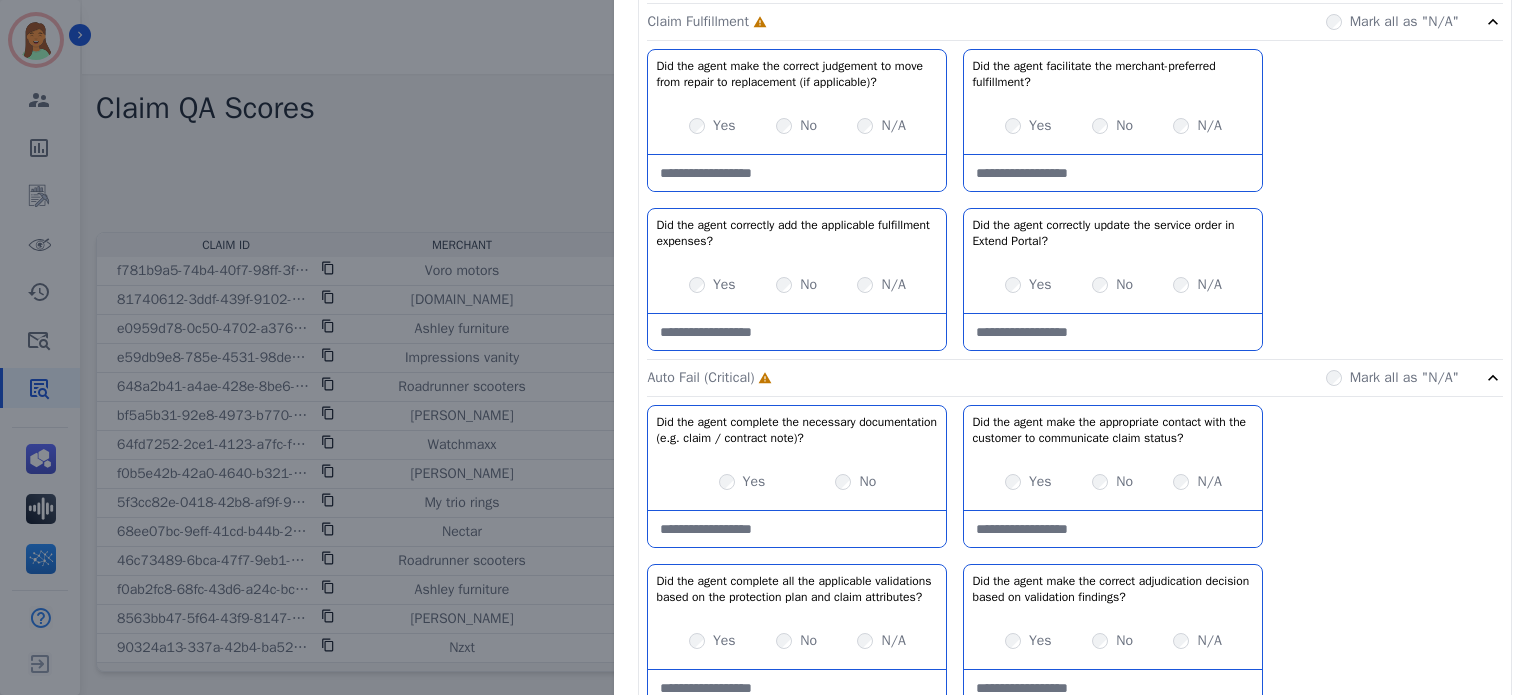 scroll, scrollTop: 1848, scrollLeft: 0, axis: vertical 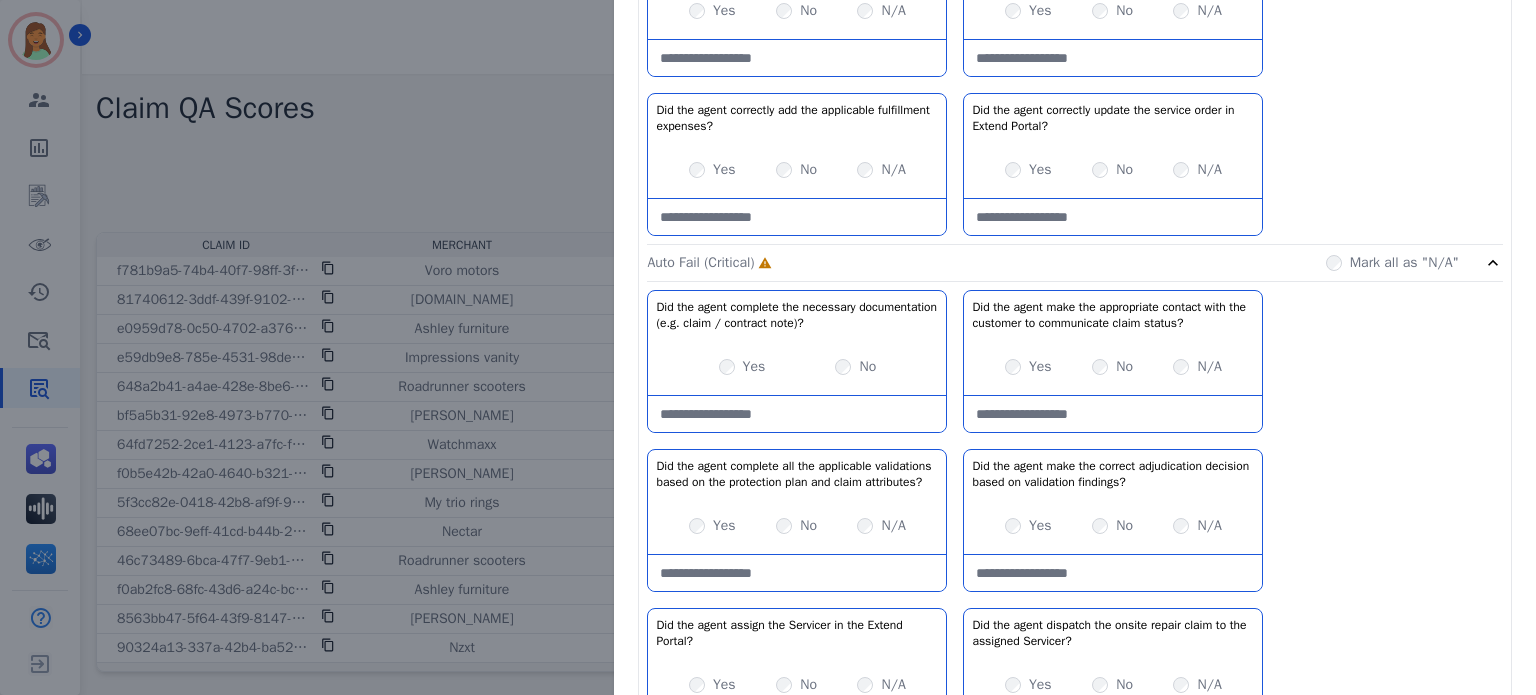click at bounding box center [797, 414] 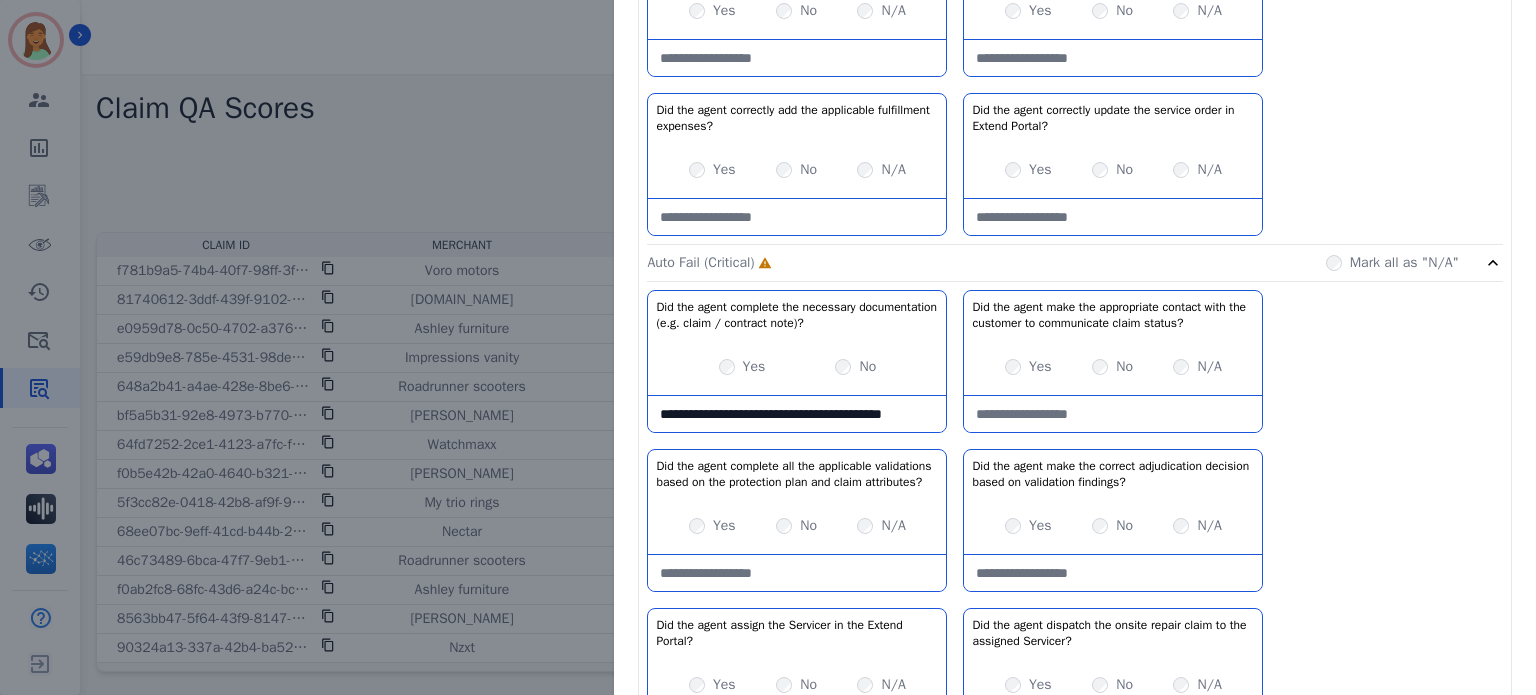 scroll, scrollTop: 12, scrollLeft: 0, axis: vertical 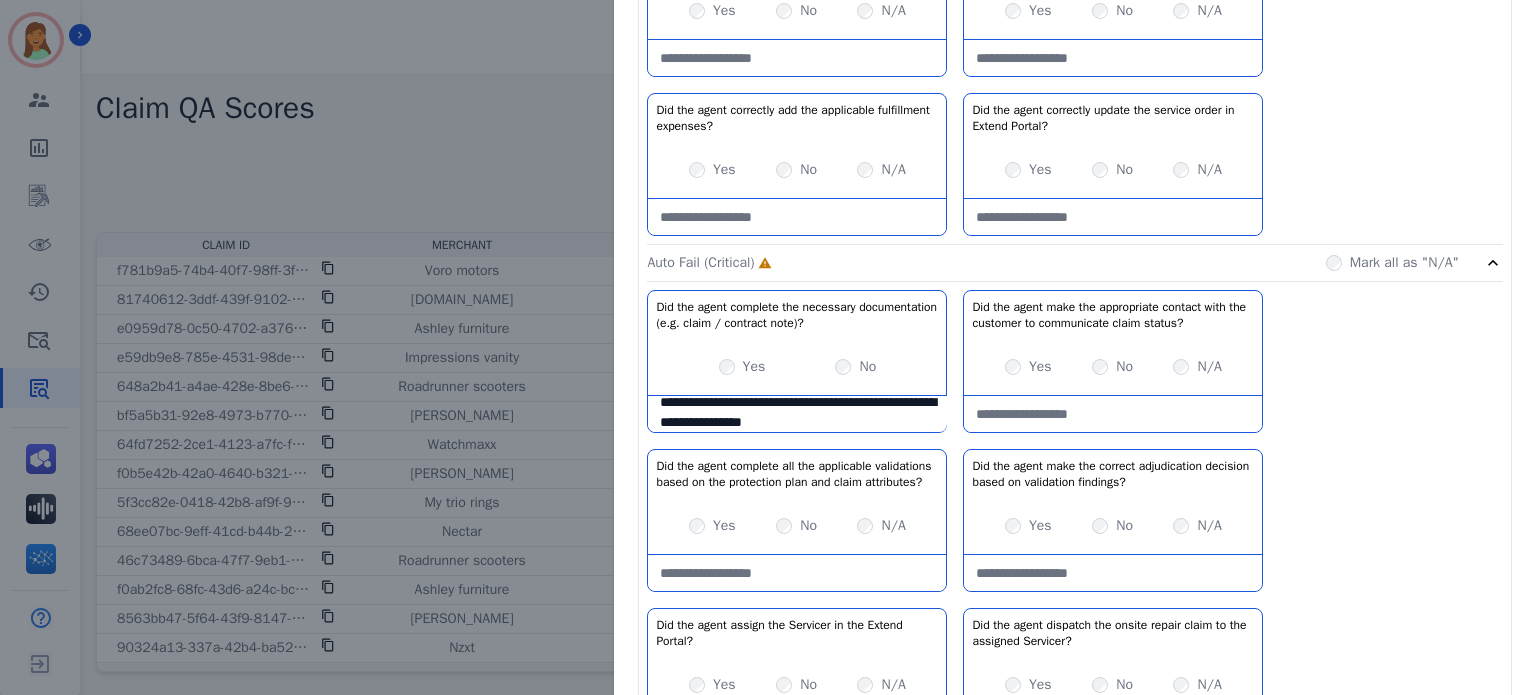 drag, startPoint x: 728, startPoint y: 411, endPoint x: 723, endPoint y: 428, distance: 17.720045 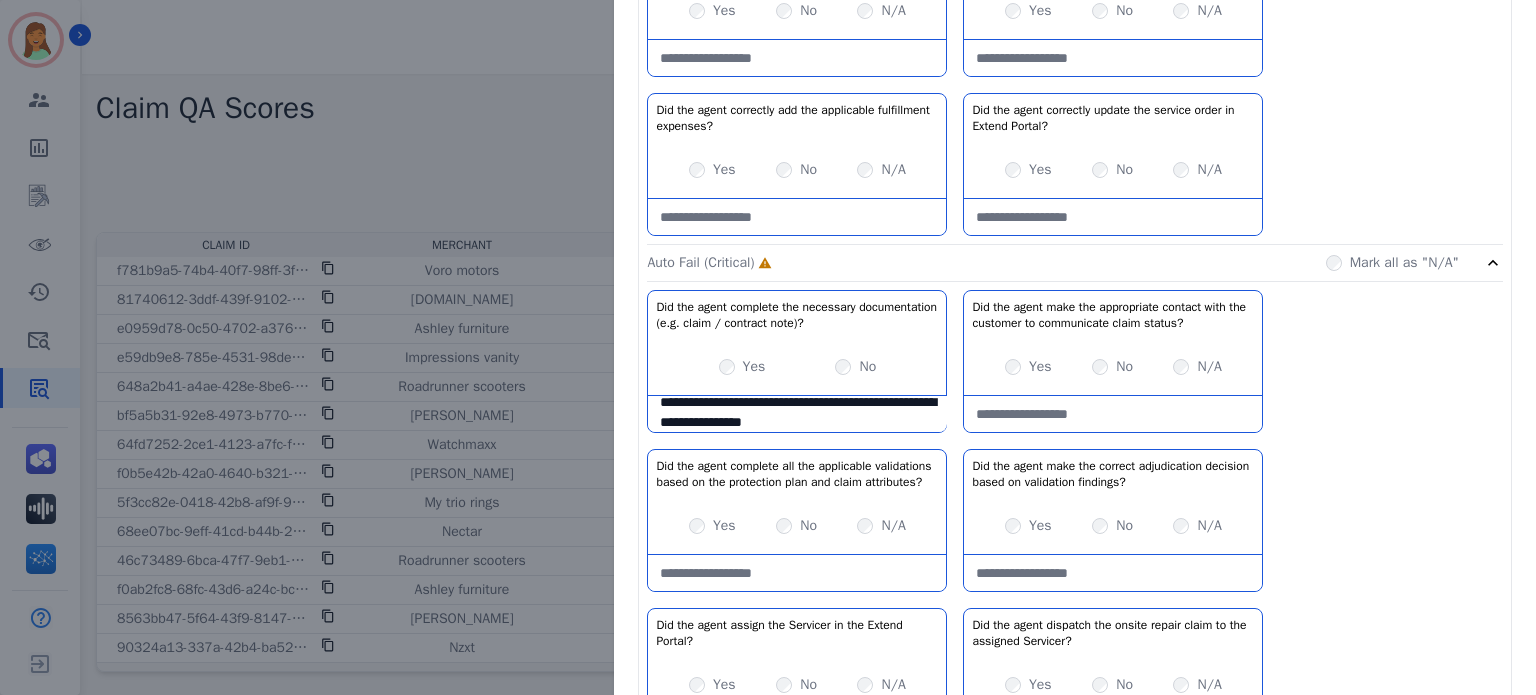 drag, startPoint x: 727, startPoint y: 403, endPoint x: 727, endPoint y: 417, distance: 14 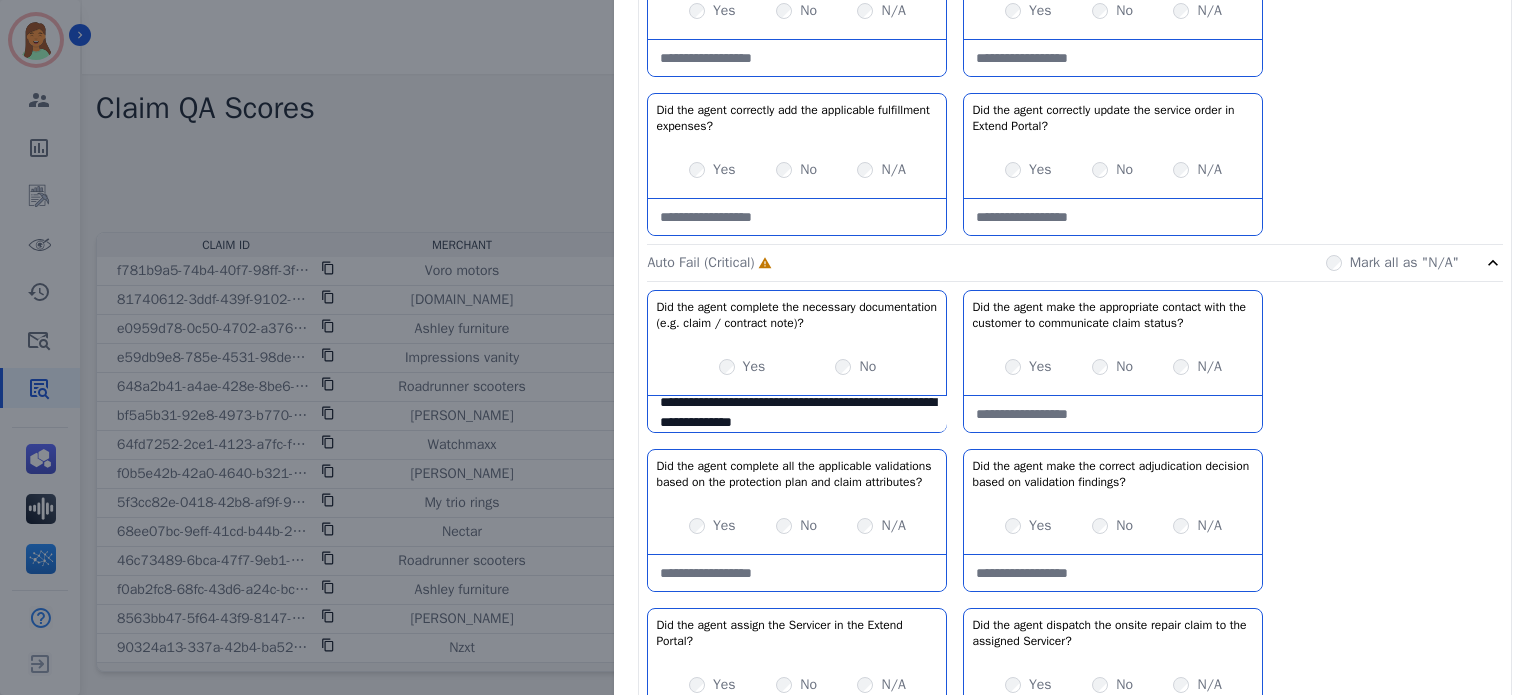 click on "**********" at bounding box center (797, 414) 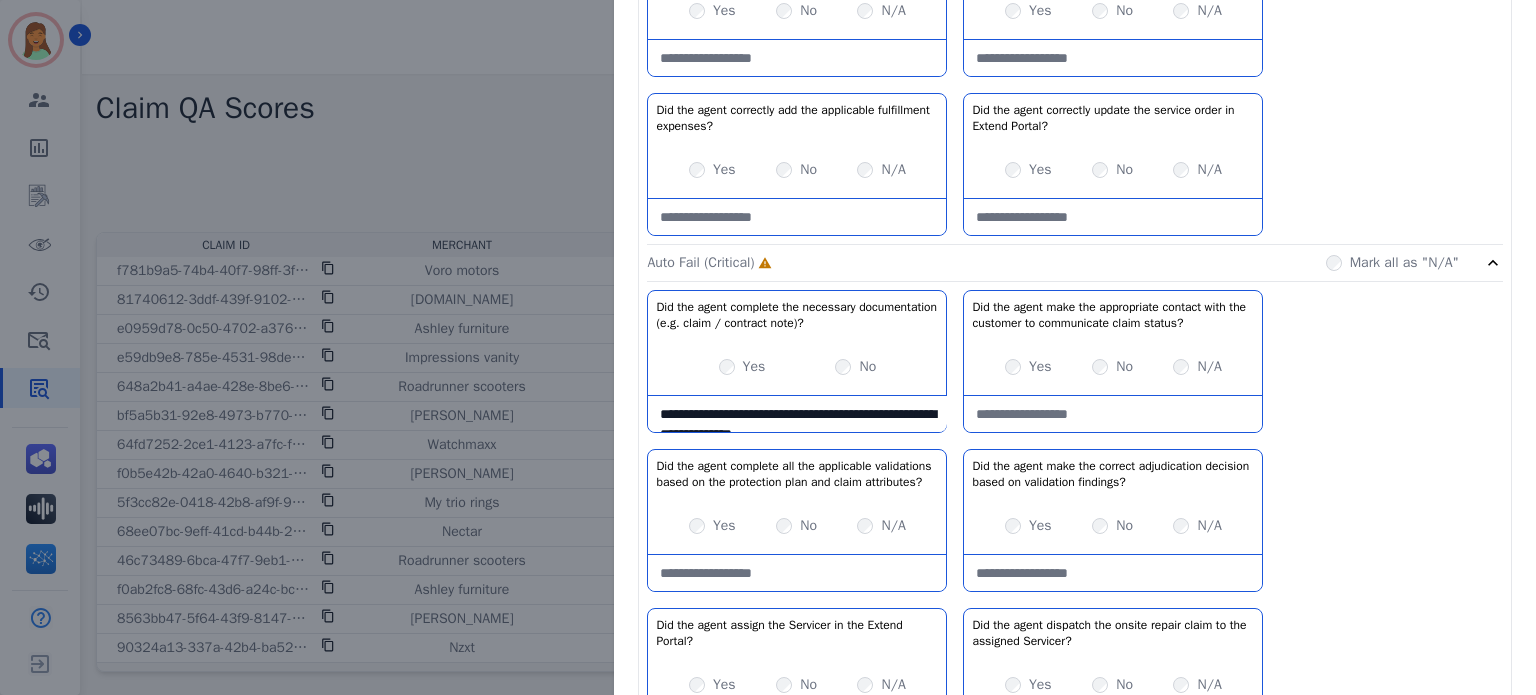 click on "**********" at bounding box center (797, 414) 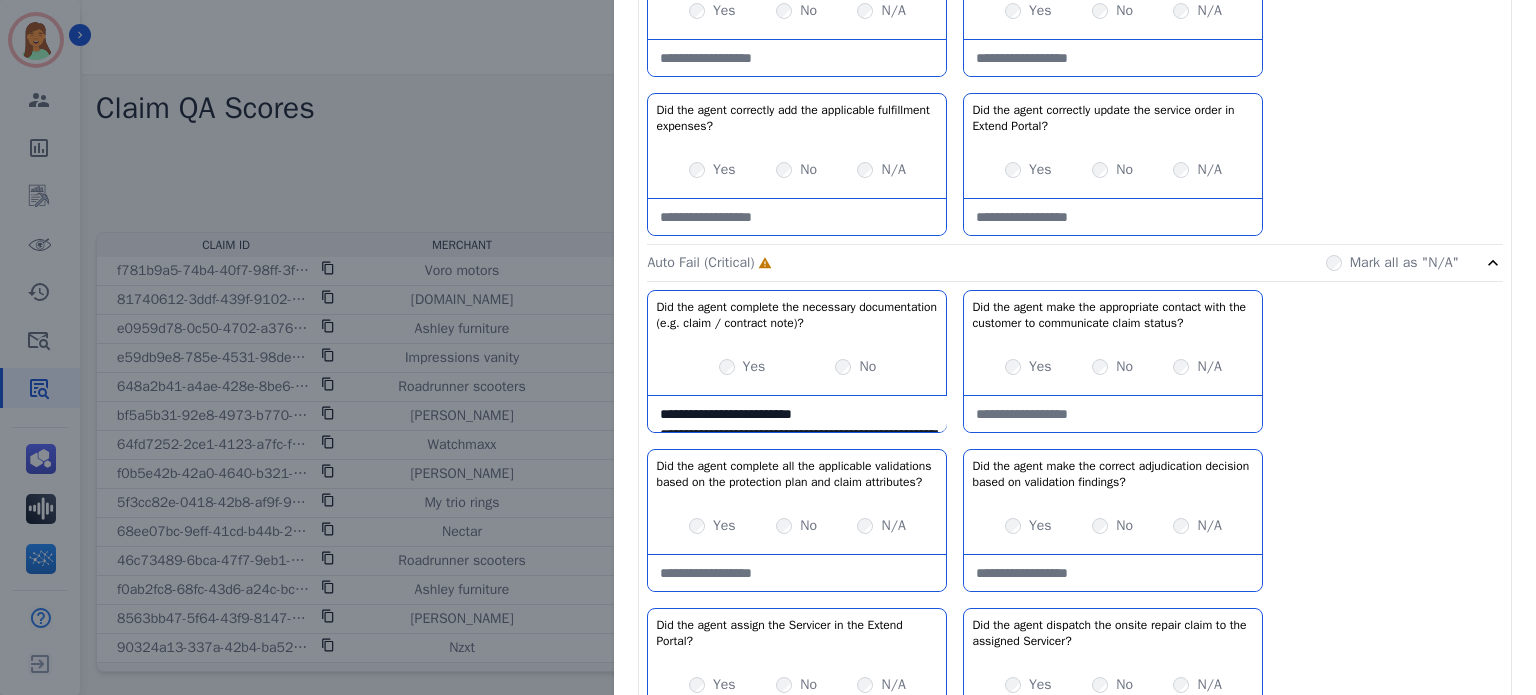 scroll, scrollTop: 12, scrollLeft: 0, axis: vertical 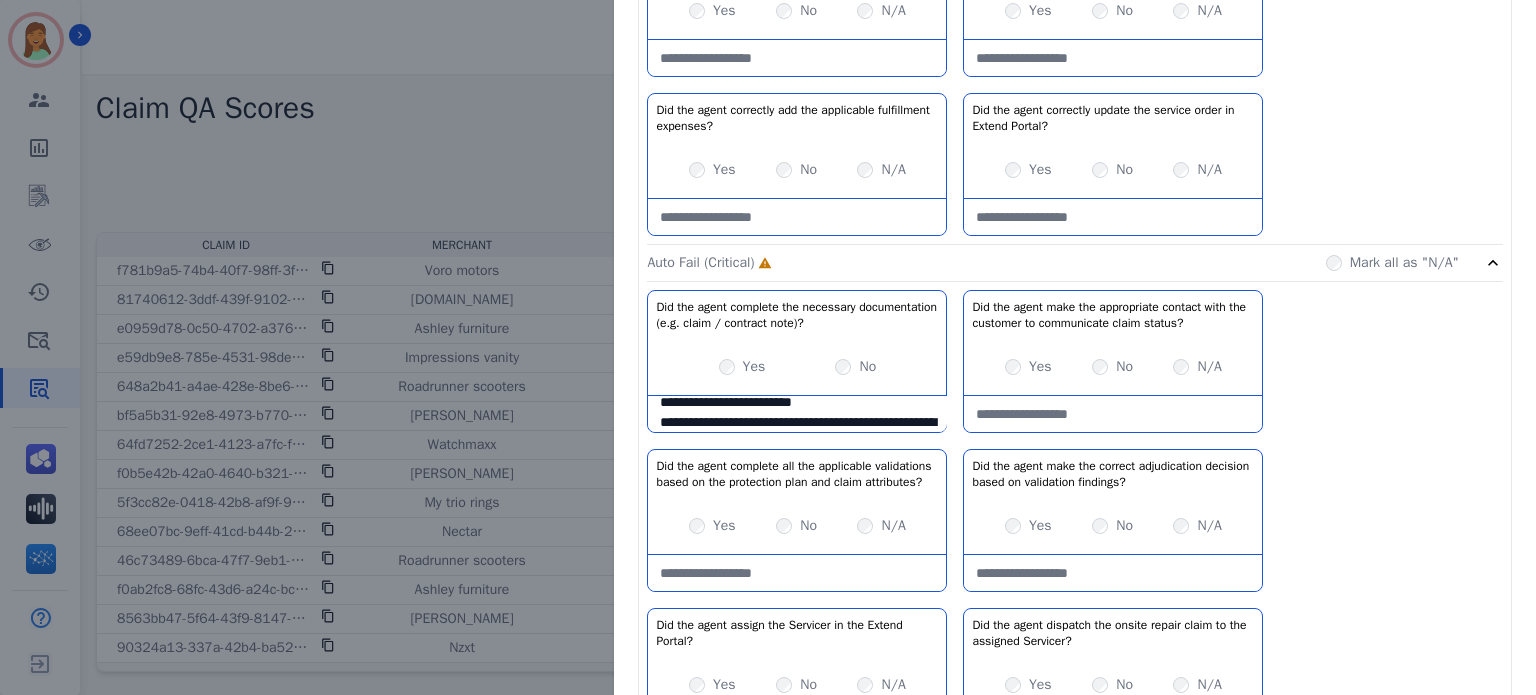 click on "**********" at bounding box center (797, 414) 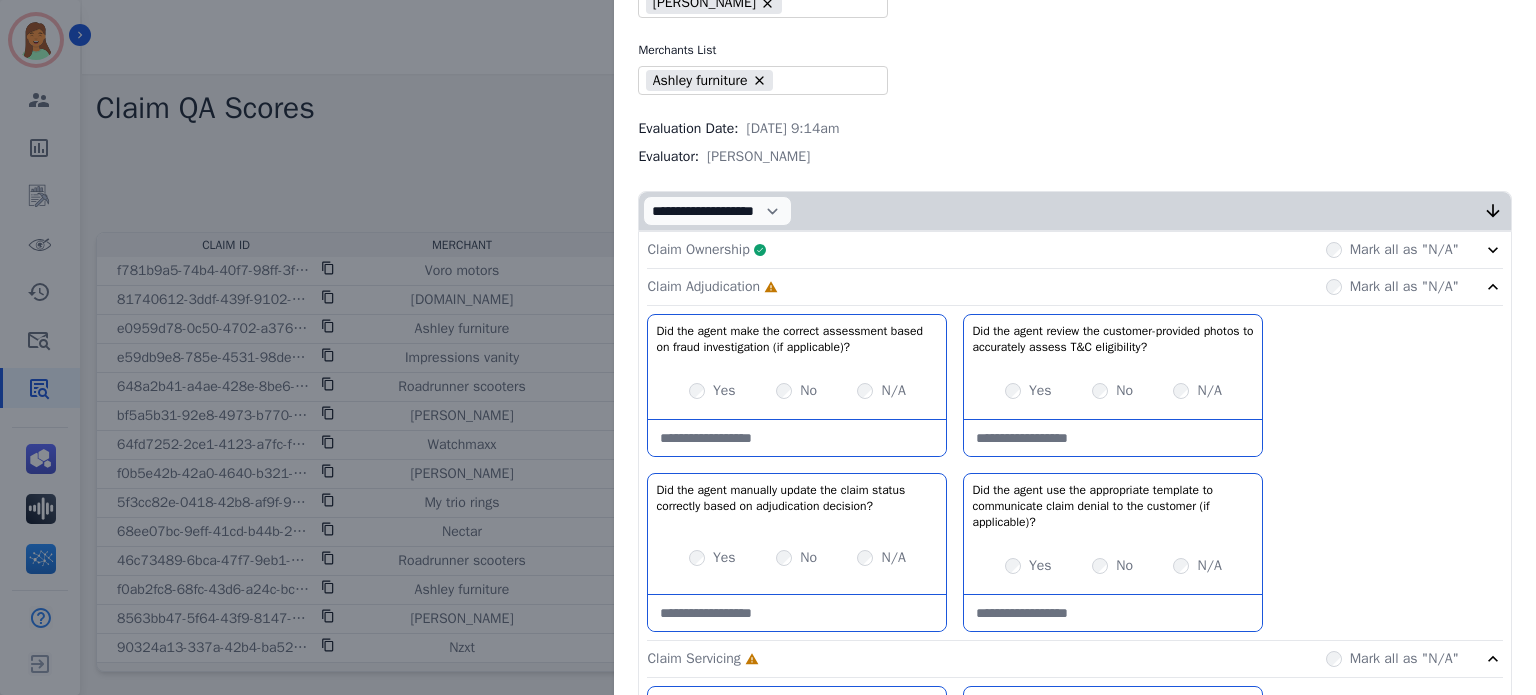 scroll, scrollTop: 266, scrollLeft: 0, axis: vertical 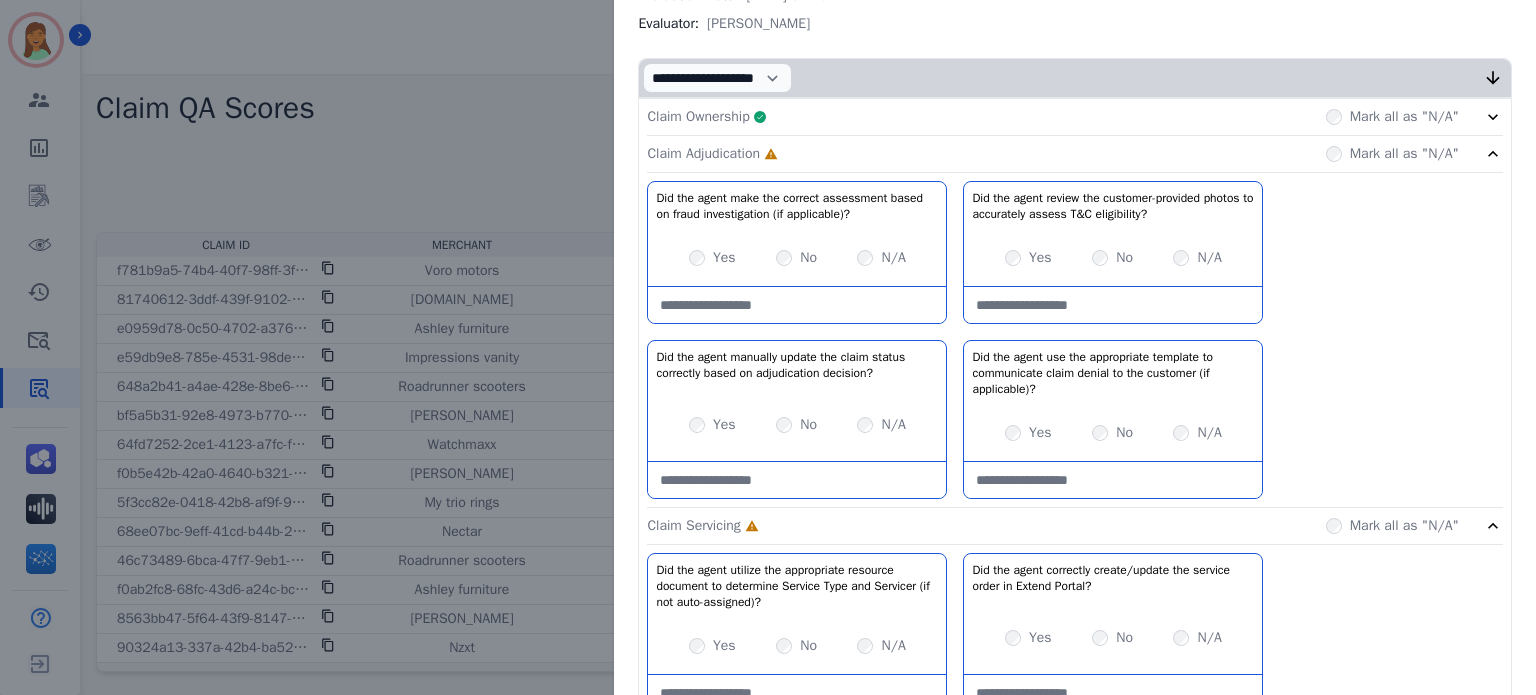 type on "**********" 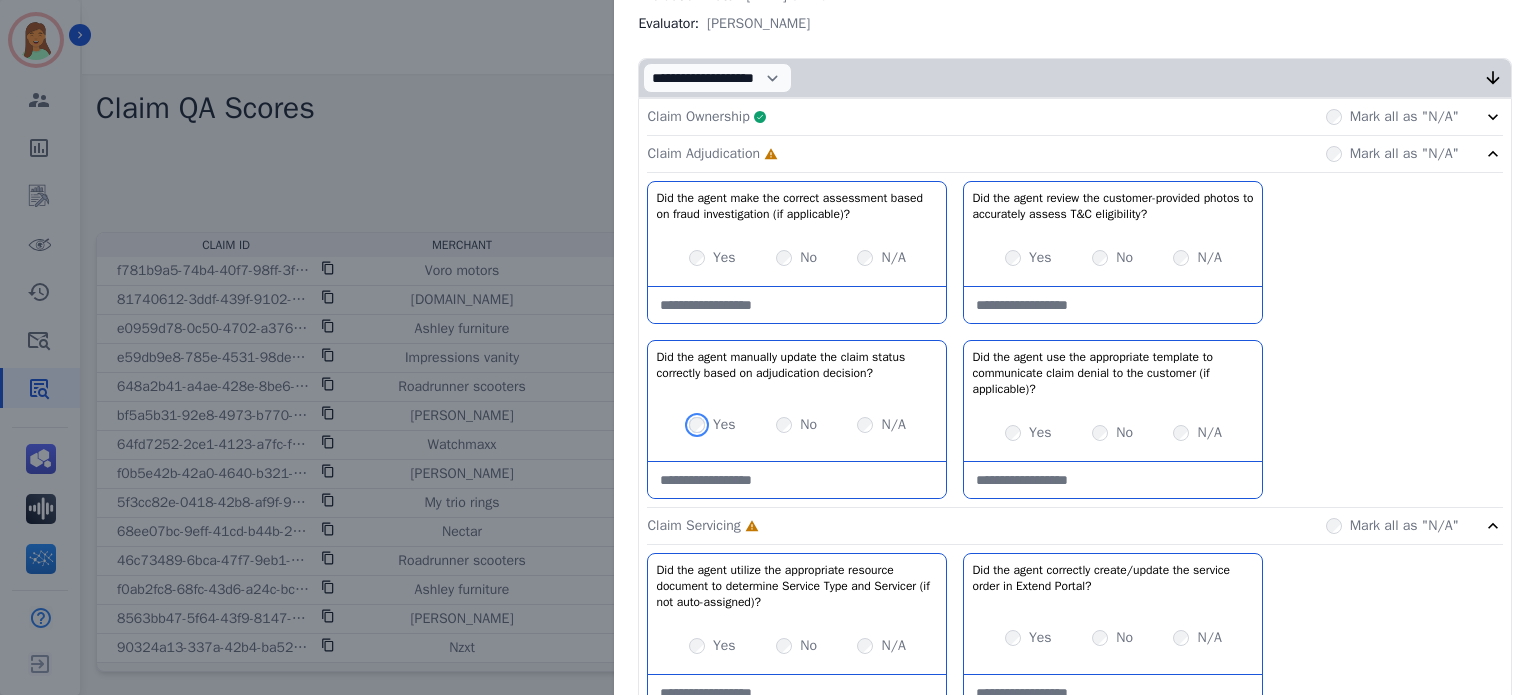 scroll, scrollTop: 400, scrollLeft: 0, axis: vertical 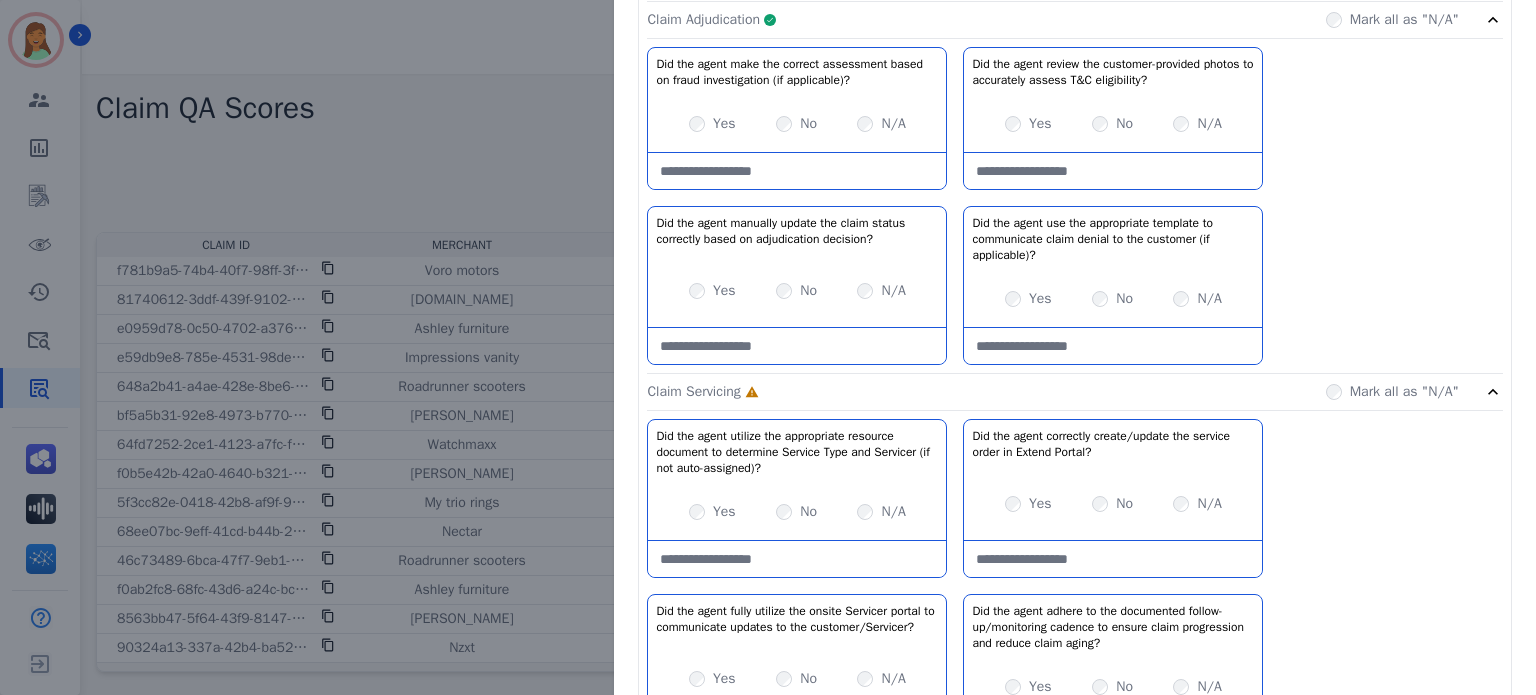 click on "Claim Adjudication     Complete         Mark all as "N/A"" 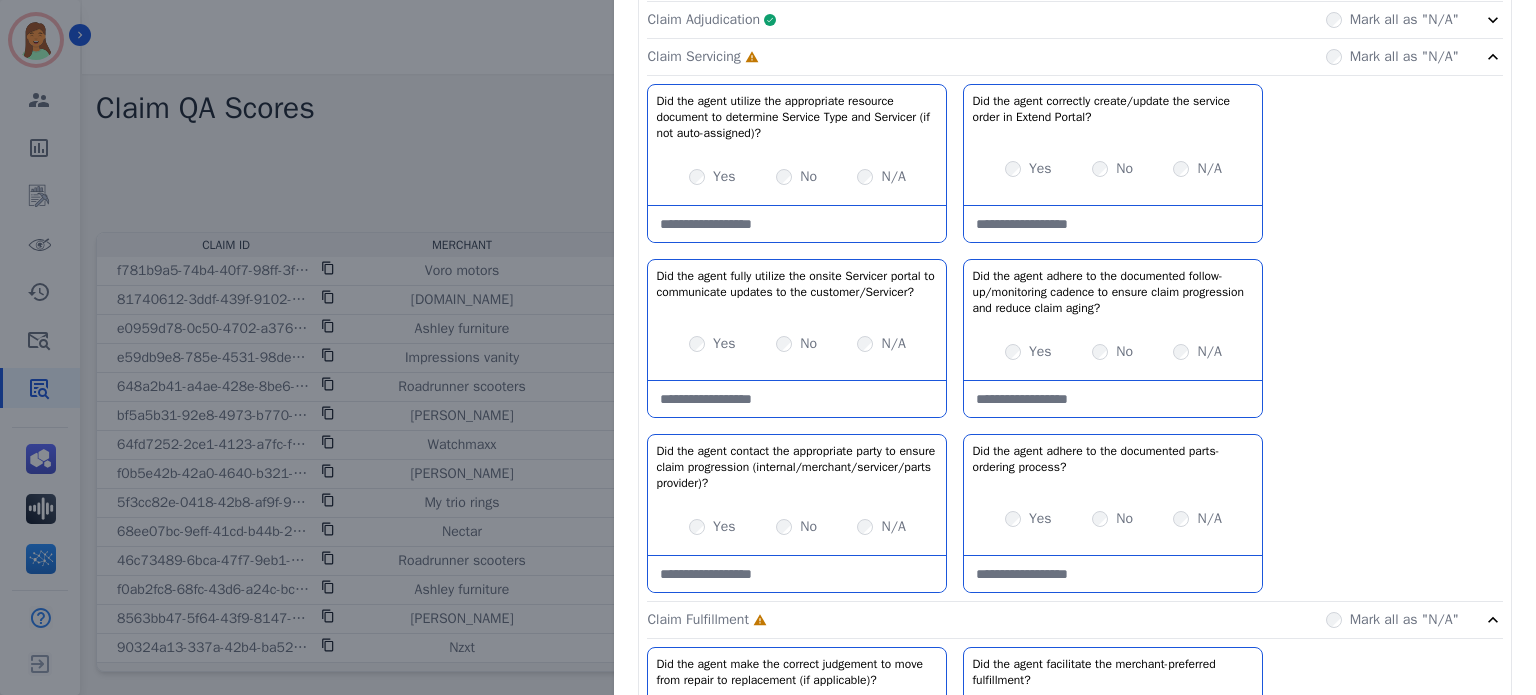 drag, startPoint x: 988, startPoint y: 163, endPoint x: 998, endPoint y: 181, distance: 20.59126 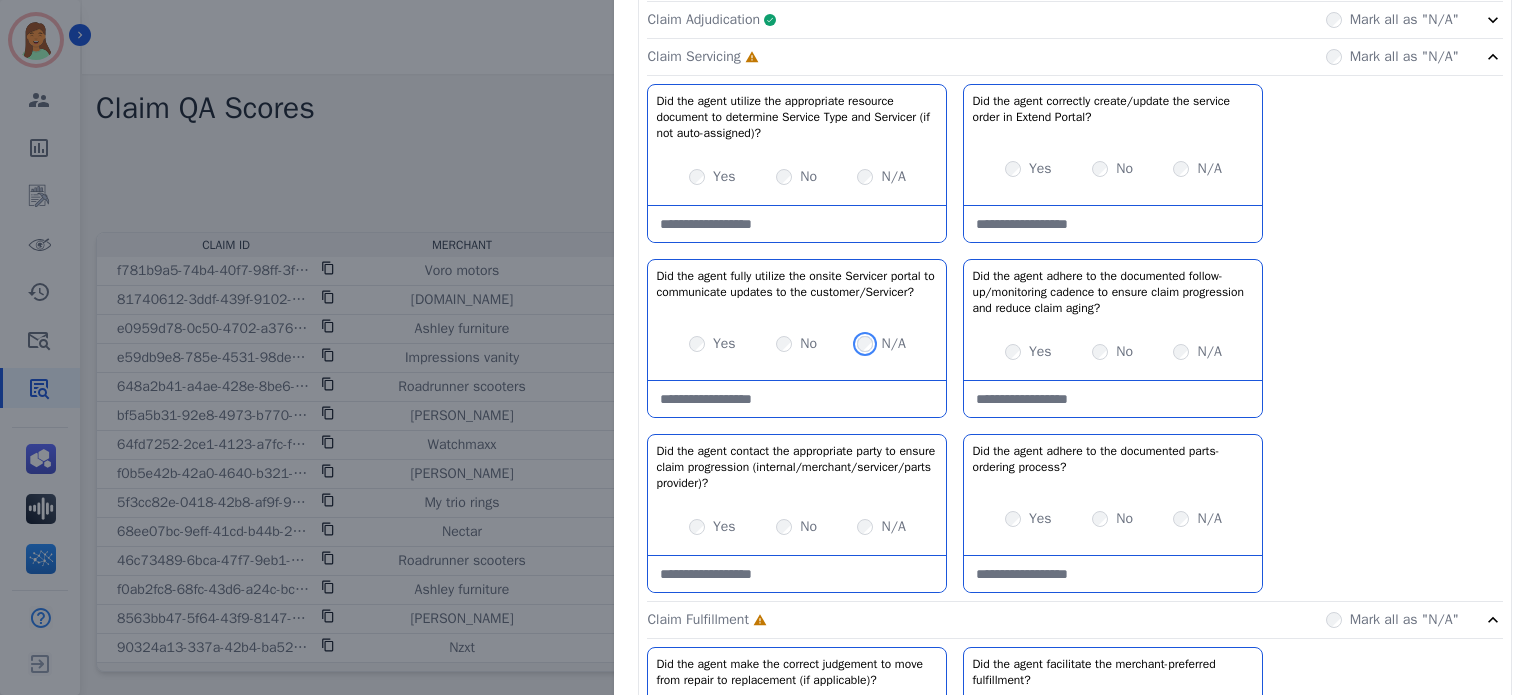 scroll, scrollTop: 533, scrollLeft: 0, axis: vertical 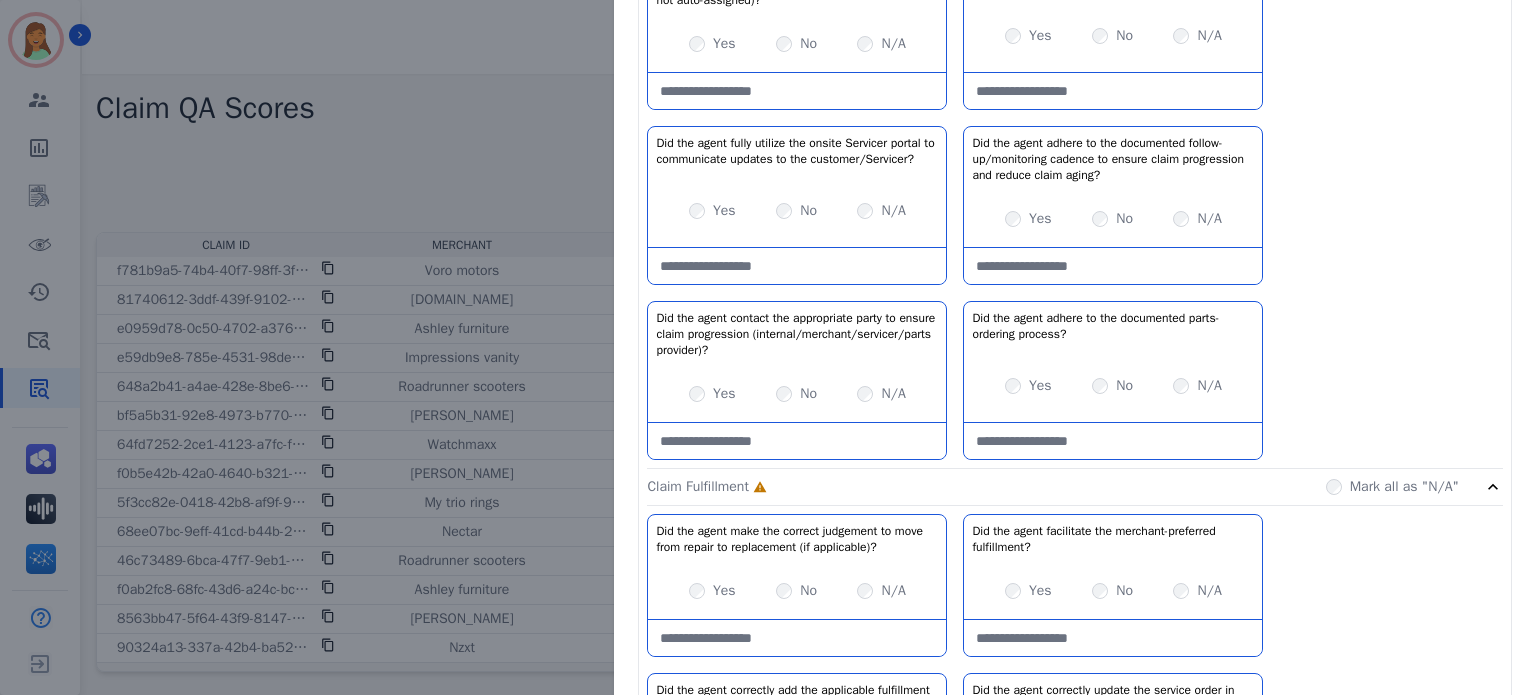 drag, startPoint x: 1100, startPoint y: 265, endPoint x: 1139, endPoint y: 211, distance: 66.61081 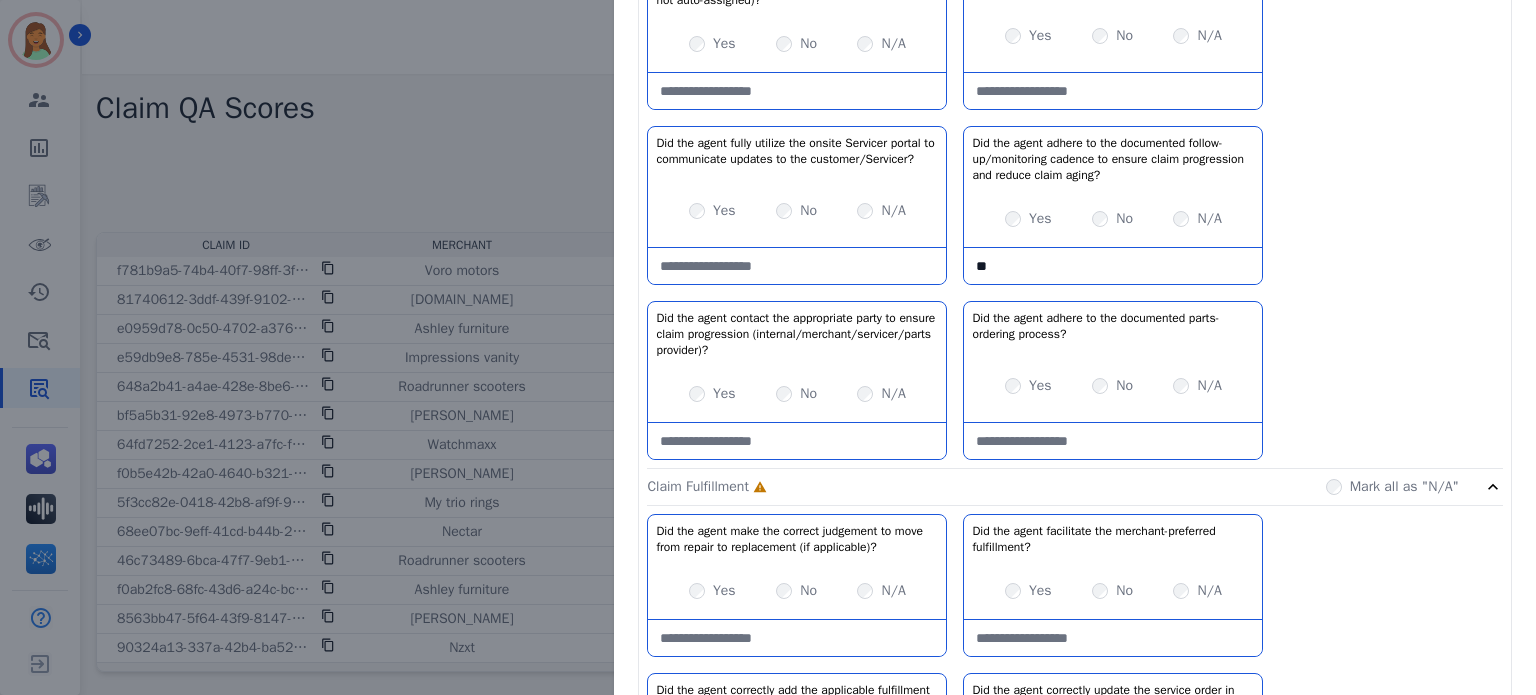 type on "*" 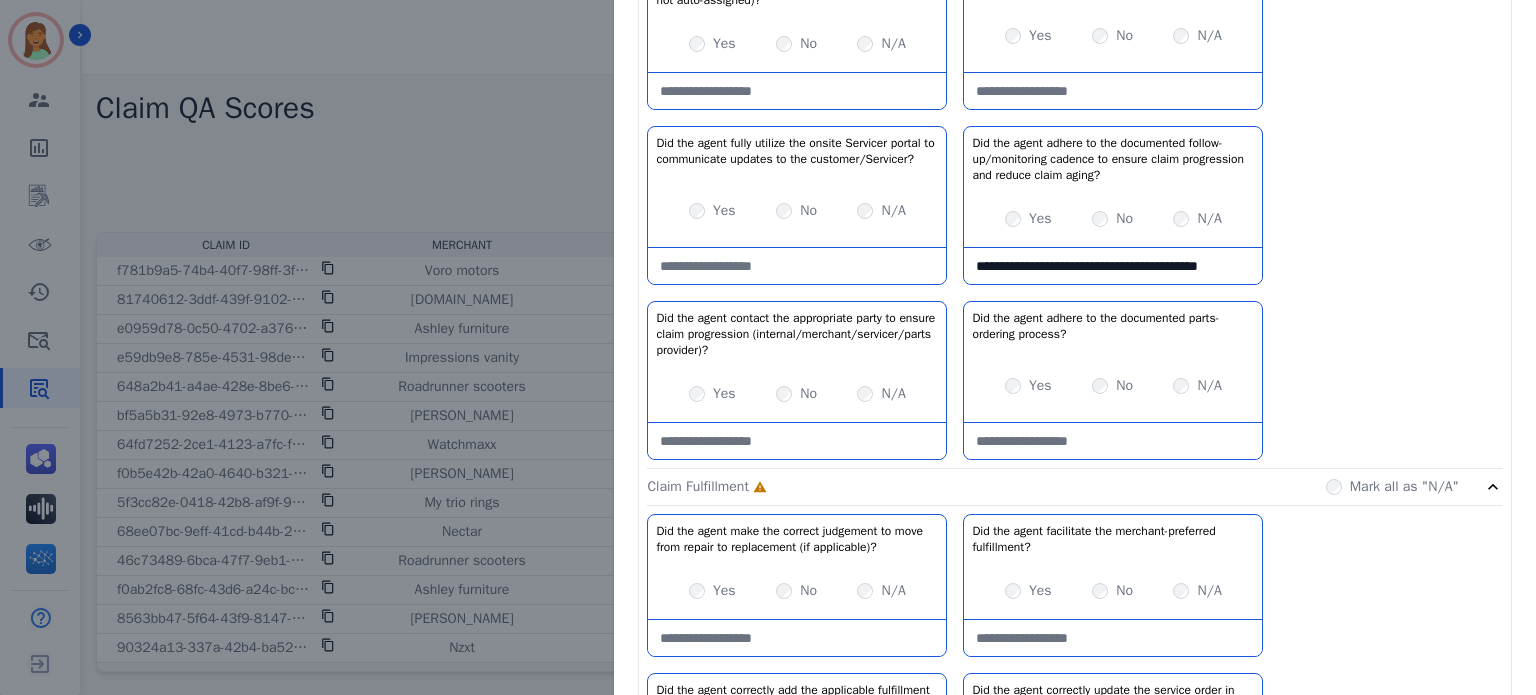 scroll, scrollTop: 11, scrollLeft: 0, axis: vertical 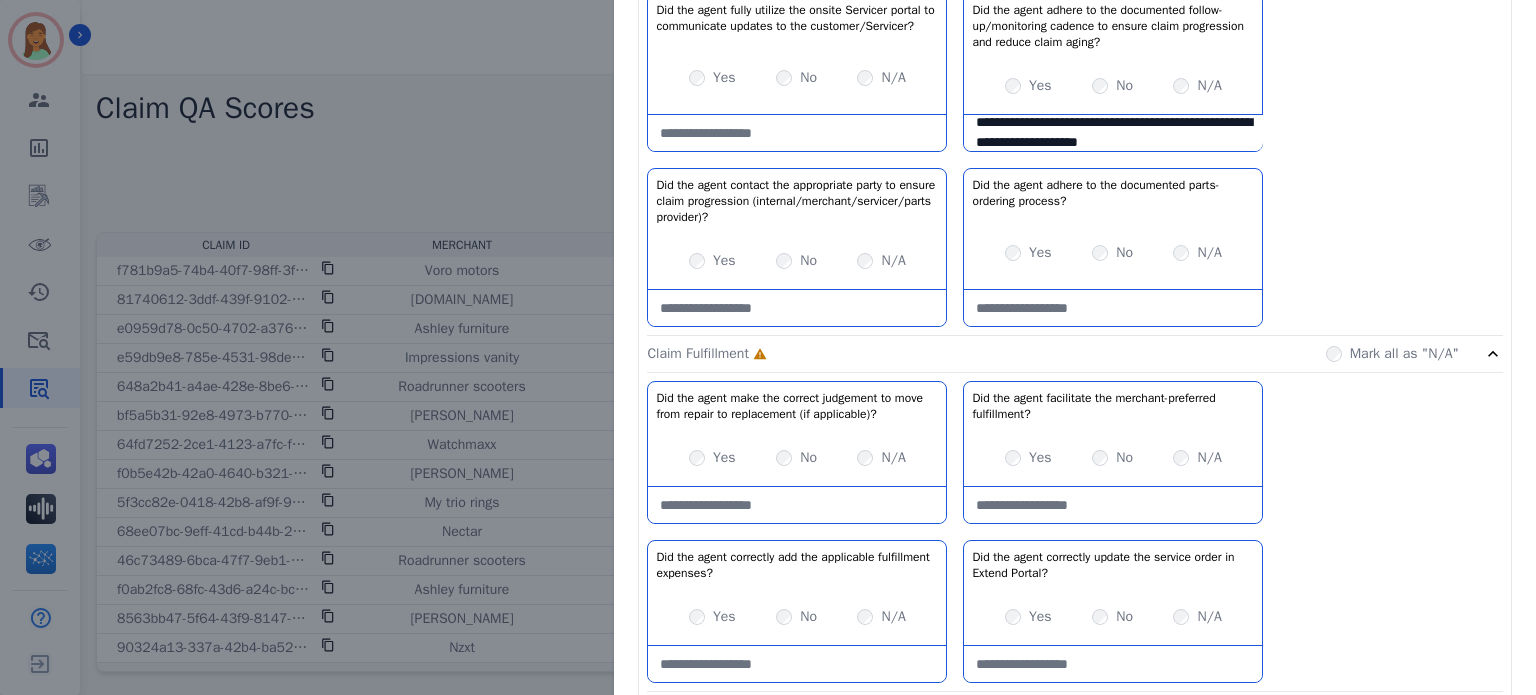 type on "**********" 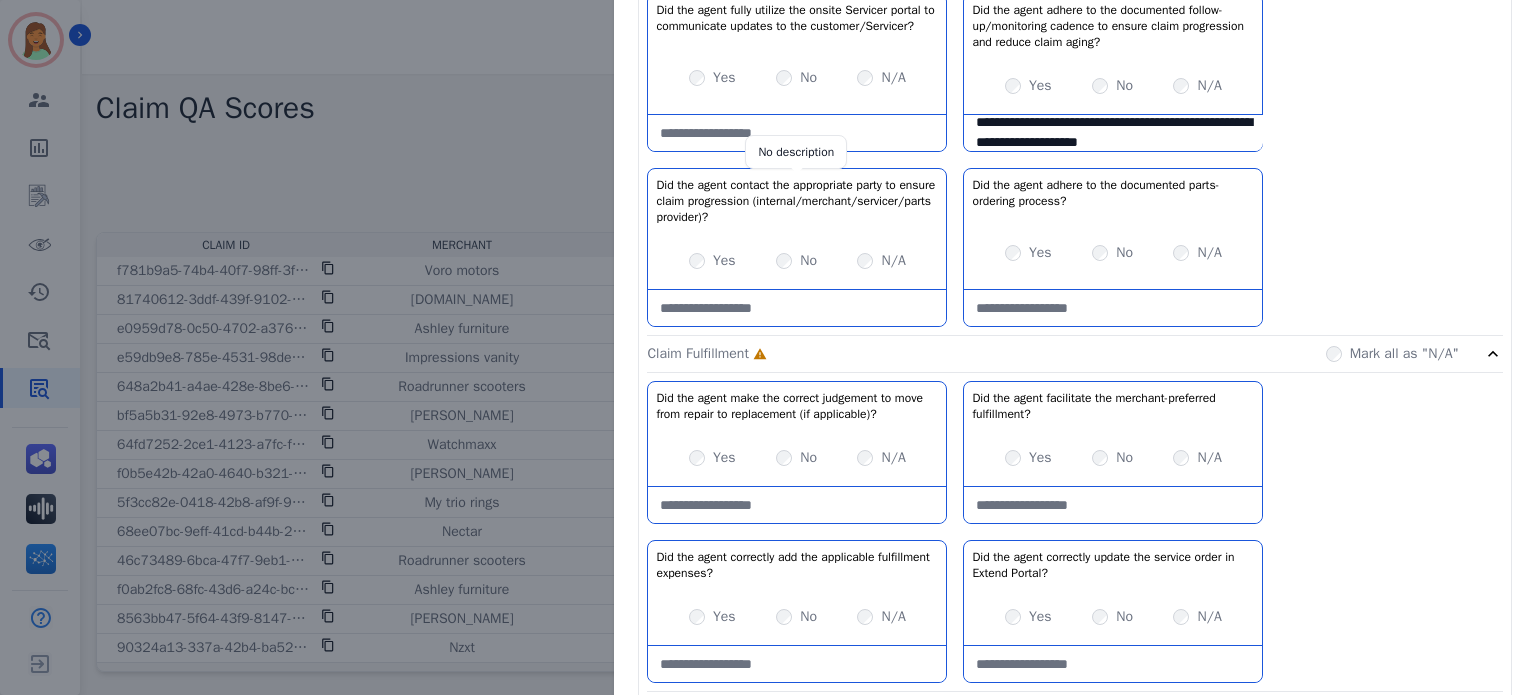 click on "Did the agent contact the appropriate party to ensure claim progression (internal/merchant/servicer/parts provider)?" at bounding box center (797, 201) 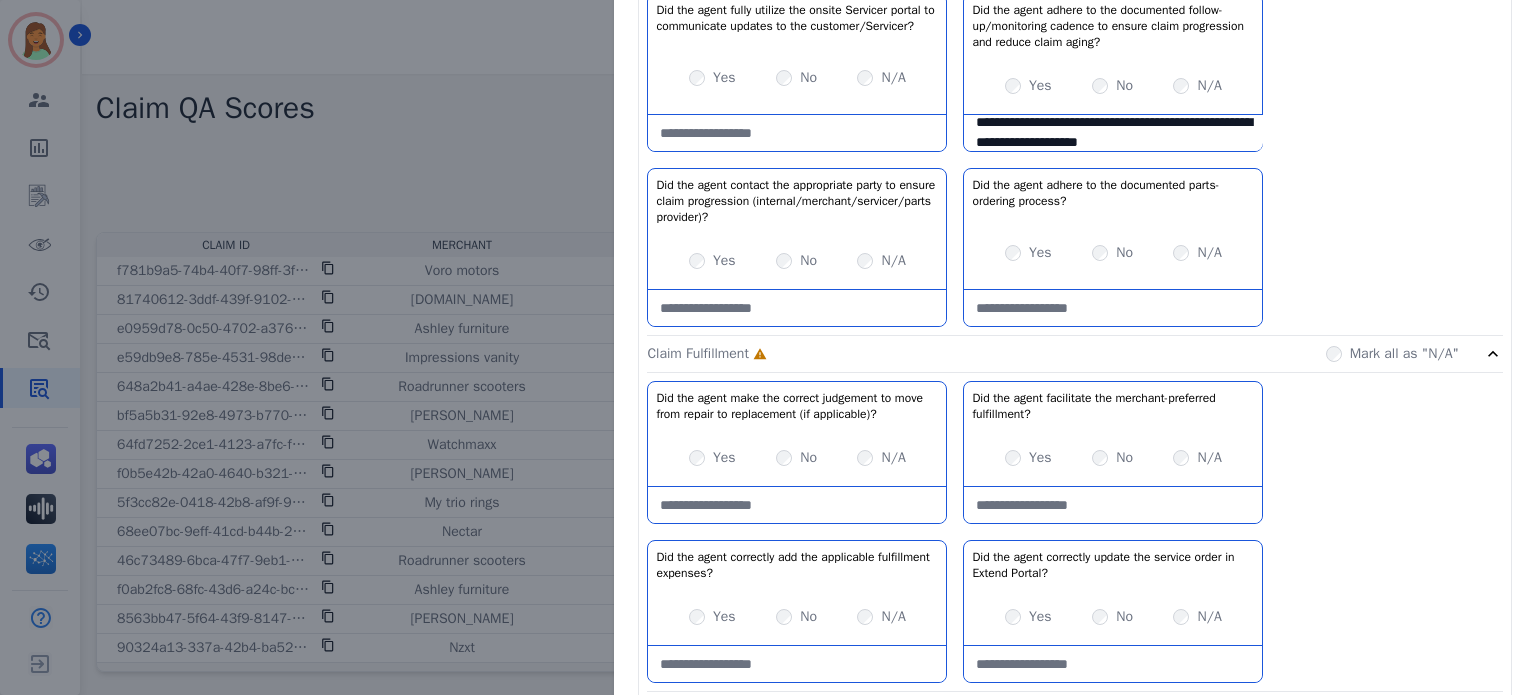 click on "Yes     No     N/A" at bounding box center (797, 261) 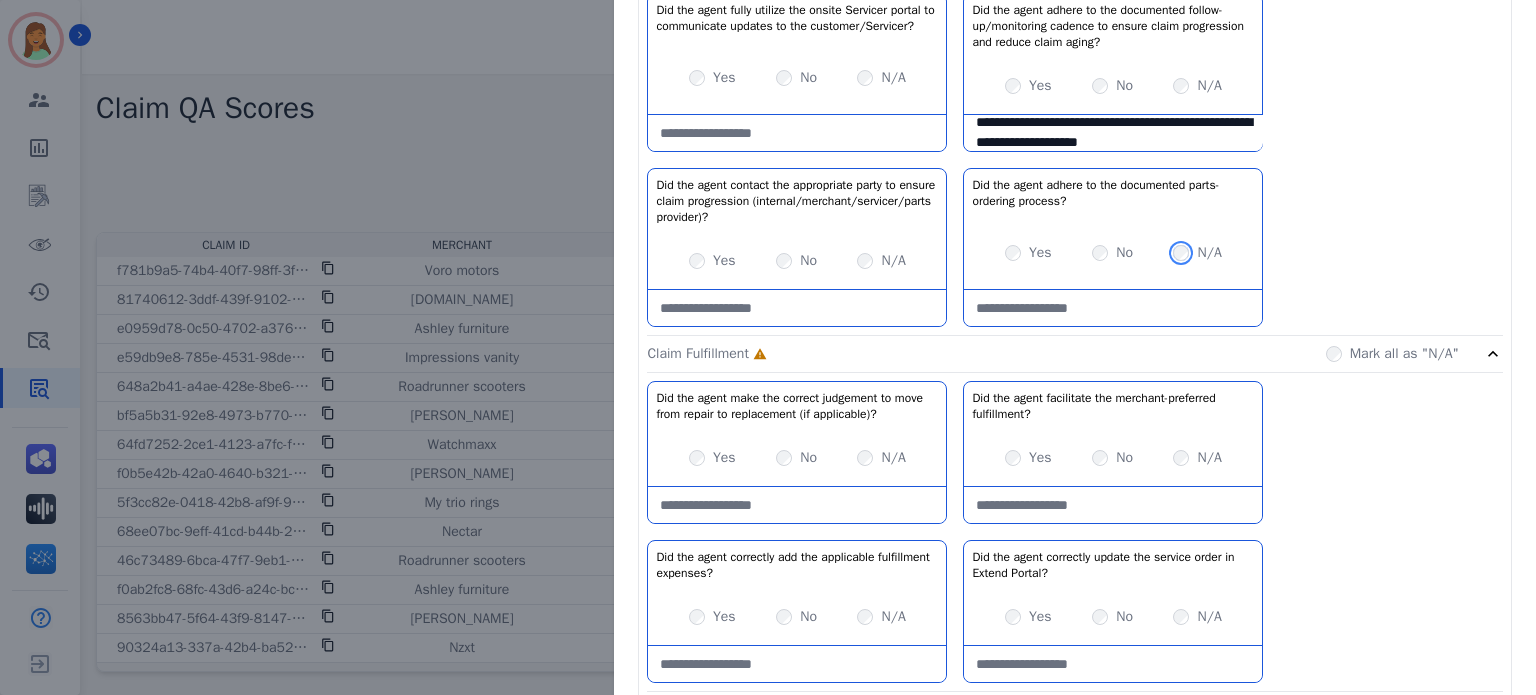 scroll, scrollTop: 266, scrollLeft: 0, axis: vertical 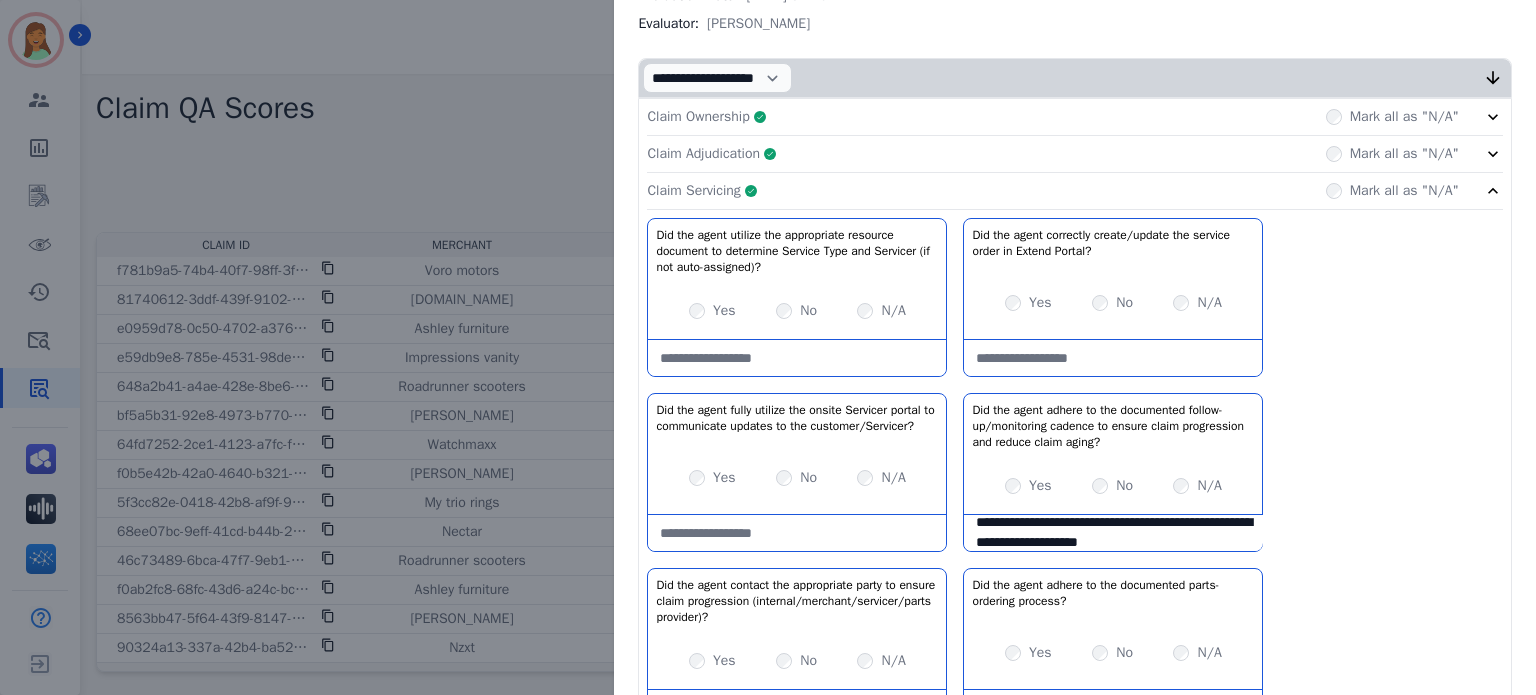 click on "Claim Servicing     Complete         Mark all as "N/A"" 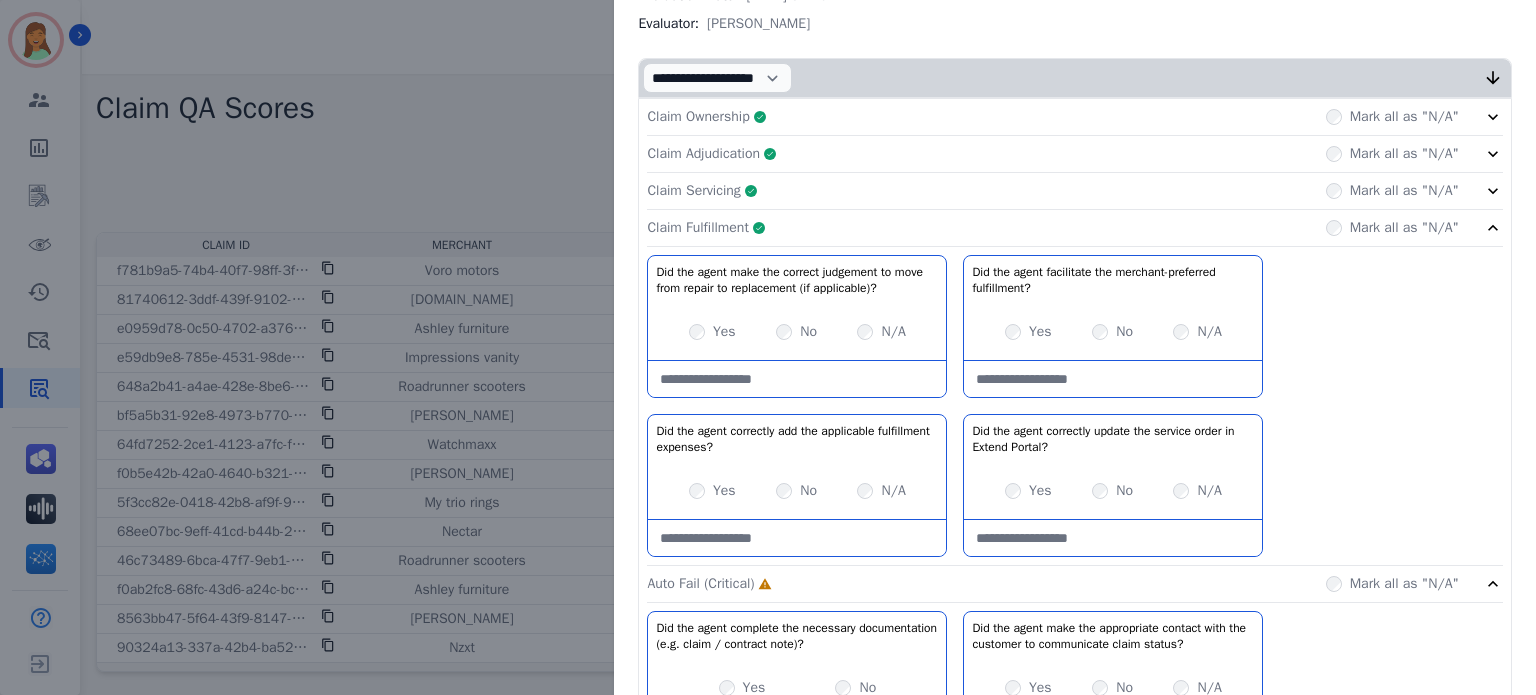 click on "Claim Fulfillment     Complete         Mark all as "N/A"" 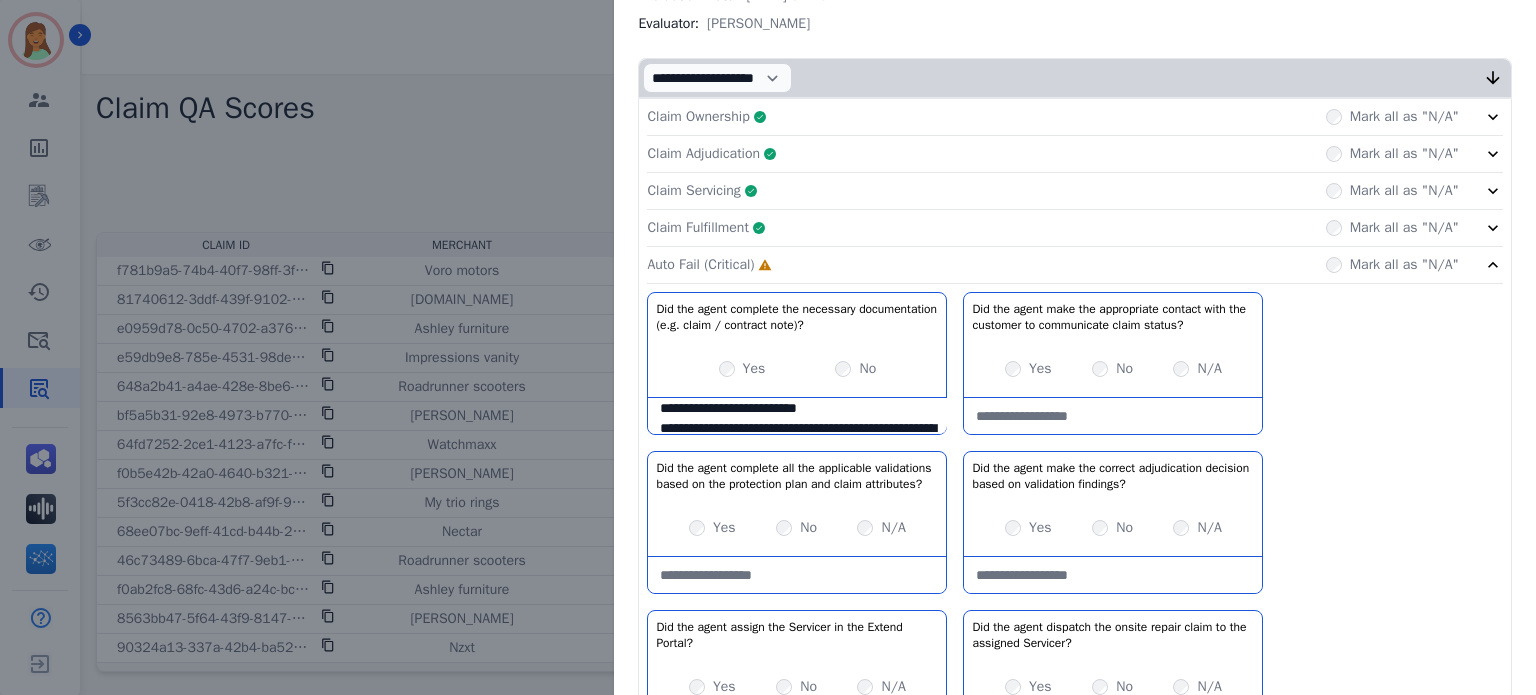 scroll, scrollTop: 400, scrollLeft: 0, axis: vertical 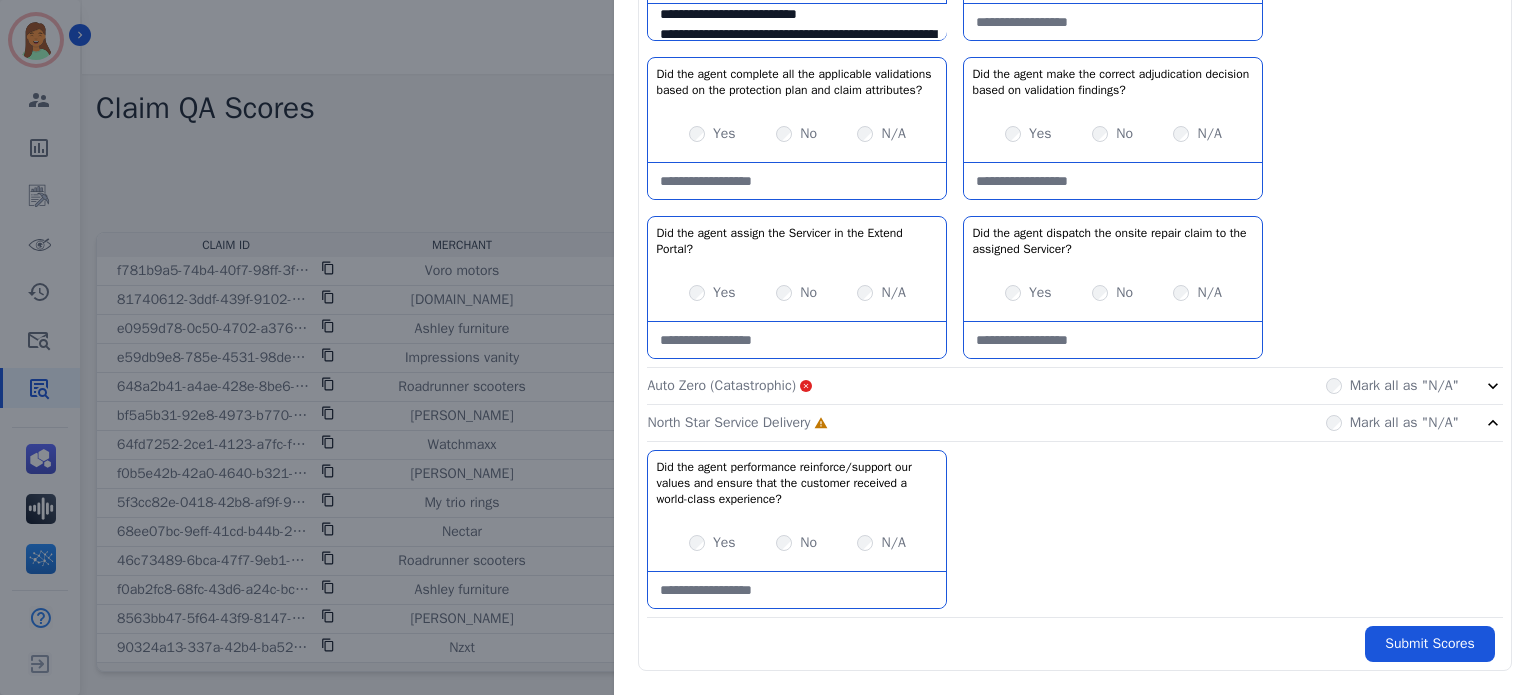 click on "Yes" at bounding box center (712, 293) 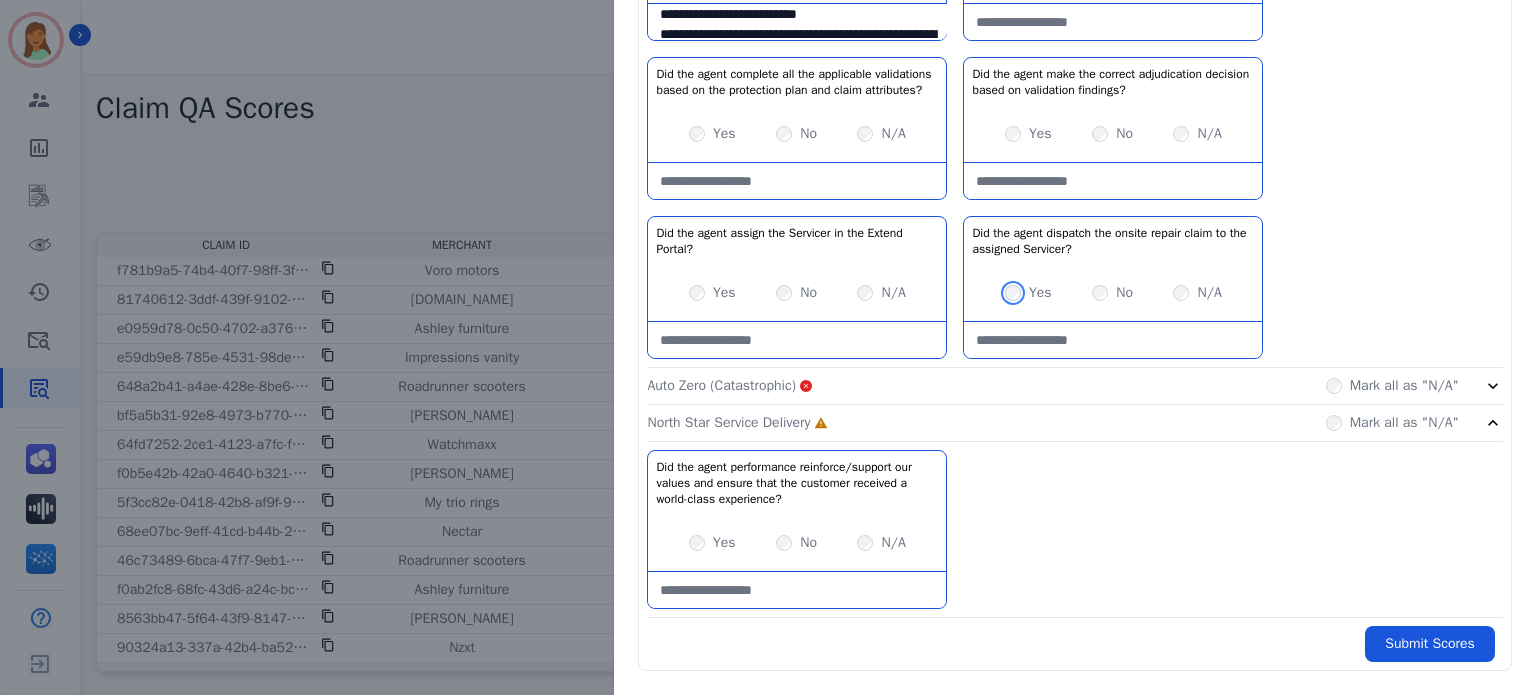 scroll, scrollTop: 671, scrollLeft: 0, axis: vertical 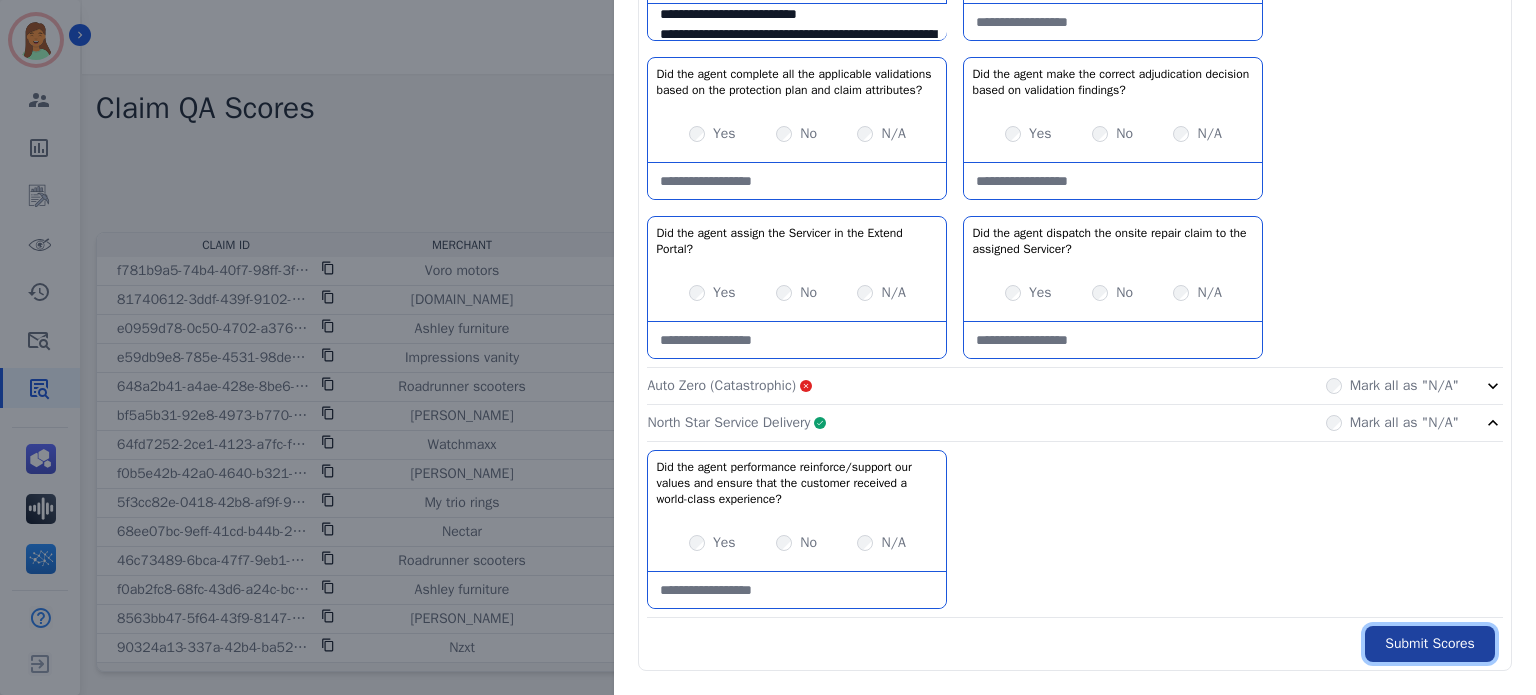 click on "Submit Scores" at bounding box center [1430, 644] 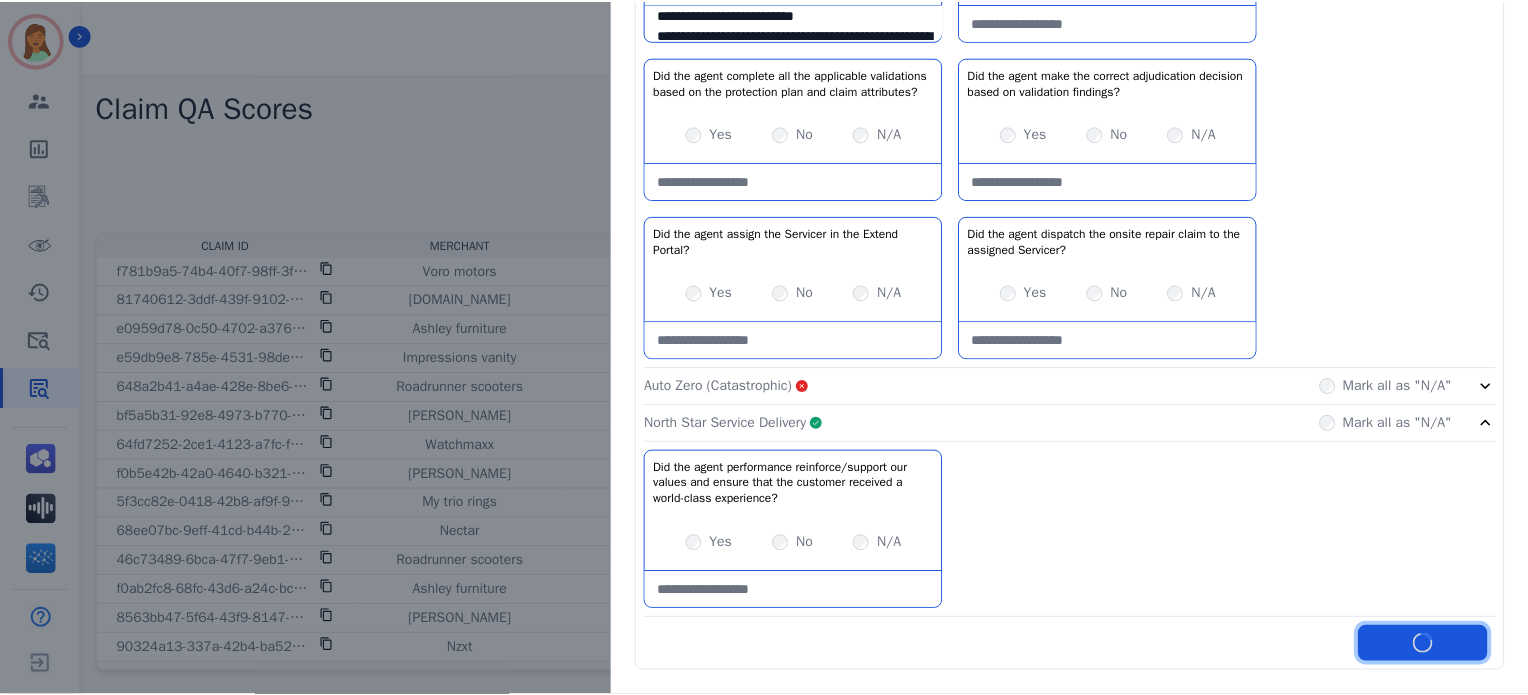 scroll, scrollTop: 783, scrollLeft: 0, axis: vertical 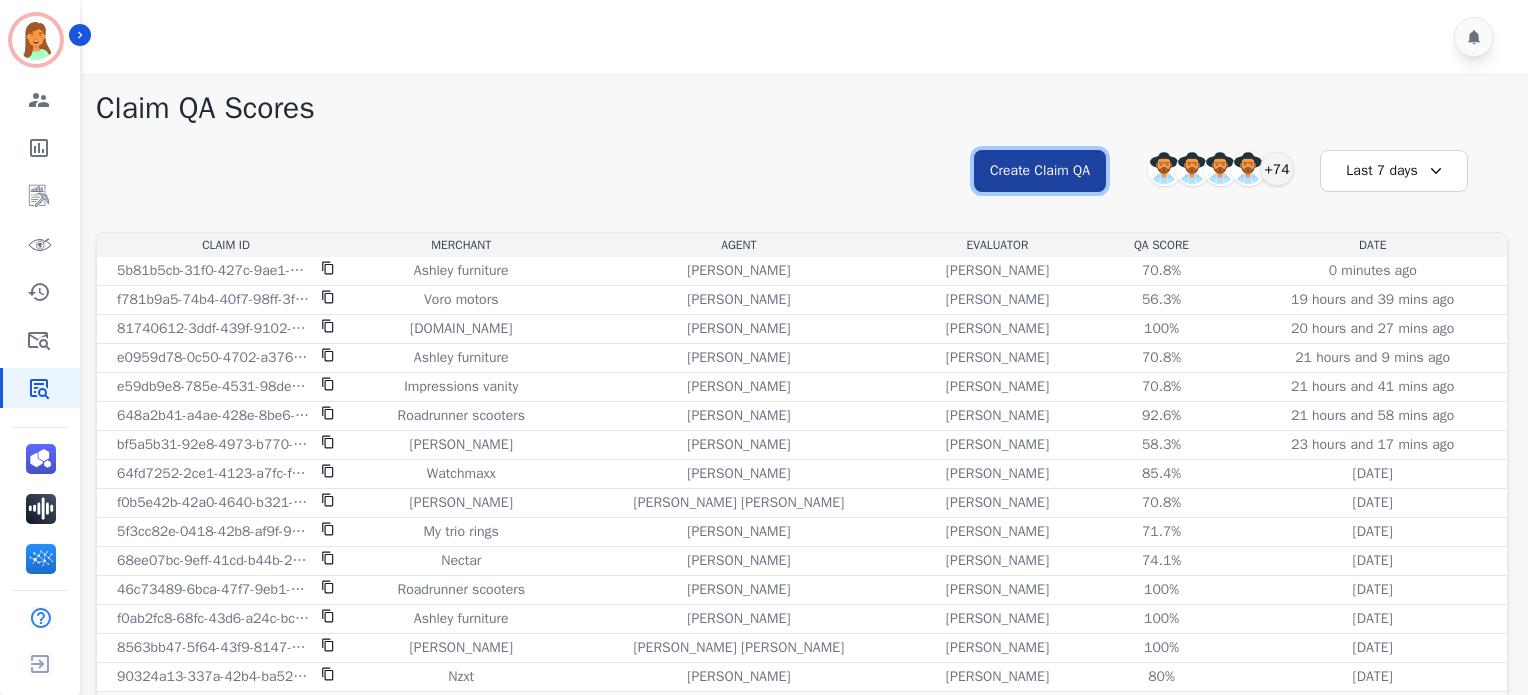 click on "Create Claim QA" at bounding box center (1040, 171) 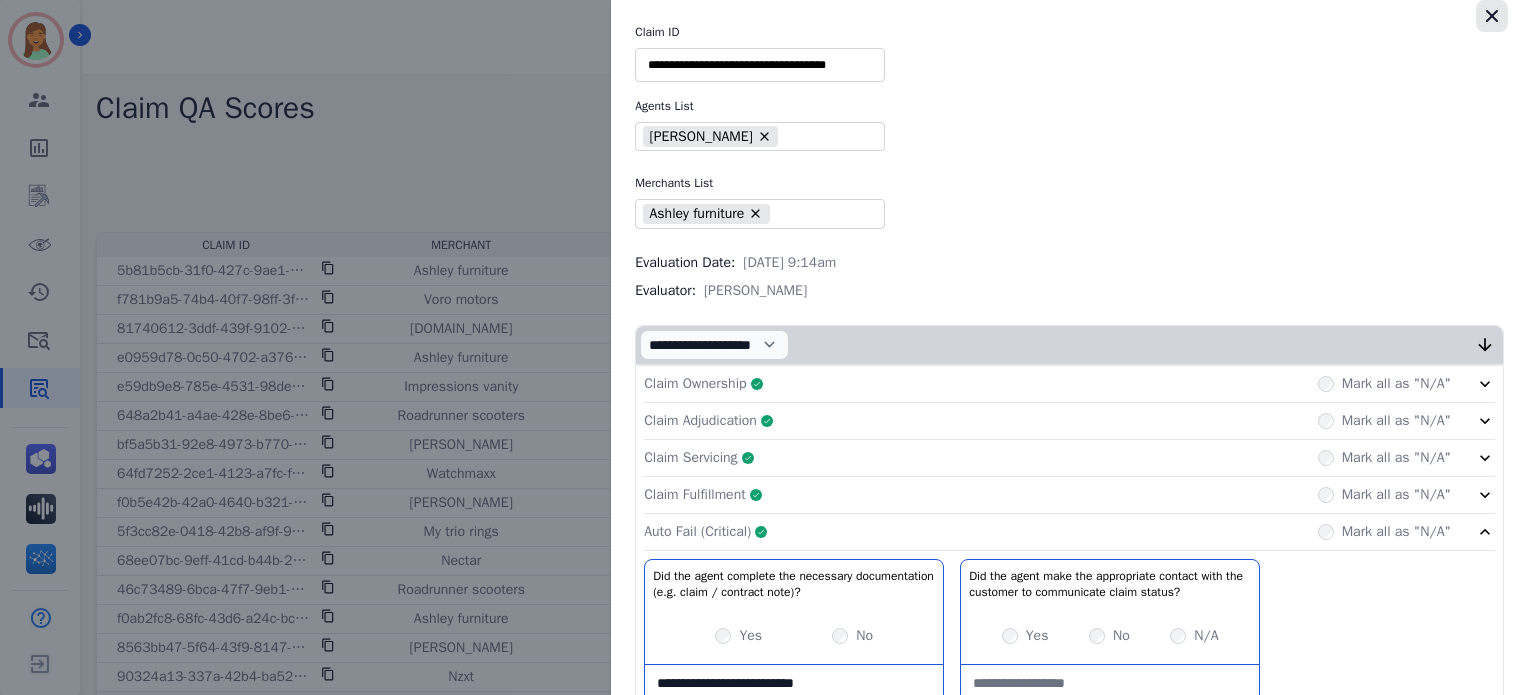 click at bounding box center [1492, 16] 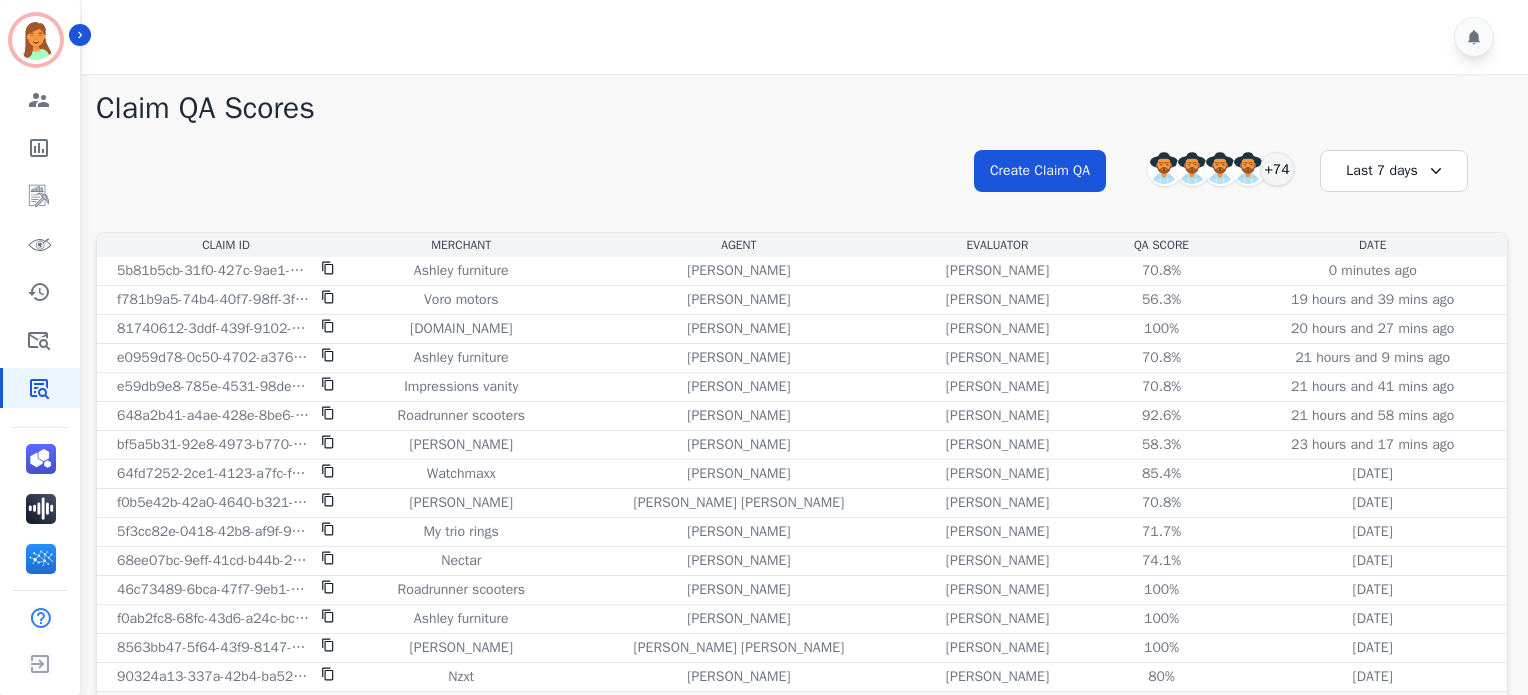 click on "**********" at bounding box center (802, 189) 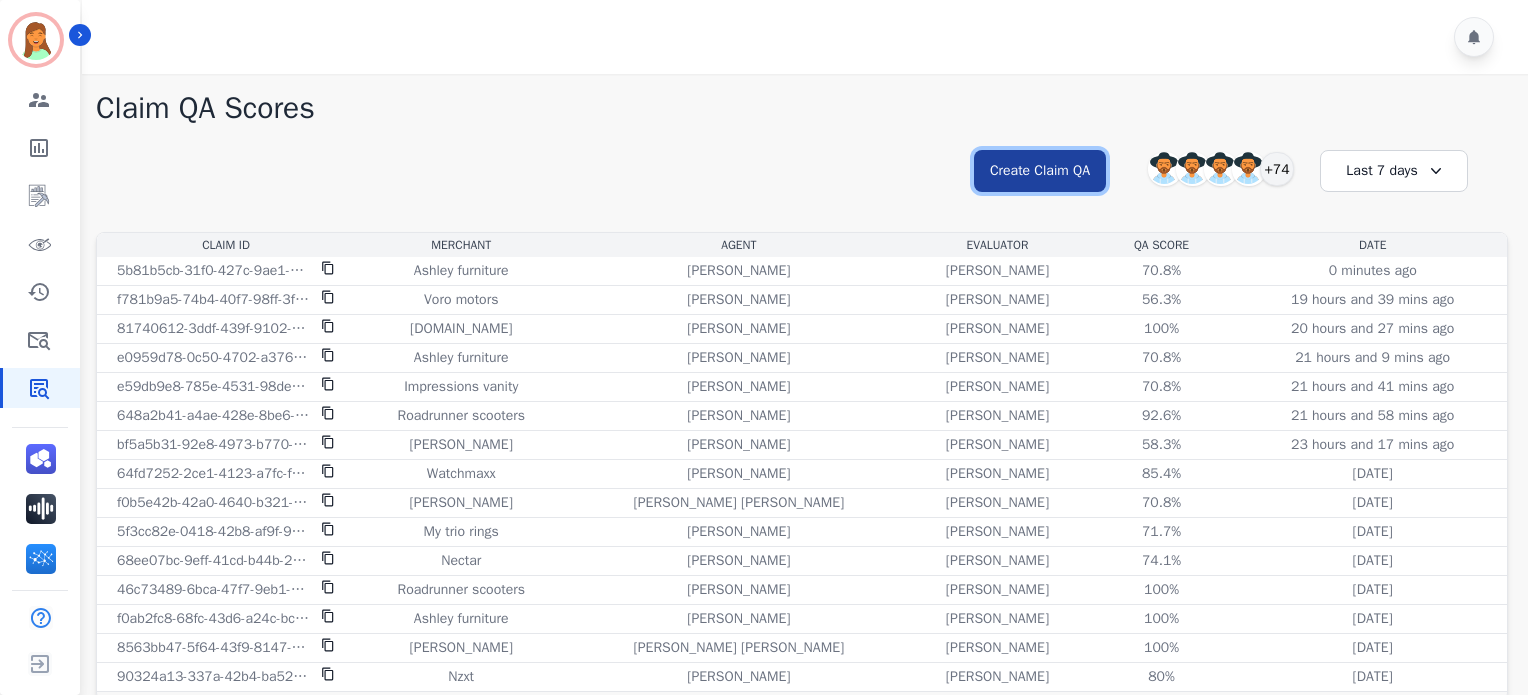 click on "Create Claim QA" at bounding box center [1040, 171] 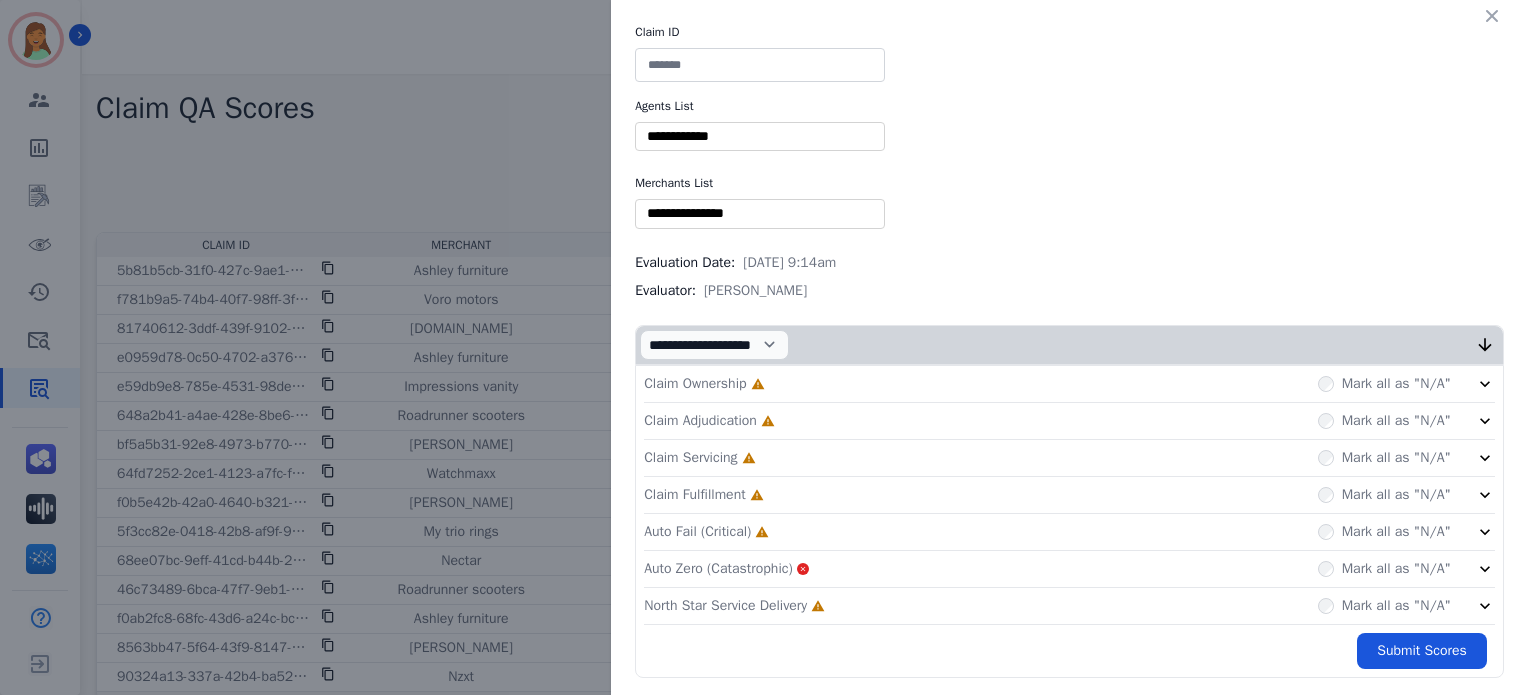 click at bounding box center [760, 65] 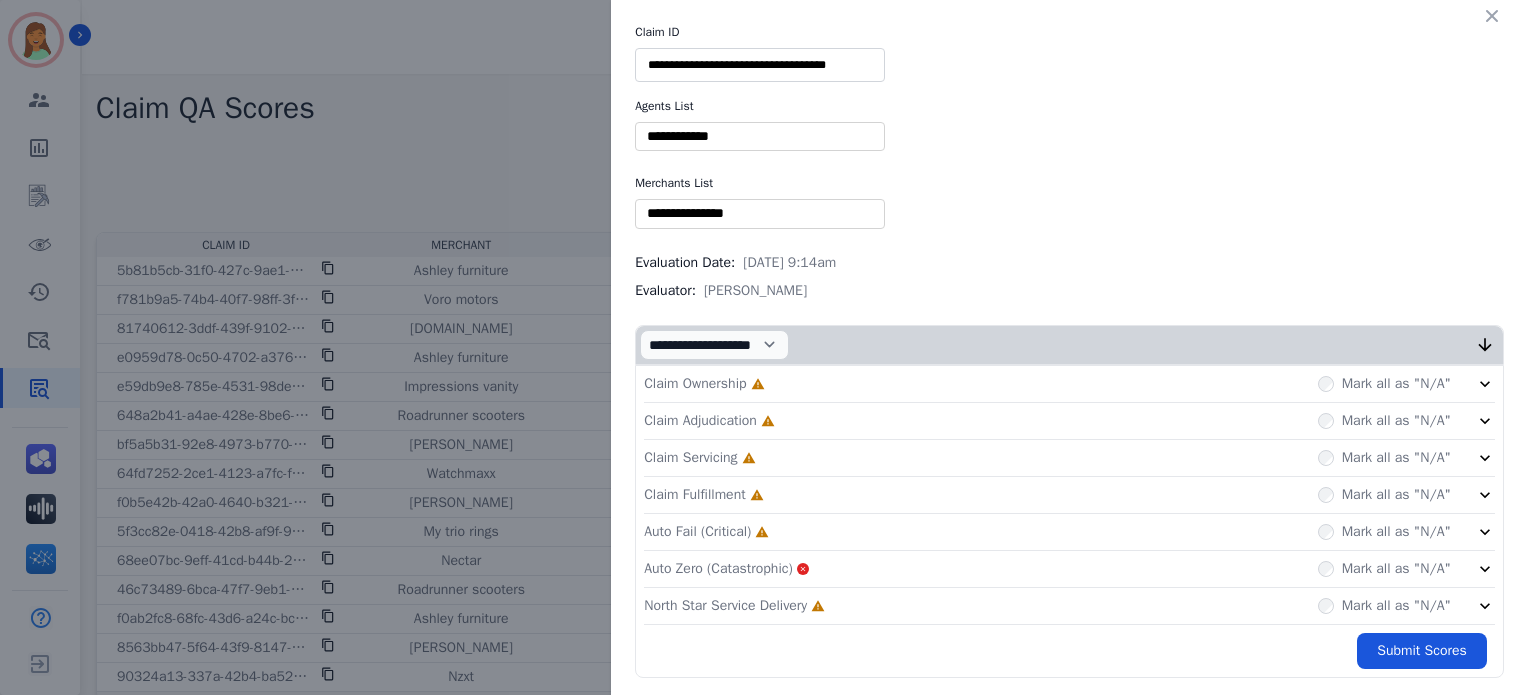 type on "**********" 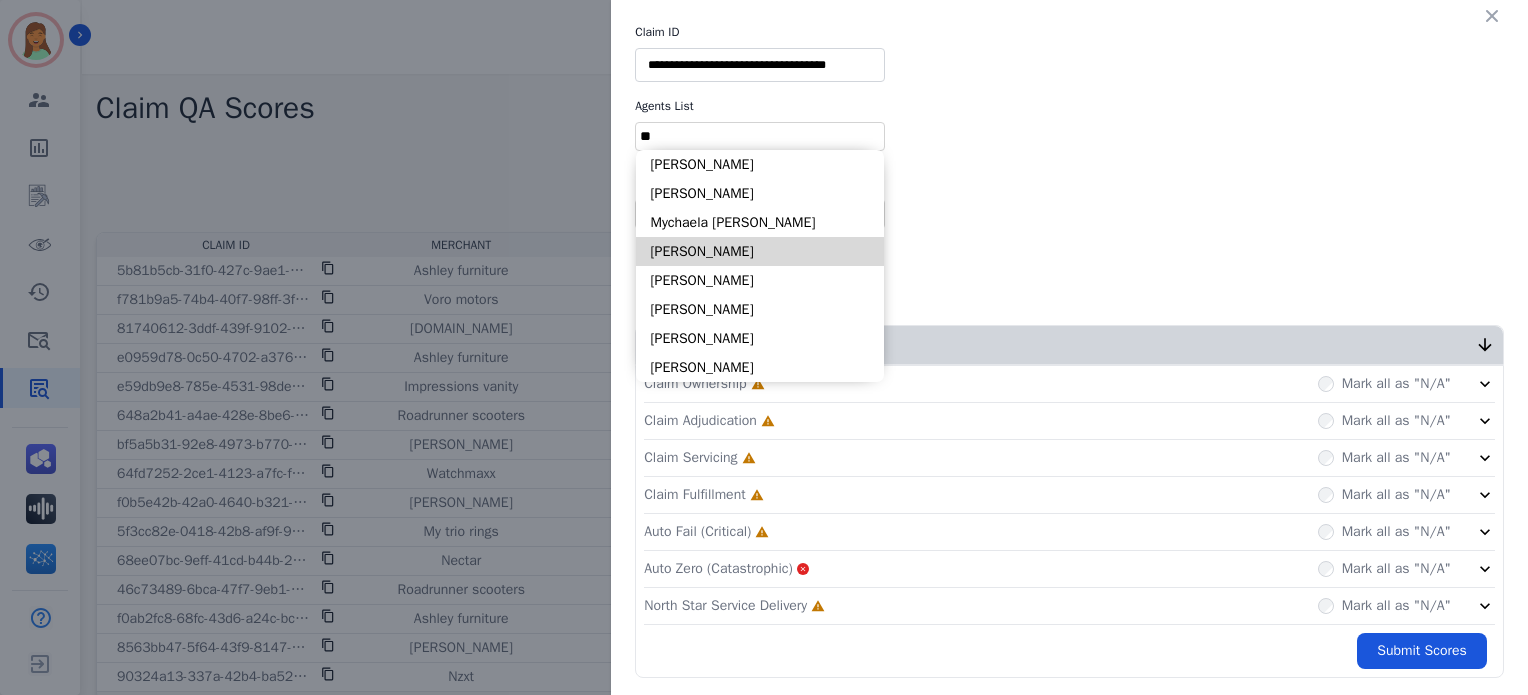 type on "**" 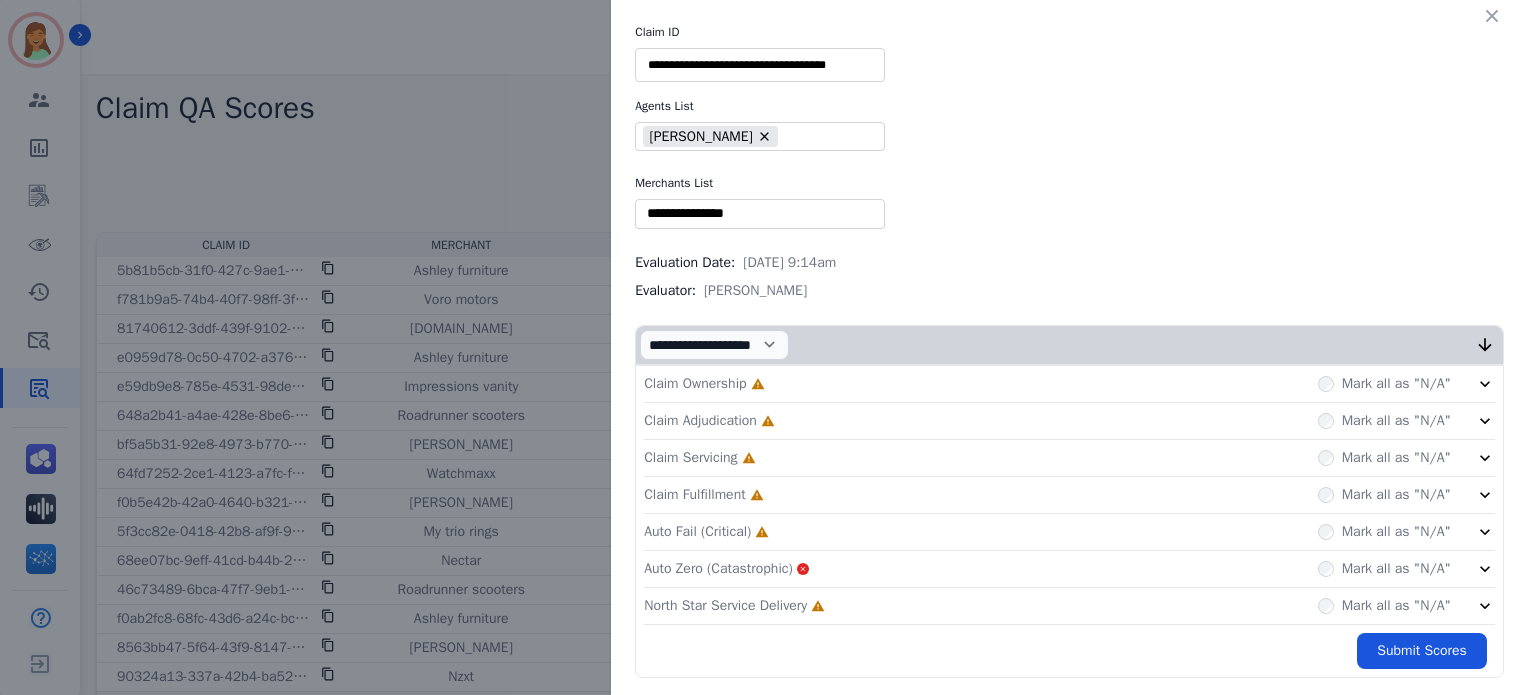 click at bounding box center (760, 213) 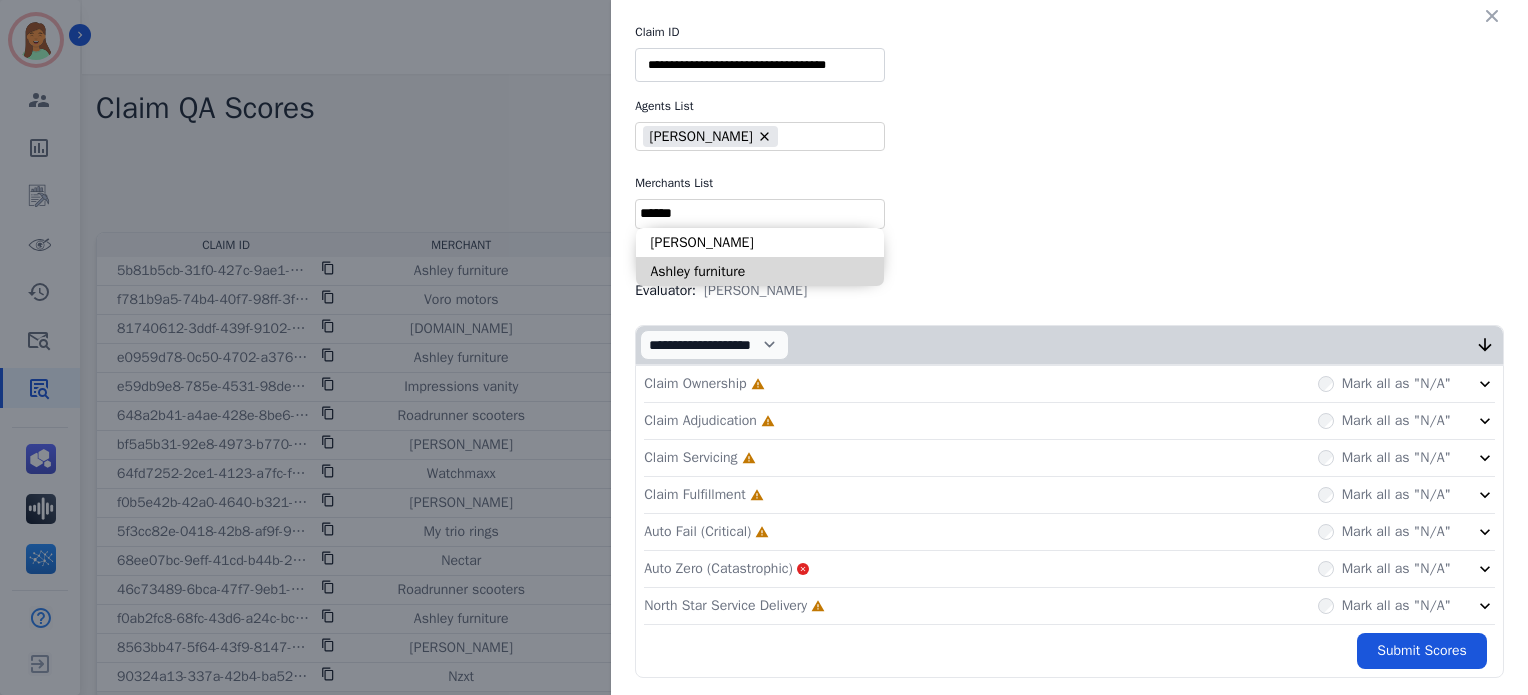 type on "******" 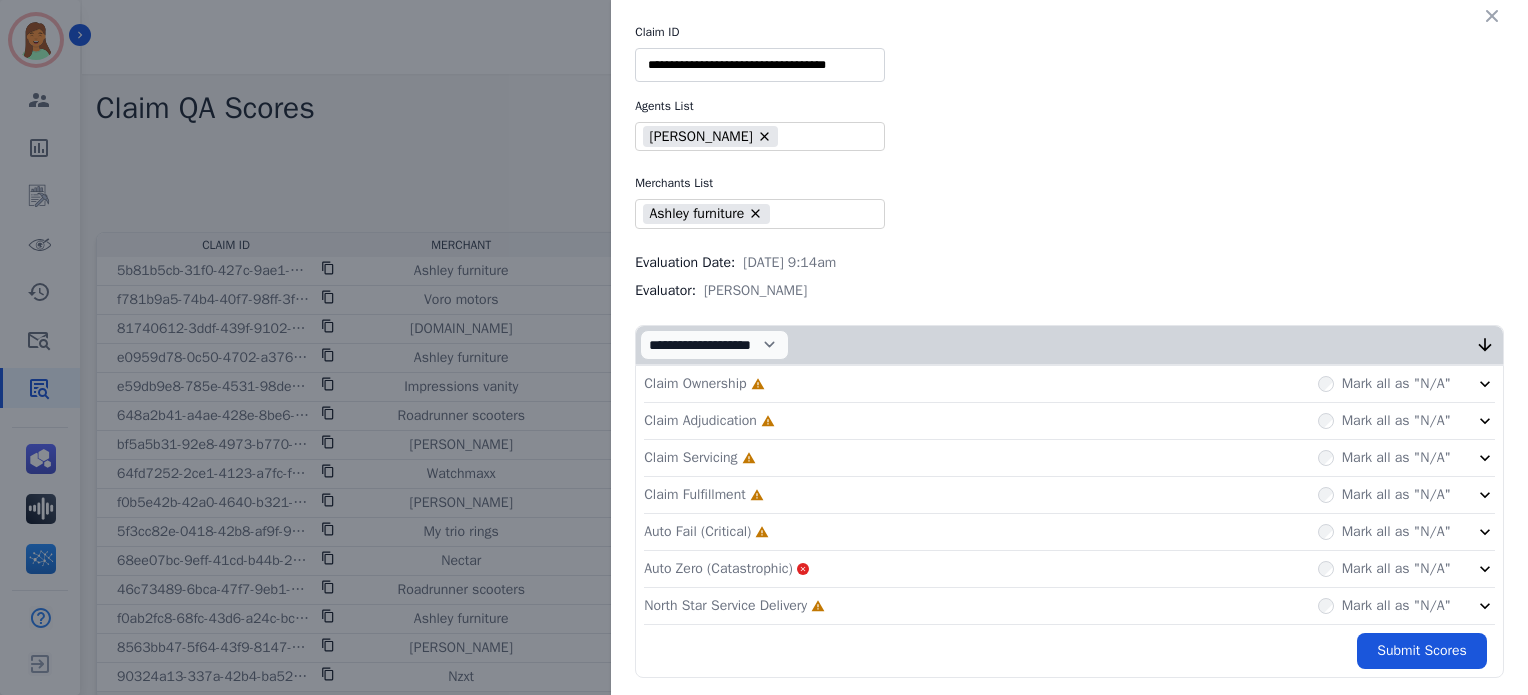 click on "North Star Service Delivery" at bounding box center (725, 606) 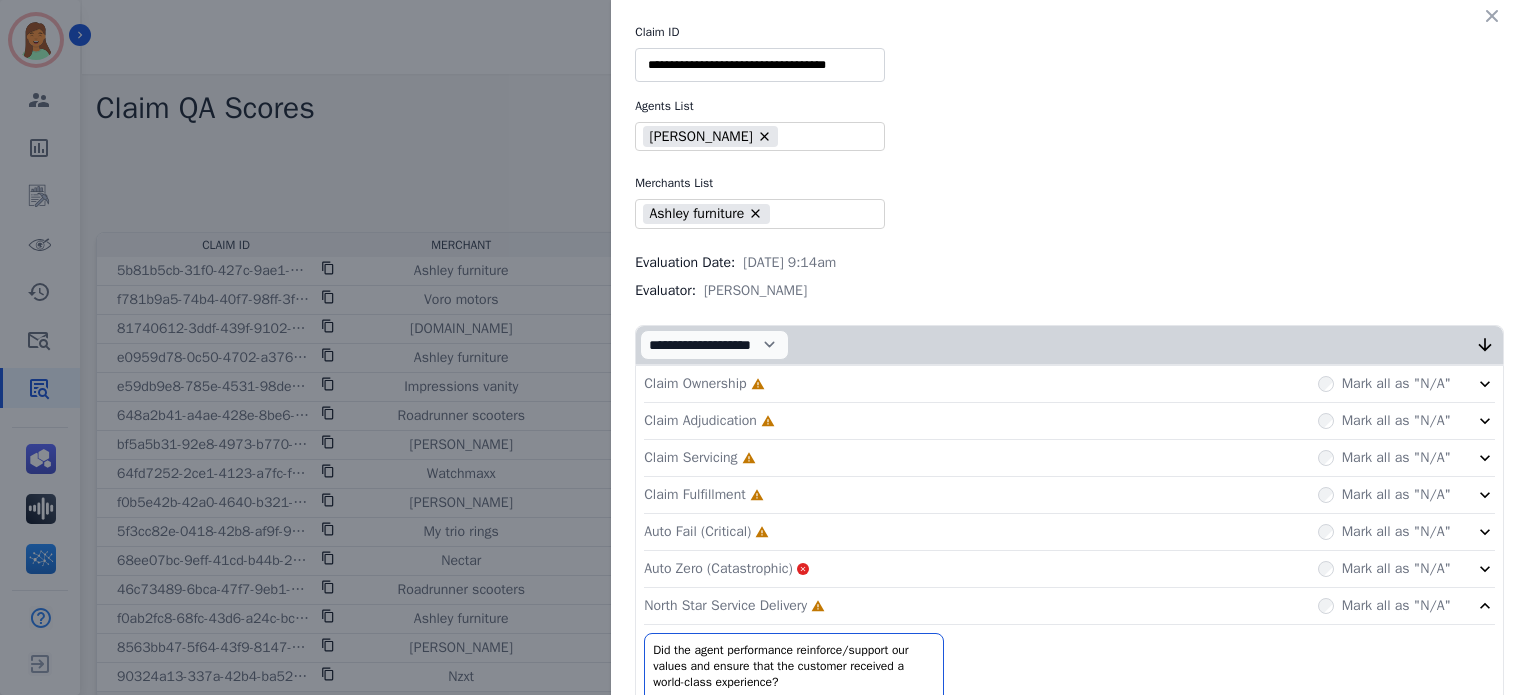 click on "Auto Fail (Critical)     Incomplete         Mark all as "N/A"" 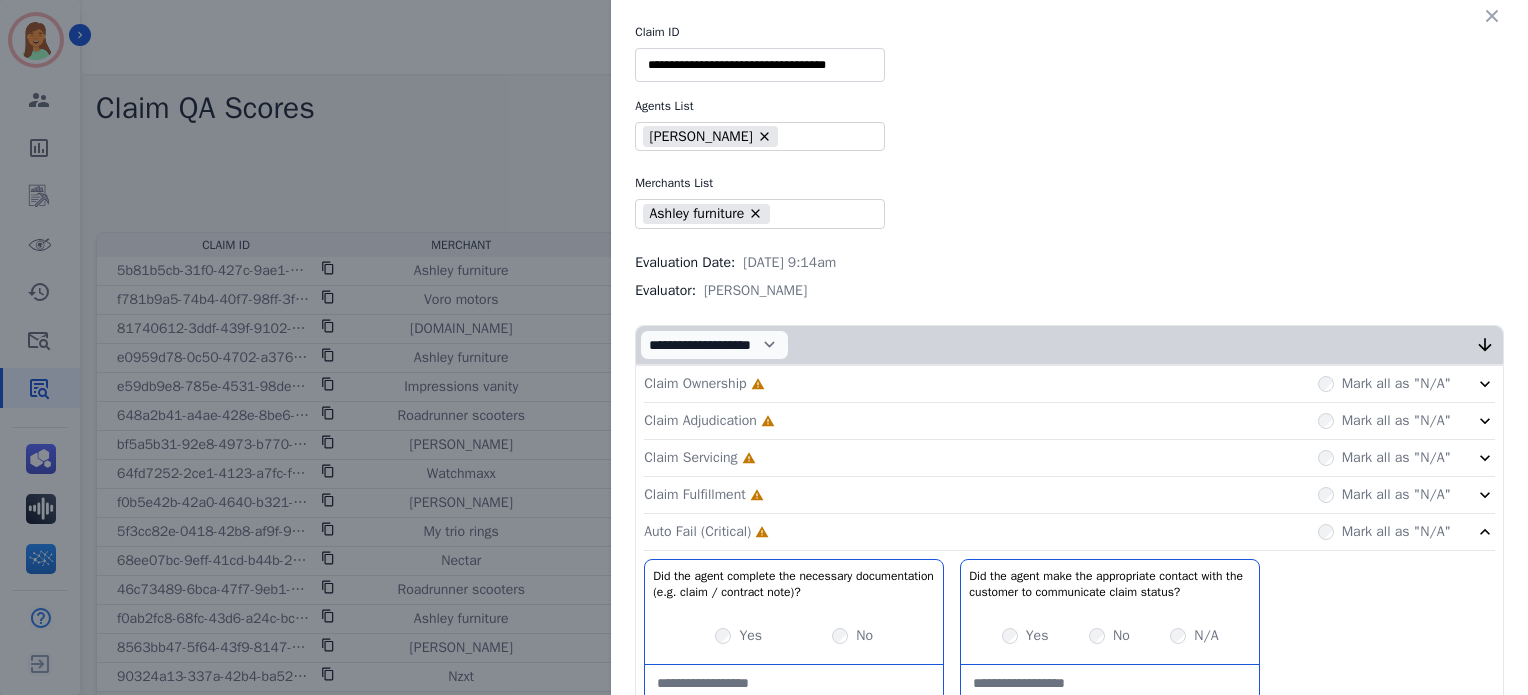 click on "Claim Fulfillment     Incomplete         Mark all as "N/A"" 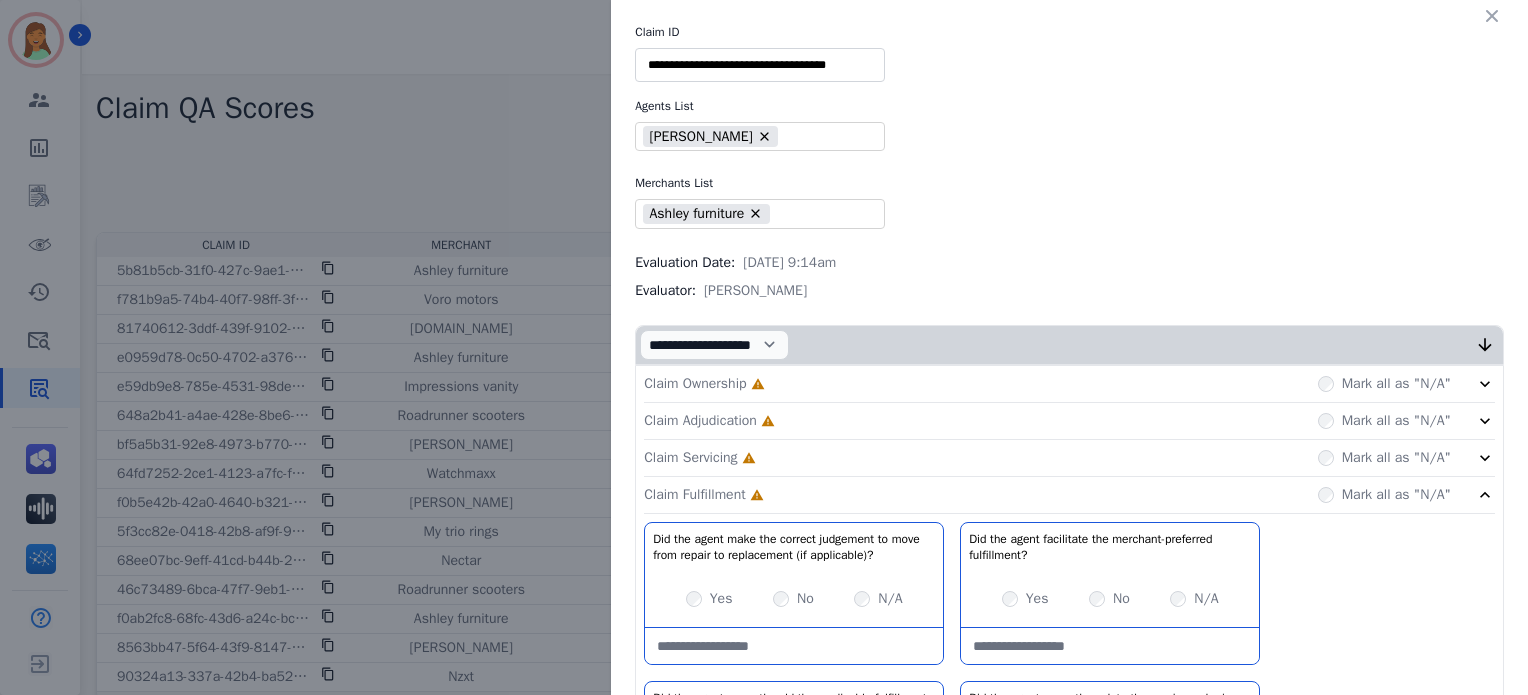 click on "Claim Servicing     Incomplete         Mark all as "N/A"" 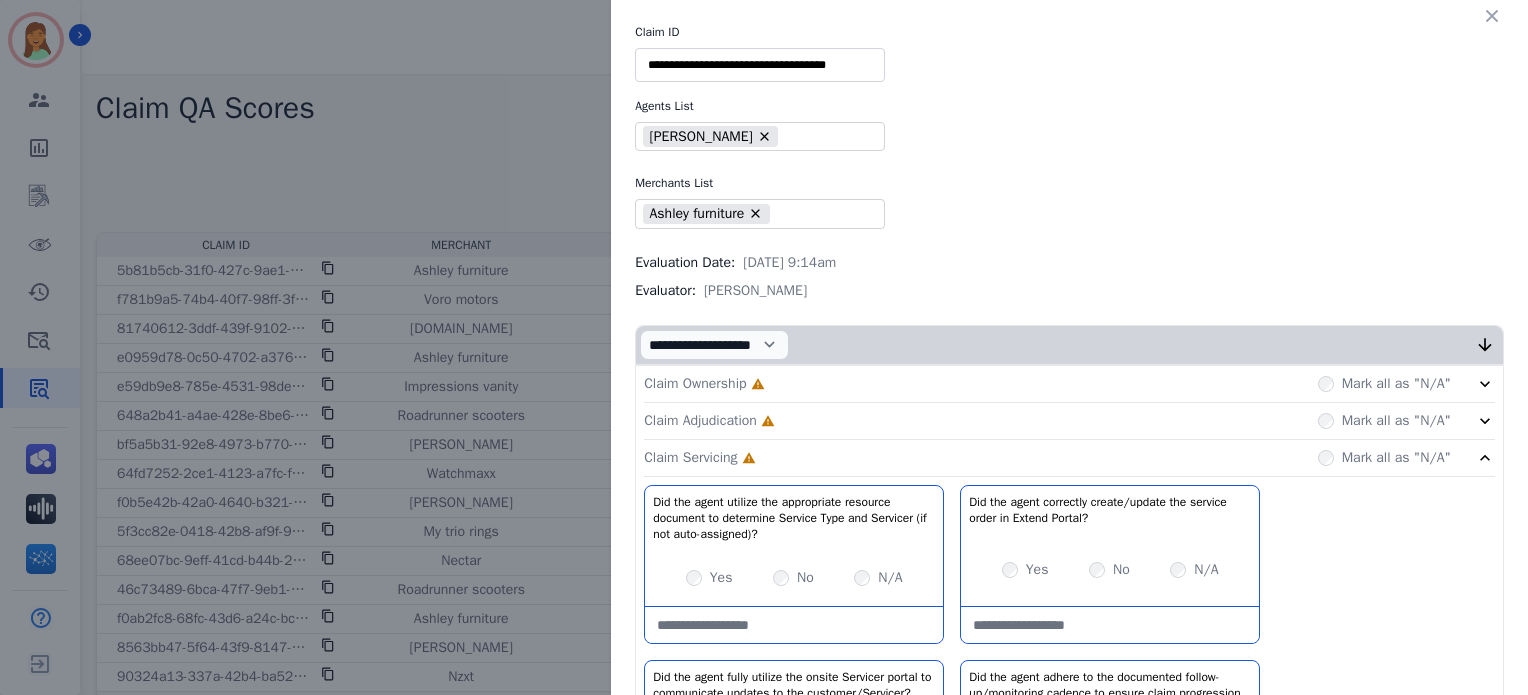 click on "Claim Adjudication     Incomplete         Mark all as "N/A"" 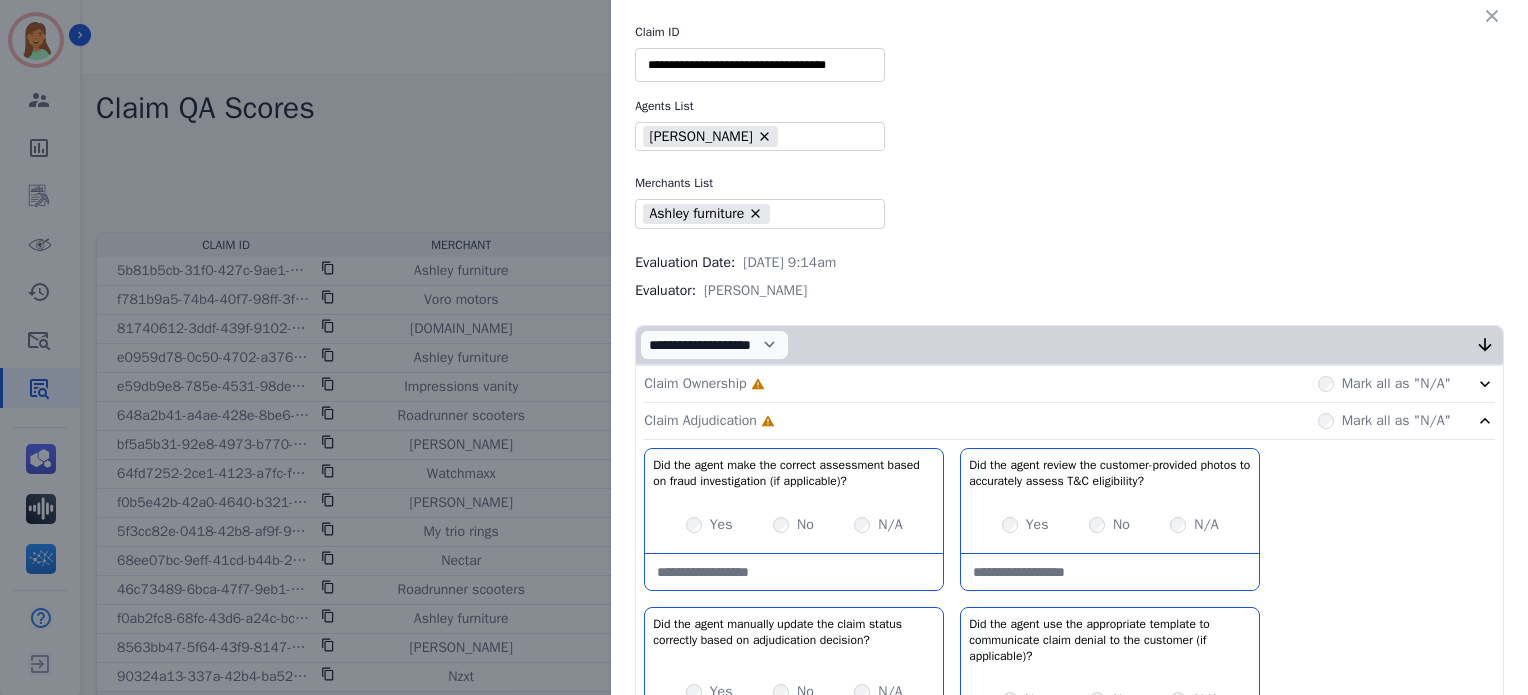 click on "Claim Ownership     Incomplete         Mark all as "N/A"" at bounding box center [1069, 384] 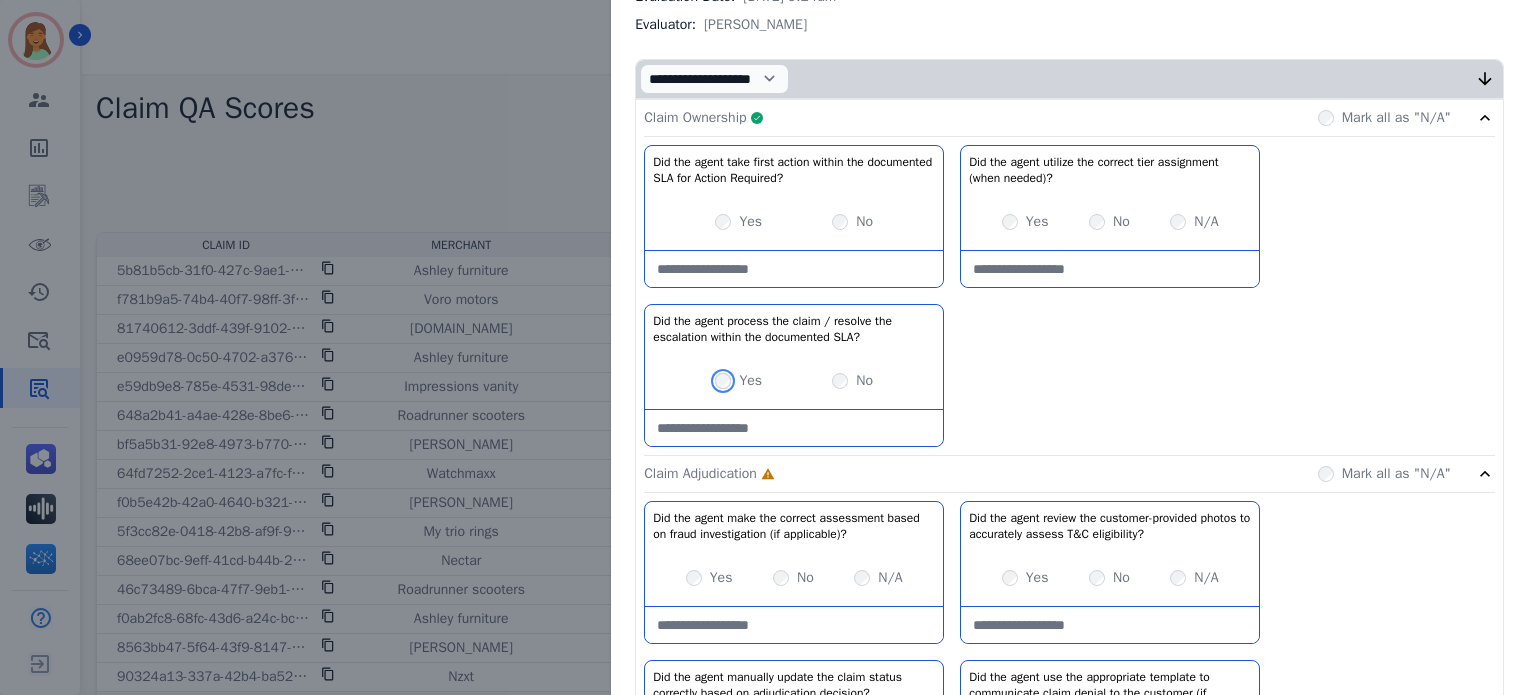 scroll, scrollTop: 533, scrollLeft: 0, axis: vertical 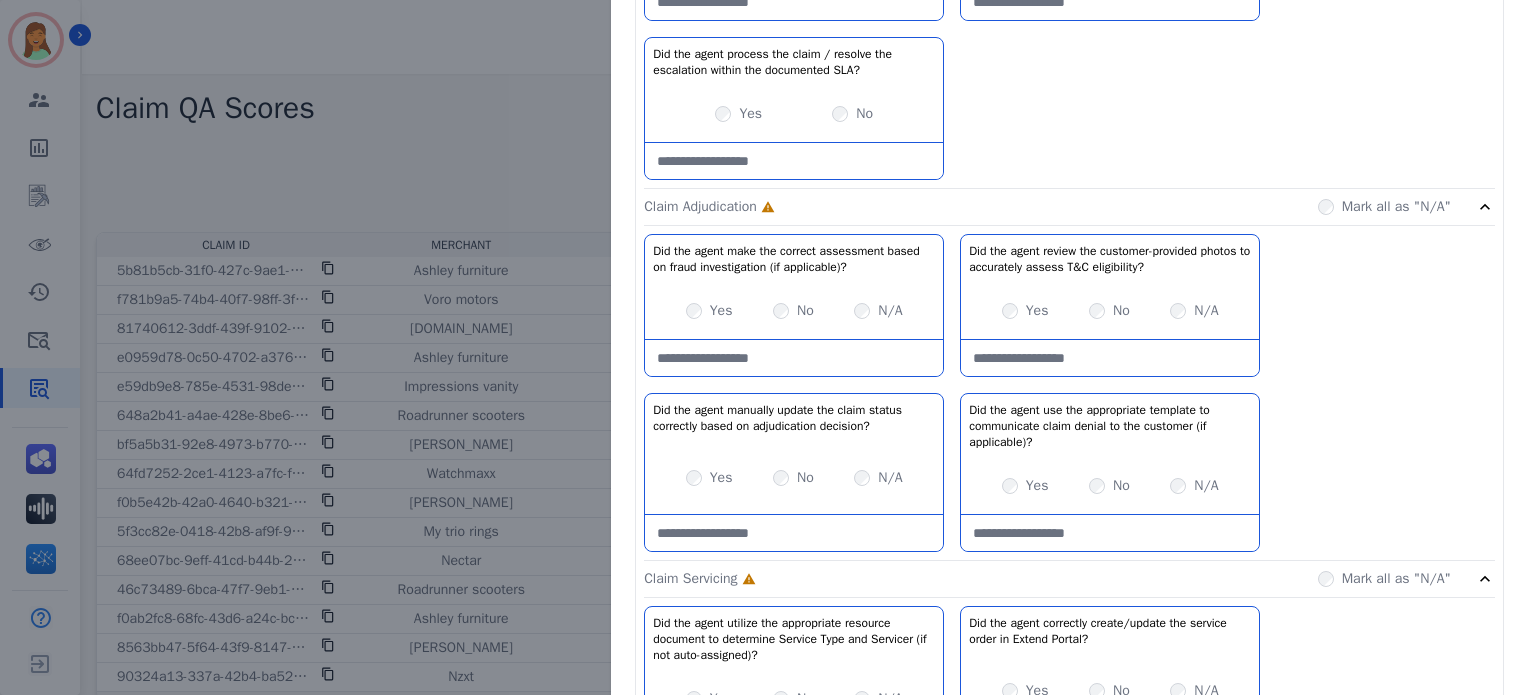 click on "Yes" at bounding box center (709, 478) 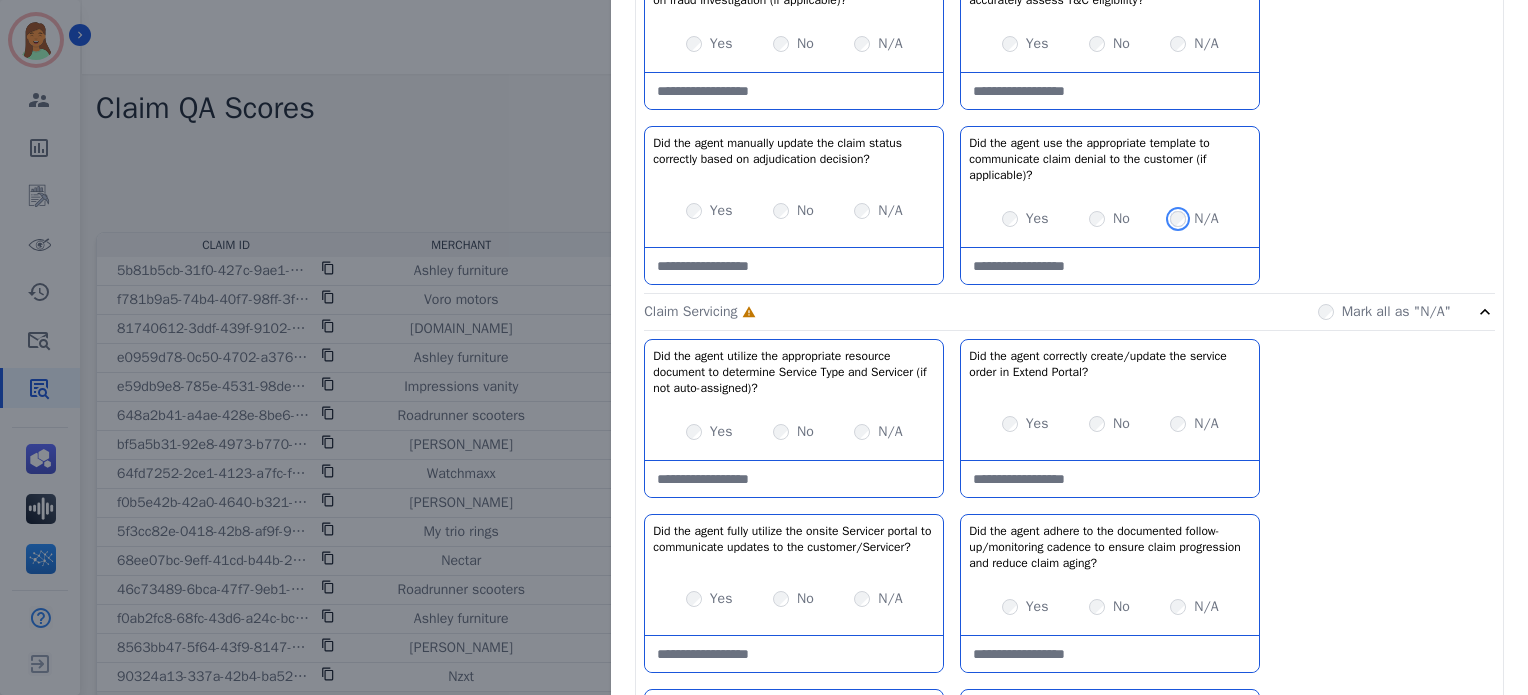 scroll, scrollTop: 400, scrollLeft: 0, axis: vertical 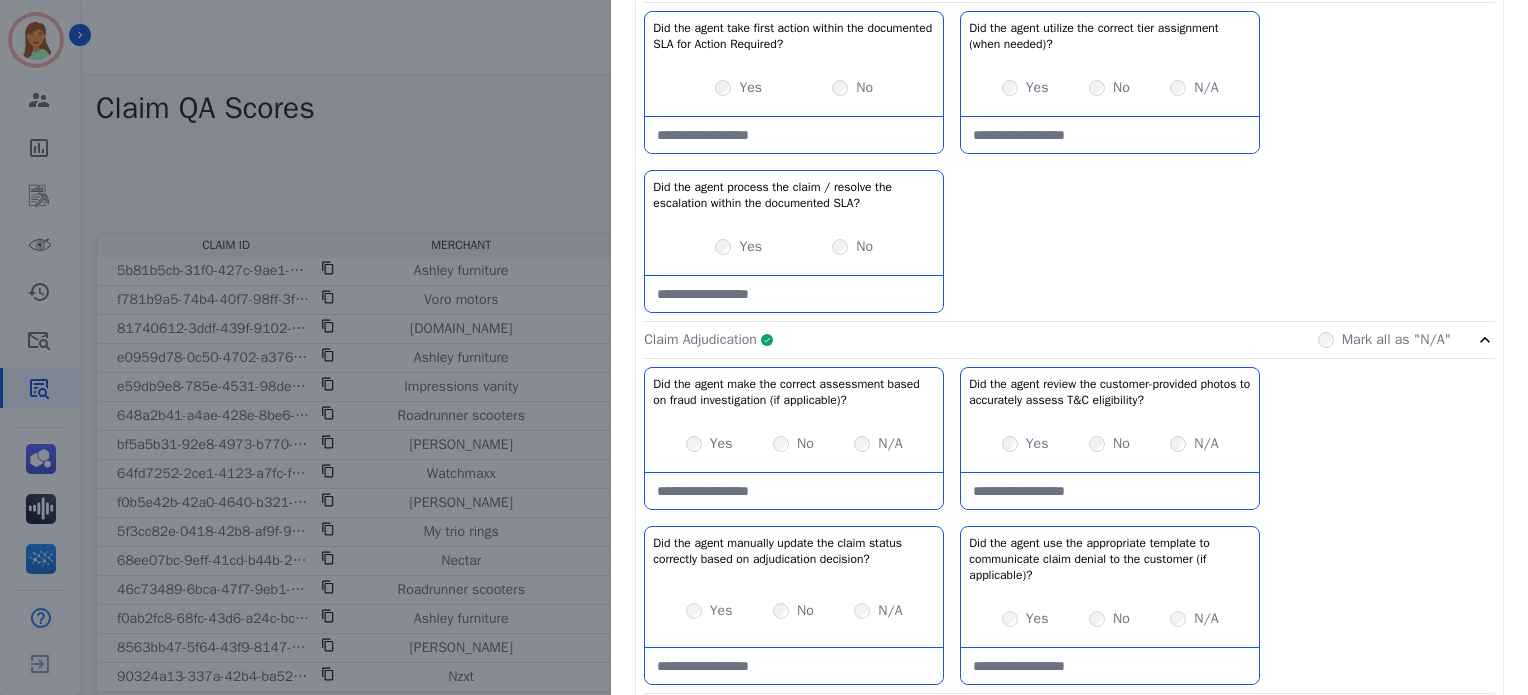 click on "Claim Adjudication     Complete         Mark all as "N/A"" 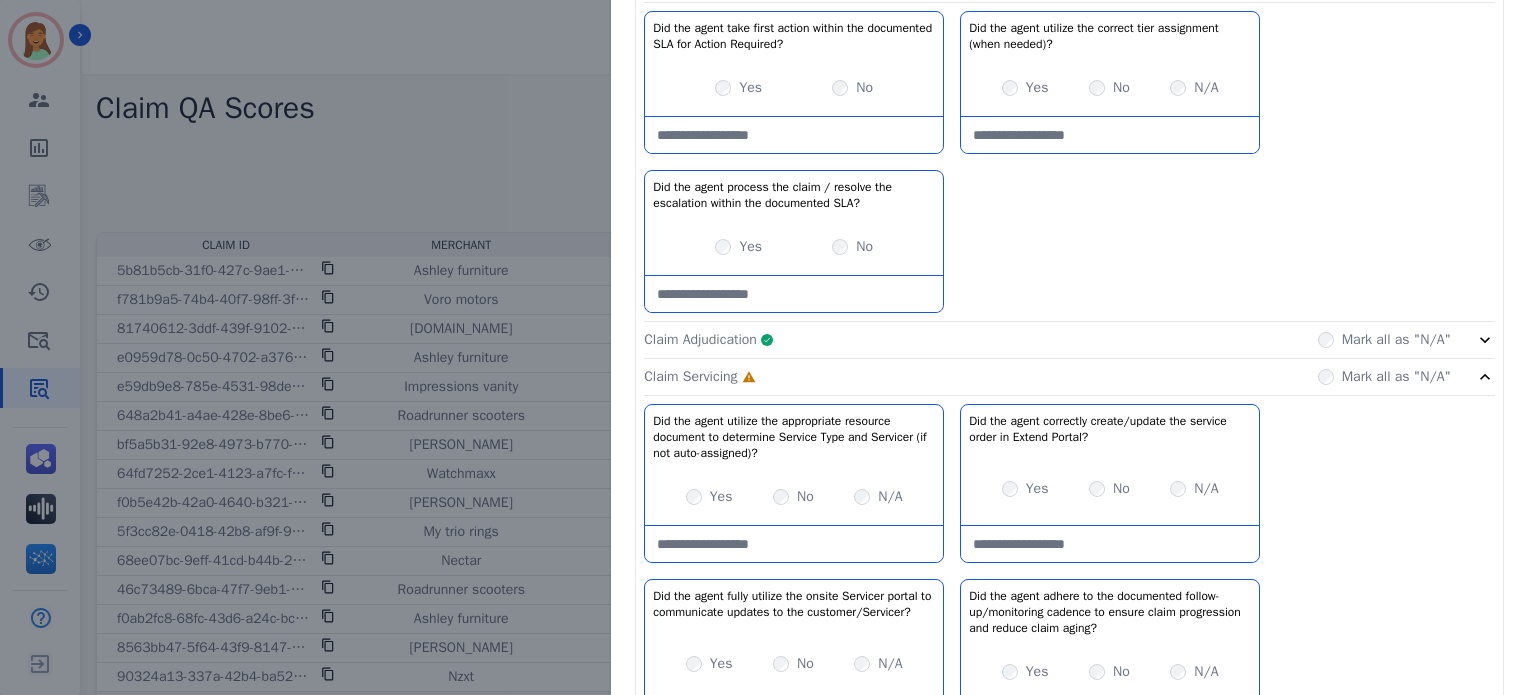 scroll, scrollTop: 0, scrollLeft: 0, axis: both 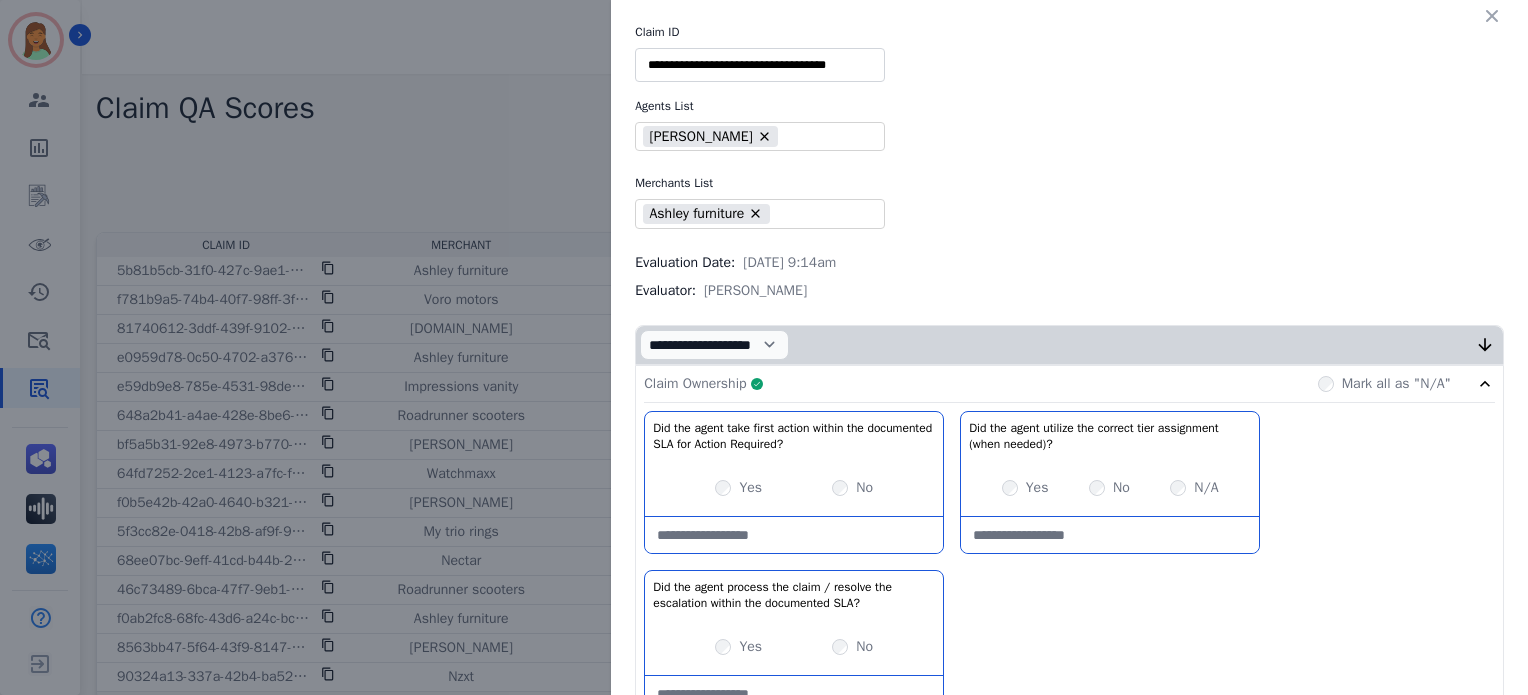 click on "Claim Ownership     Complete         Mark all as "N/A"" at bounding box center [1069, 384] 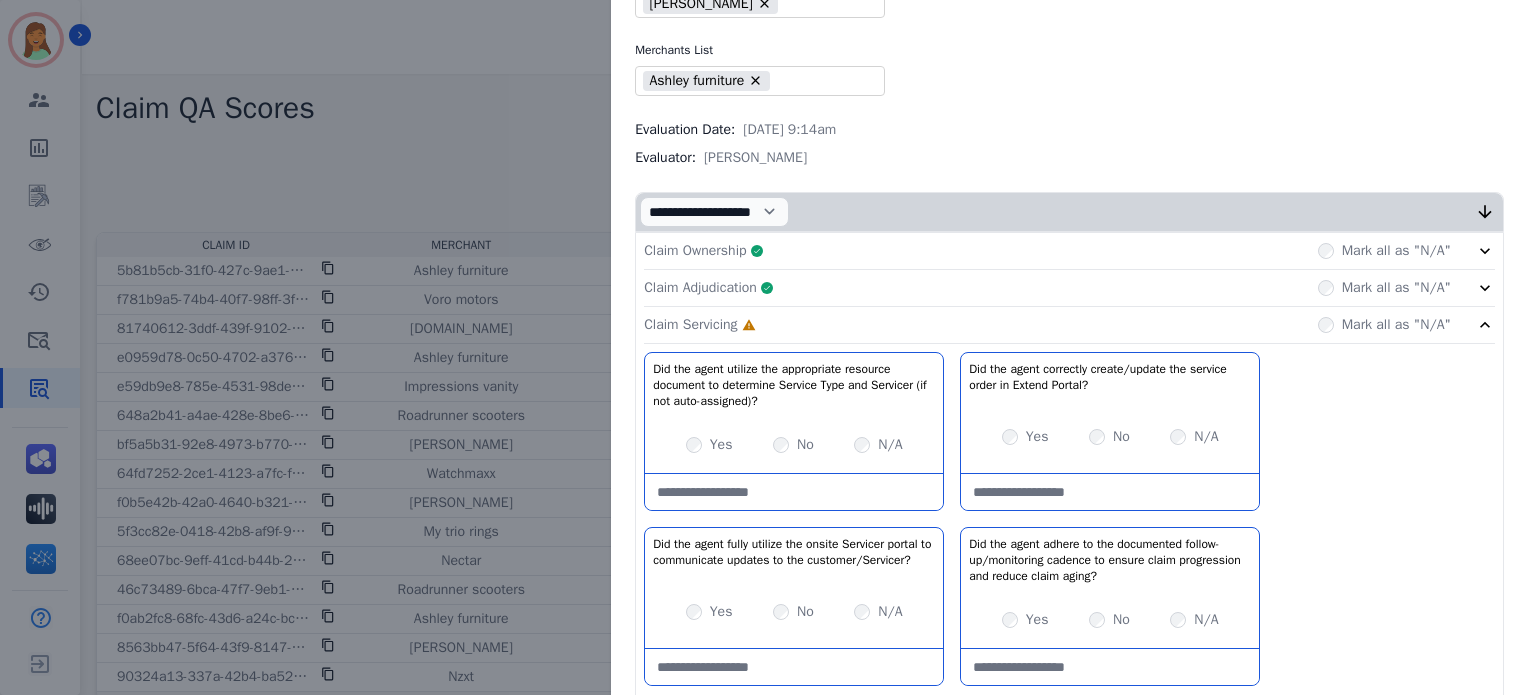 scroll, scrollTop: 266, scrollLeft: 0, axis: vertical 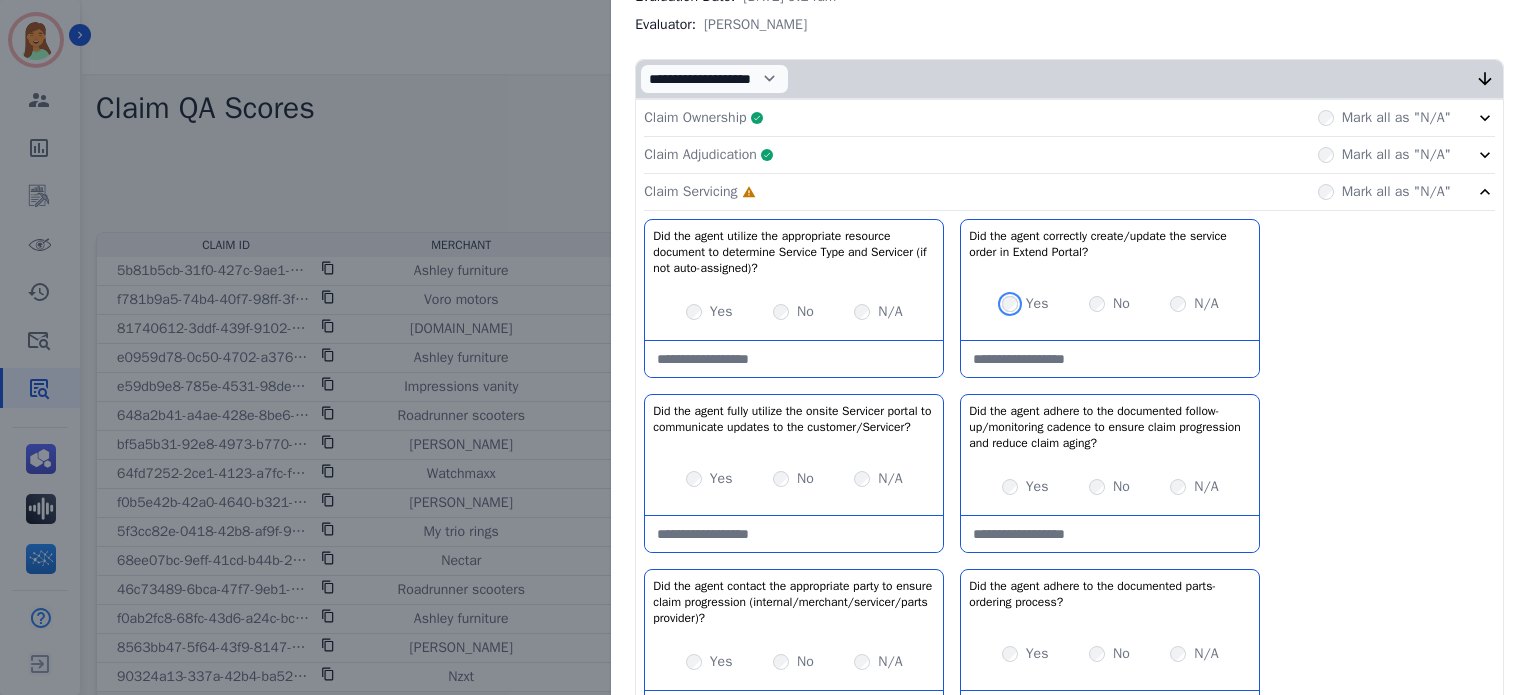 click on "Yes" at bounding box center [1025, 304] 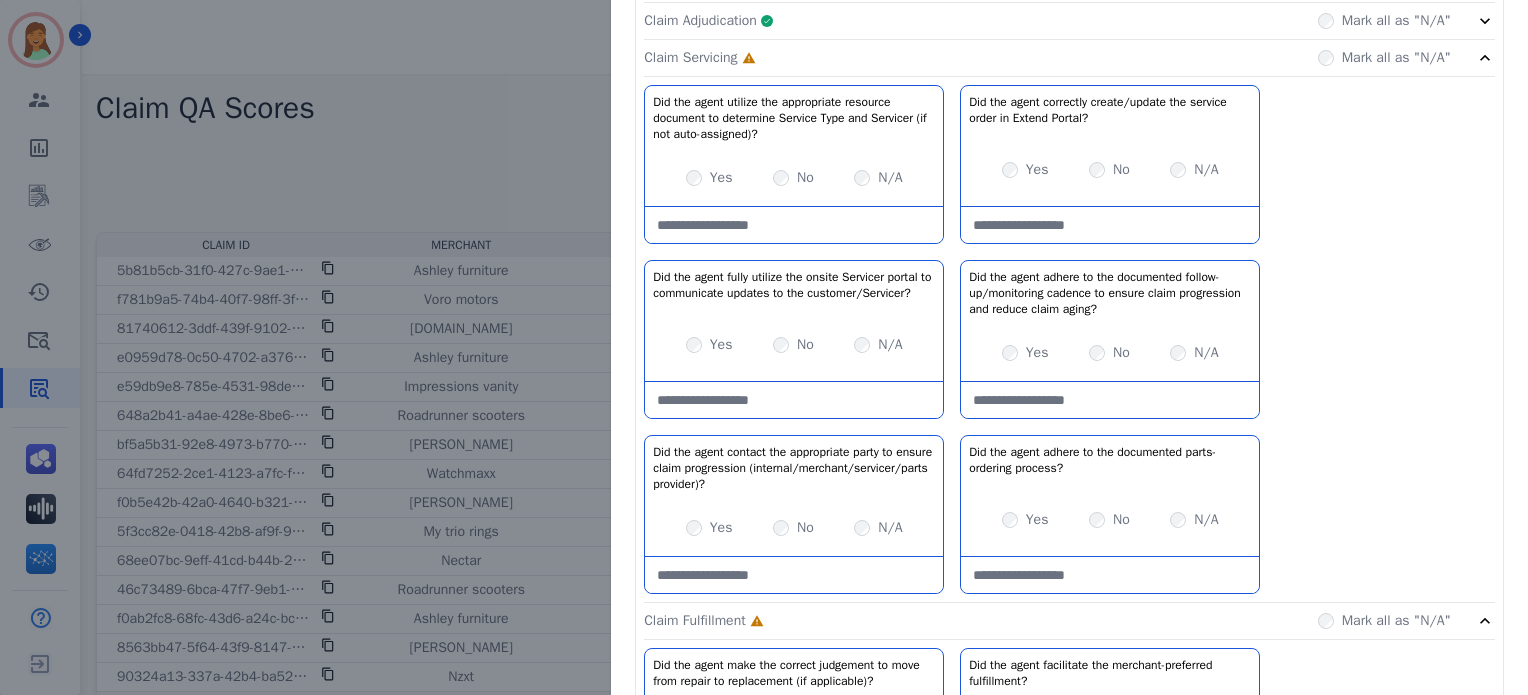 scroll, scrollTop: 533, scrollLeft: 0, axis: vertical 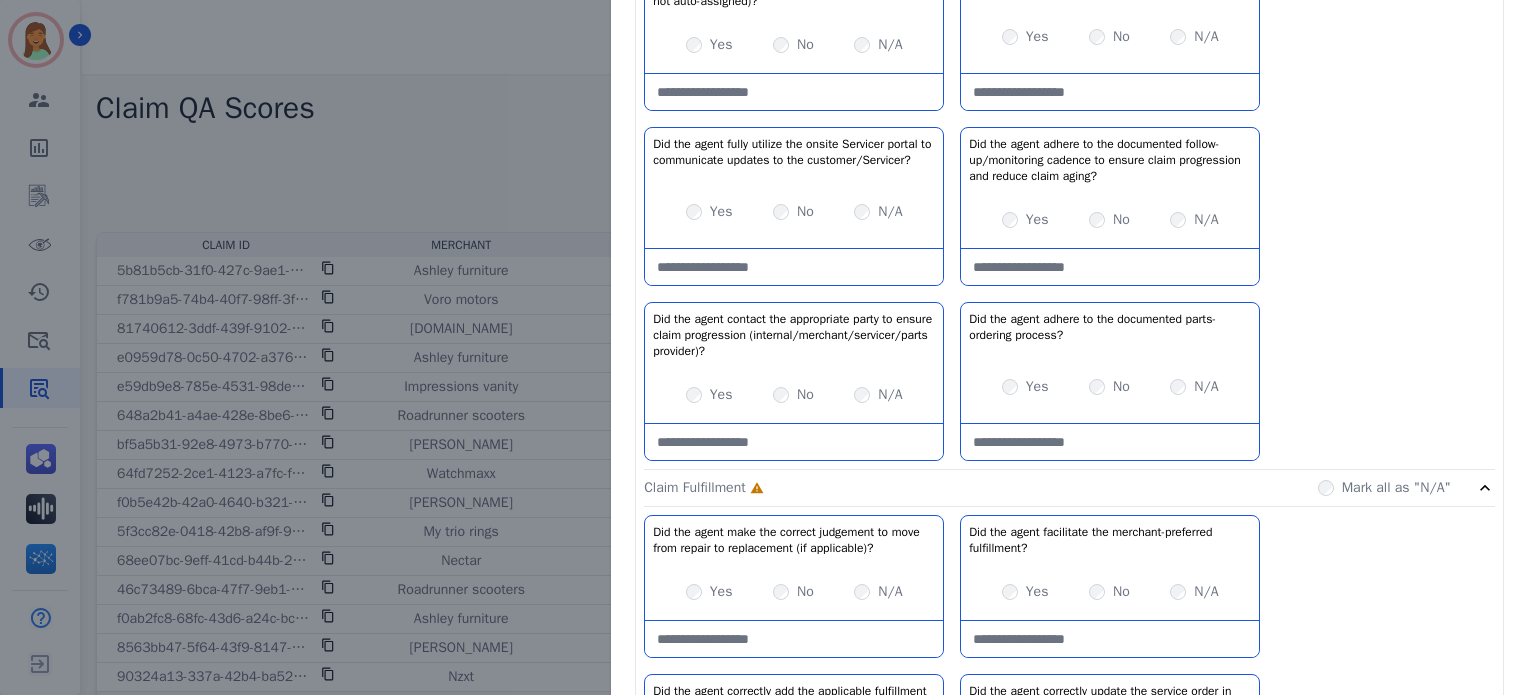 click on "No" at bounding box center [1109, 220] 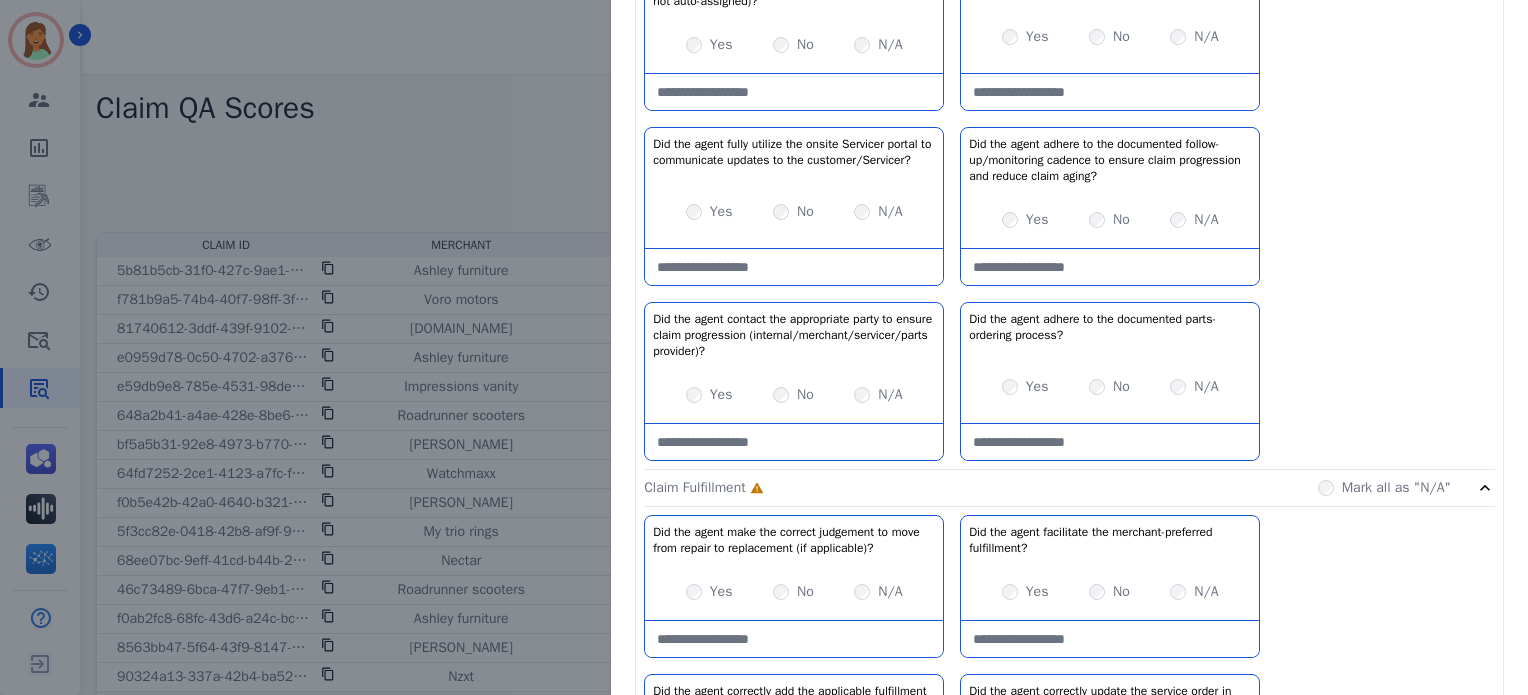 click at bounding box center (1110, 267) 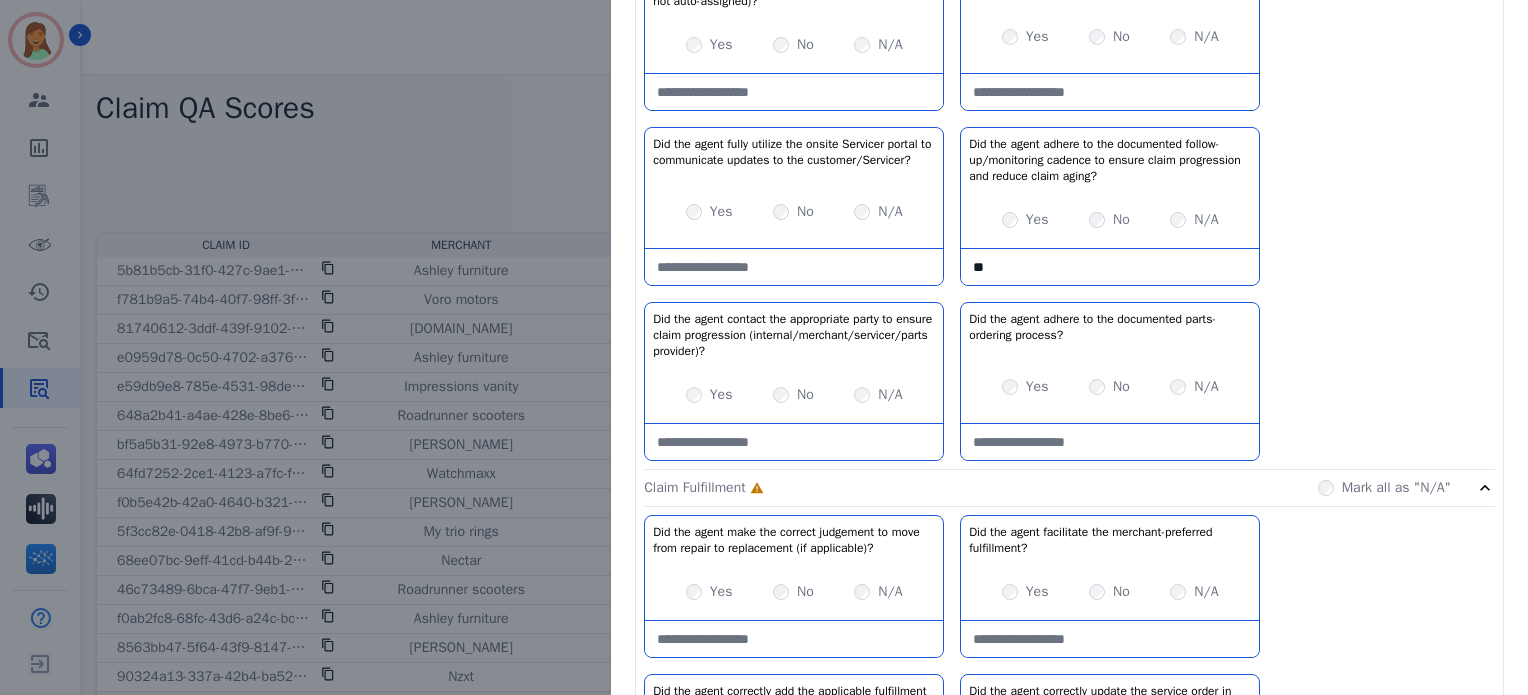 type on "*" 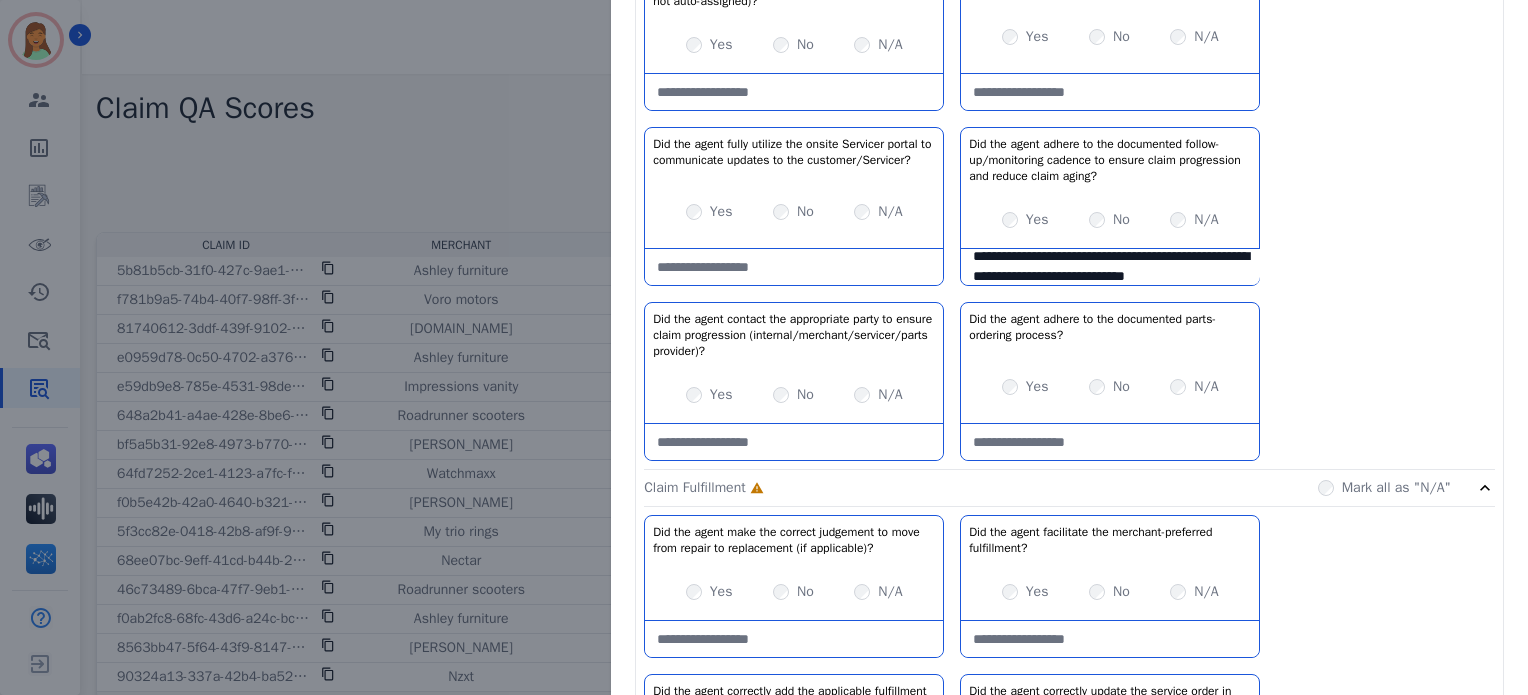 scroll, scrollTop: 31, scrollLeft: 0, axis: vertical 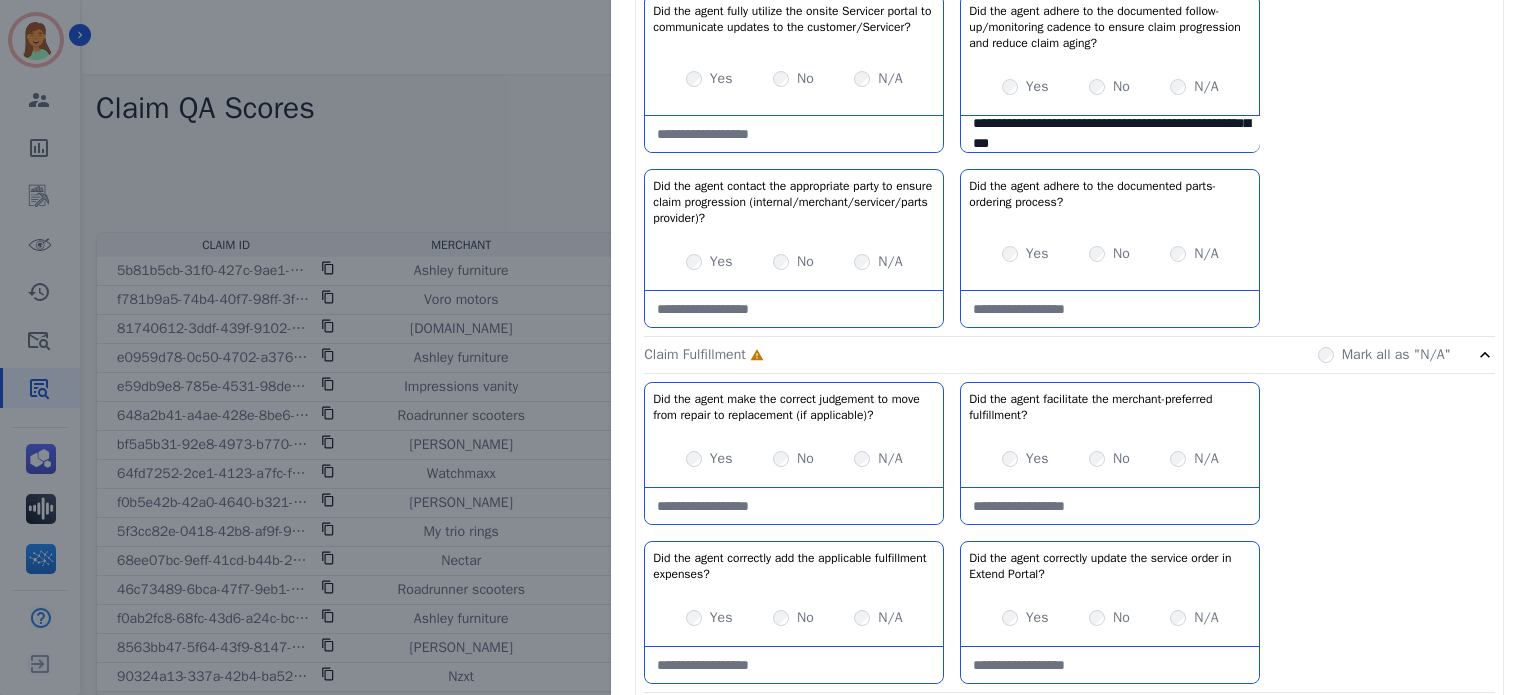 type on "**********" 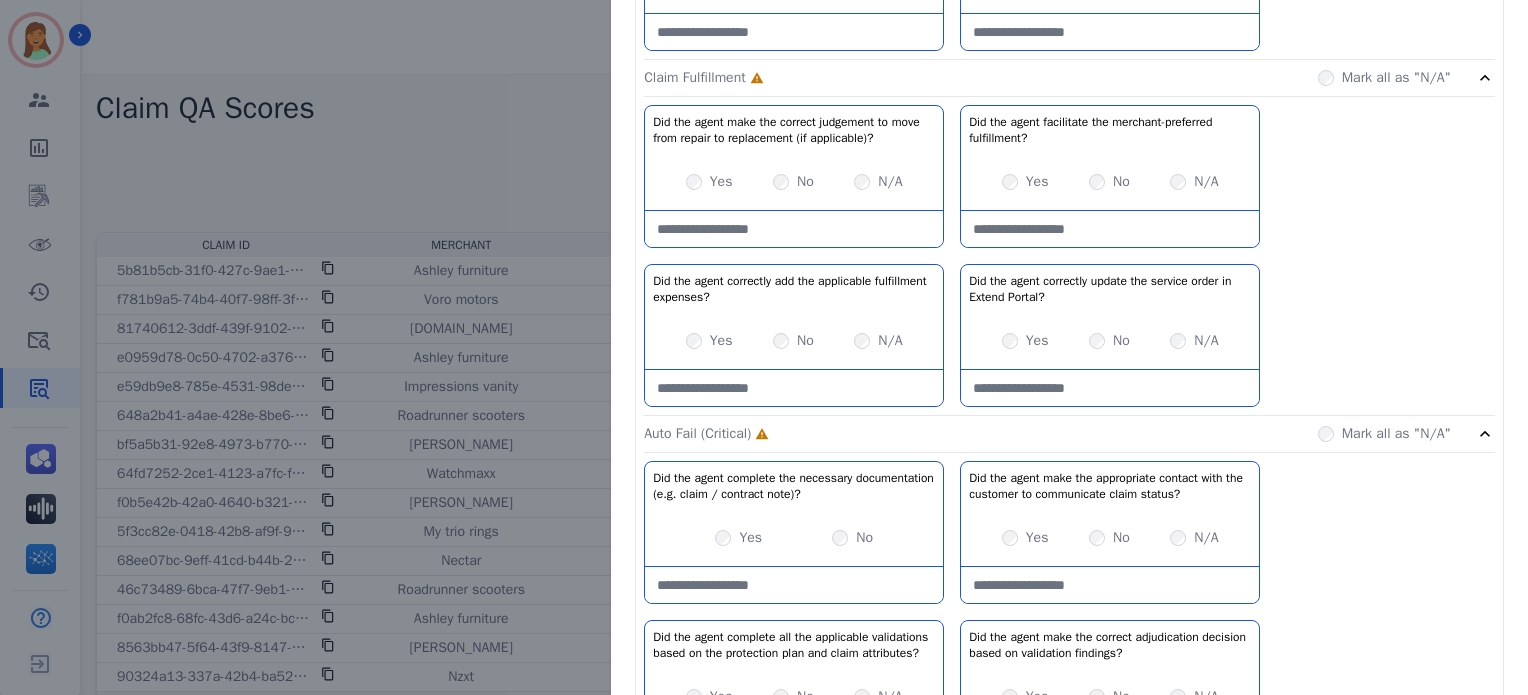 scroll, scrollTop: 949, scrollLeft: 0, axis: vertical 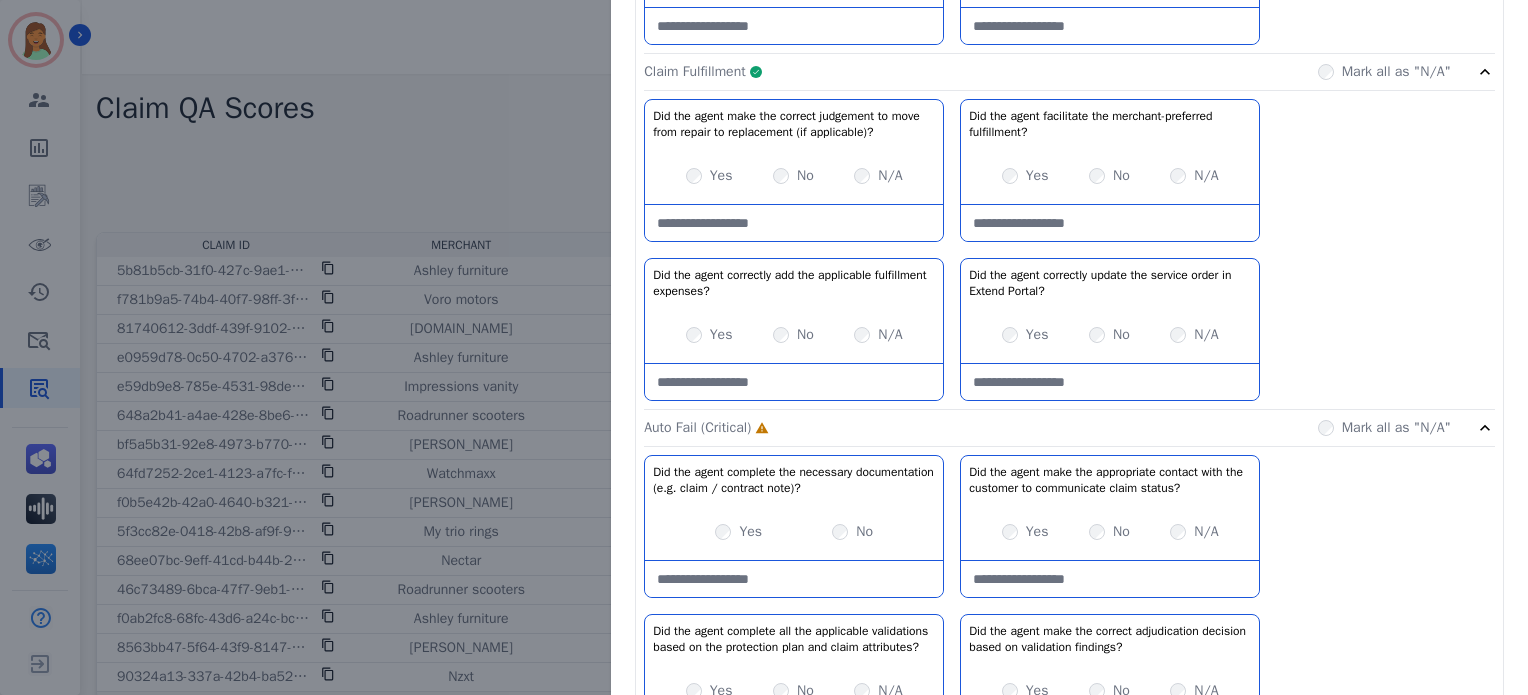click on "Claim Fulfillment     Complete         Mark all as "N/A"" 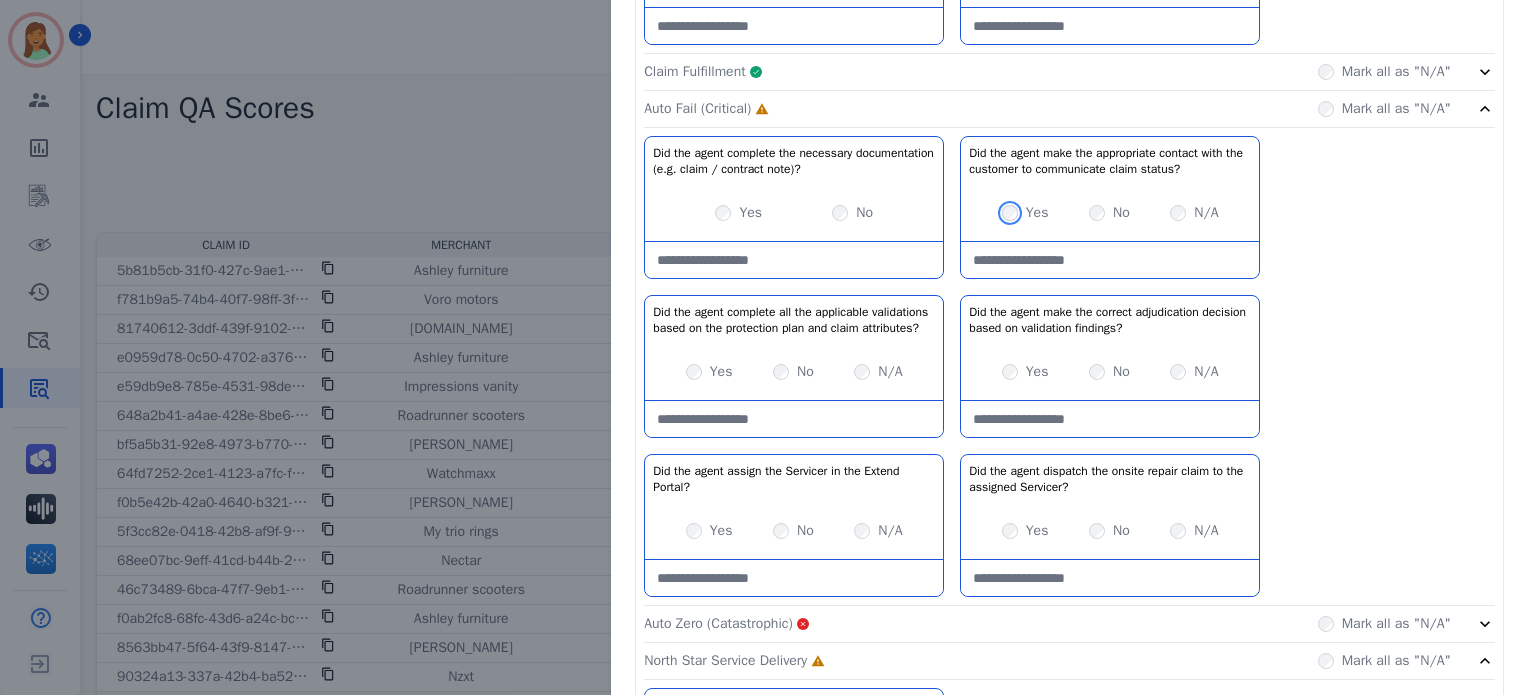 scroll, scrollTop: 1082, scrollLeft: 0, axis: vertical 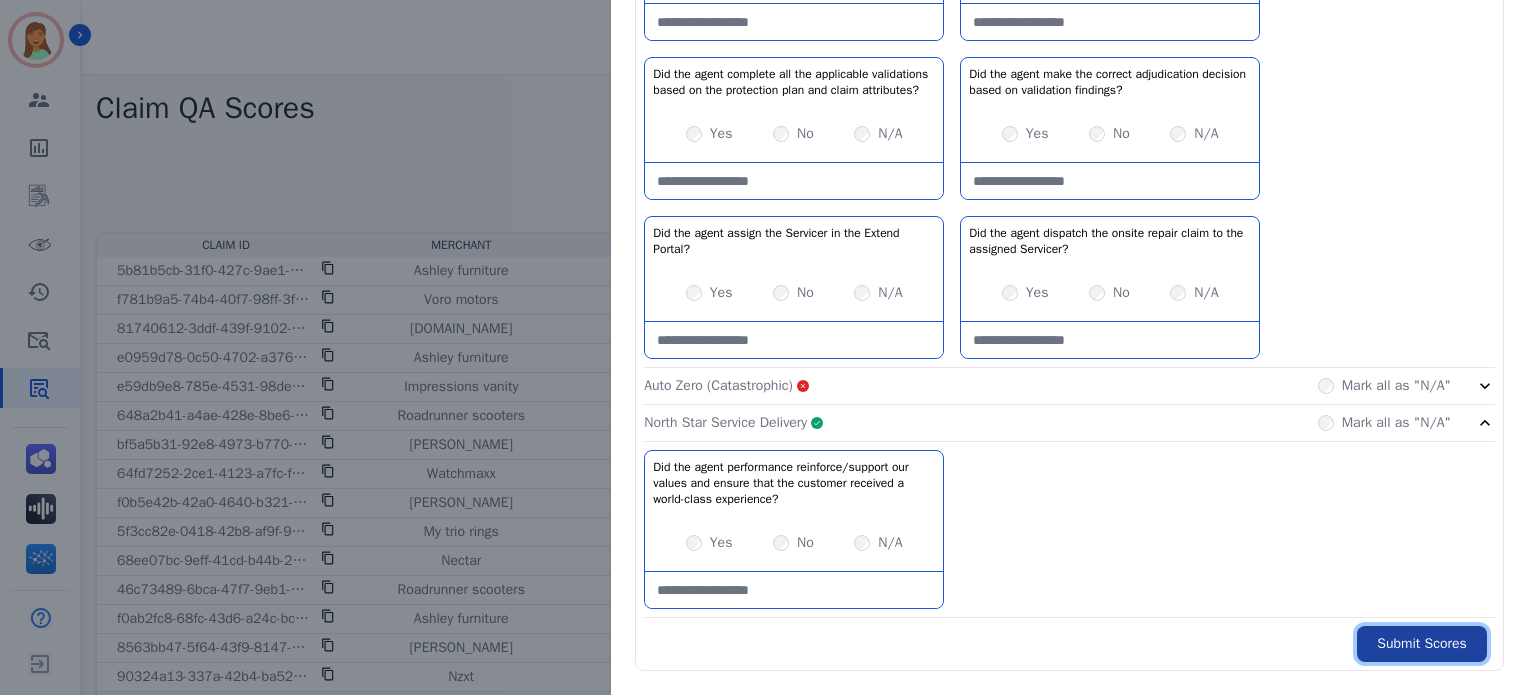 click on "Submit Scores" at bounding box center [1422, 644] 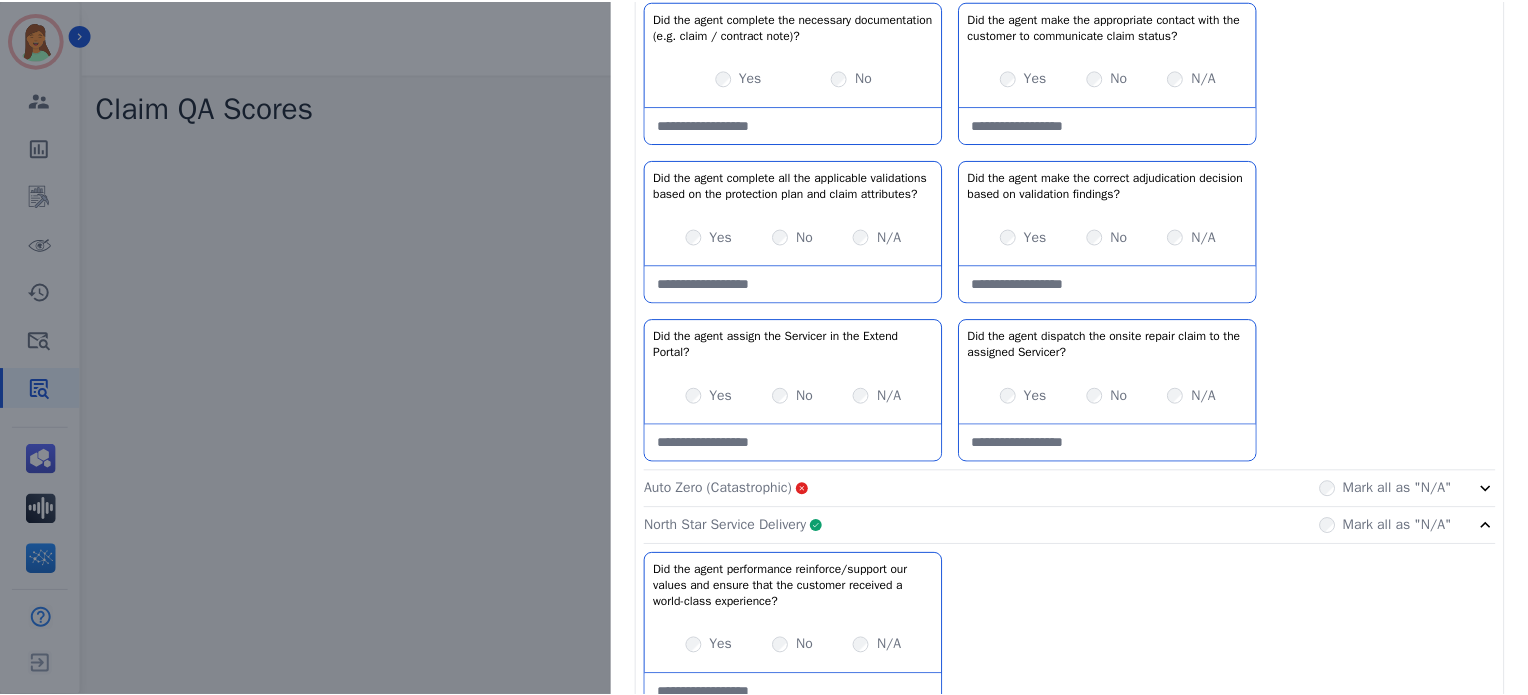 scroll, scrollTop: 1308, scrollLeft: 0, axis: vertical 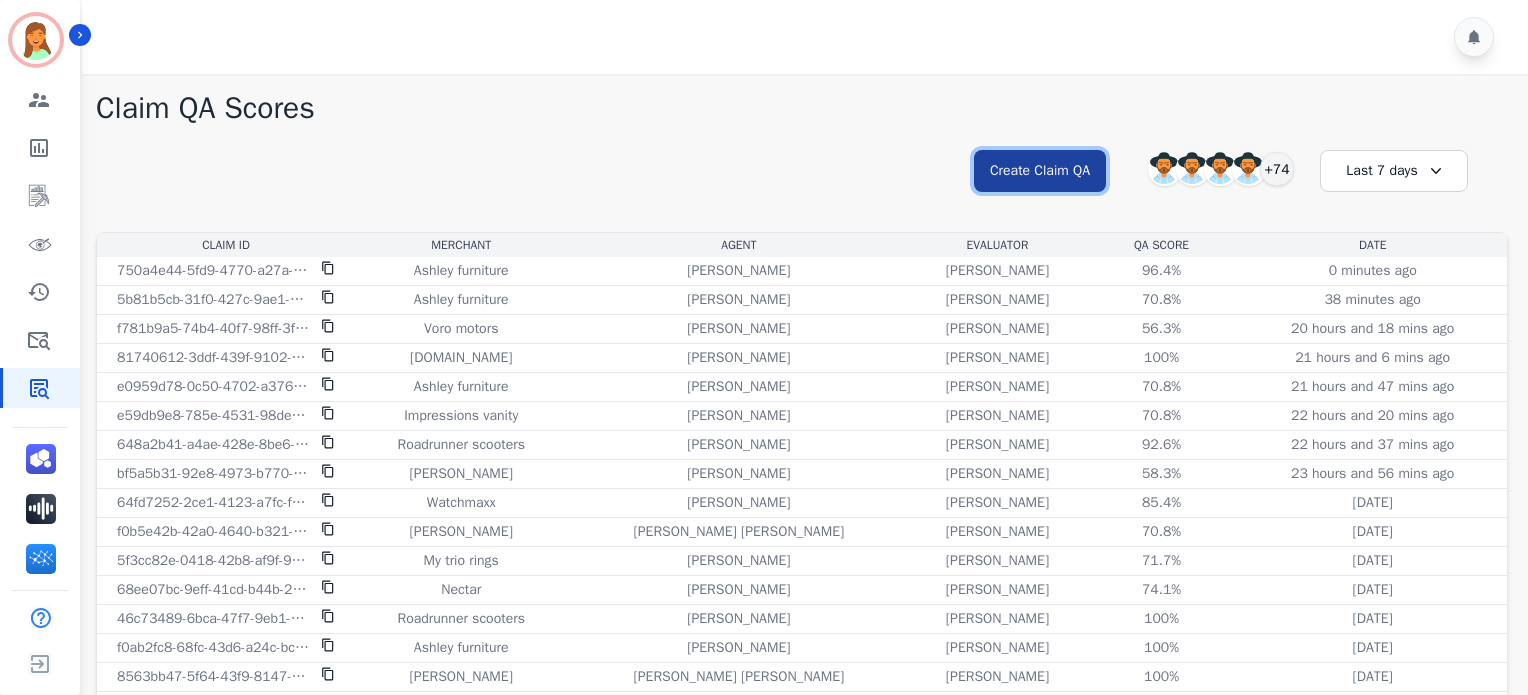 click on "Create Claim QA" at bounding box center (1040, 171) 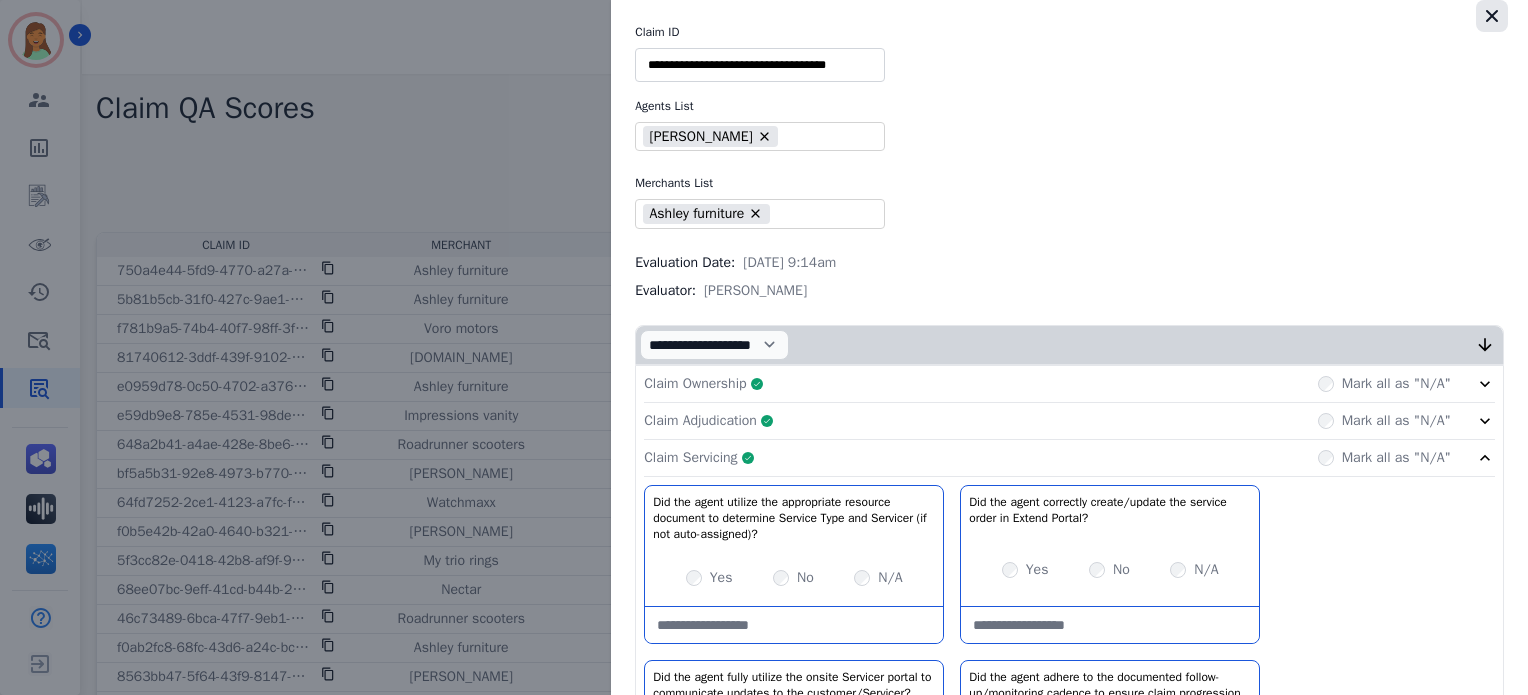 click at bounding box center (1492, 16) 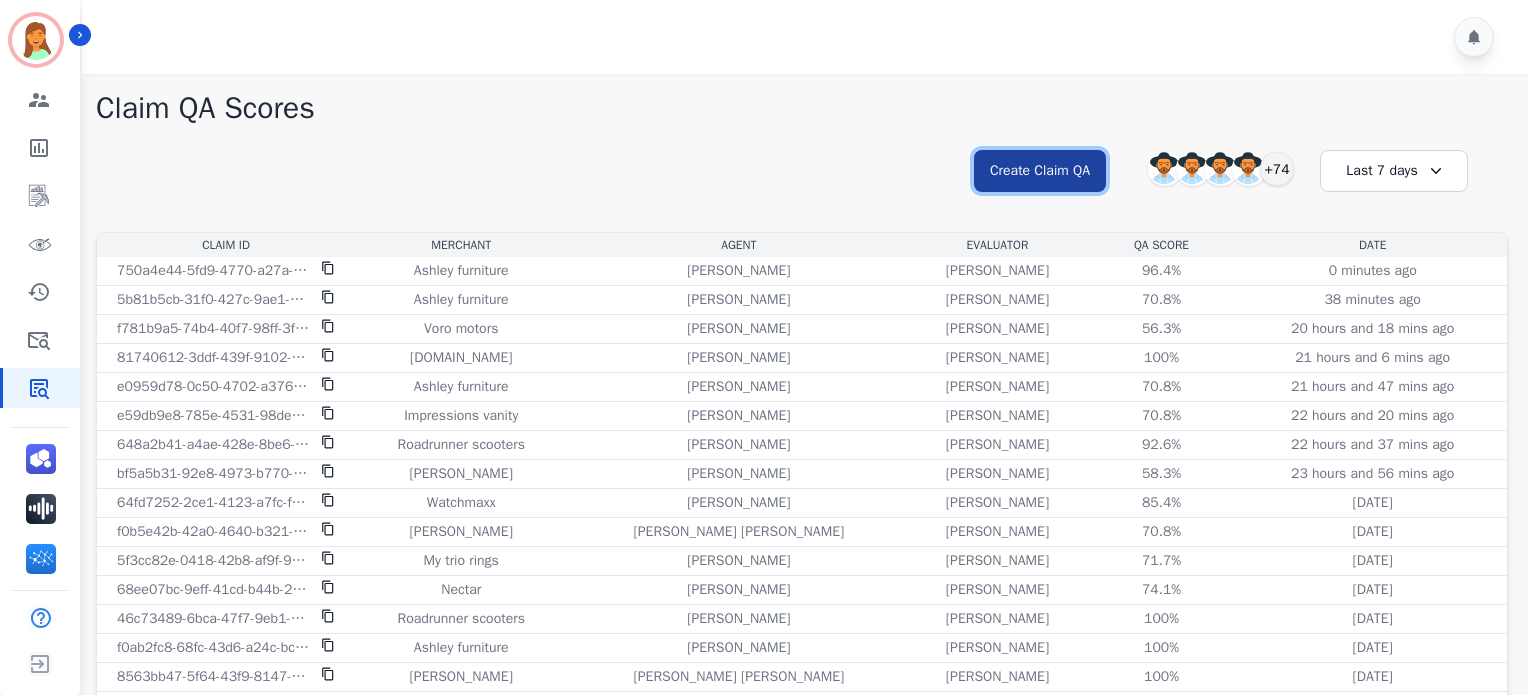 click on "Create Claim QA" at bounding box center [1040, 171] 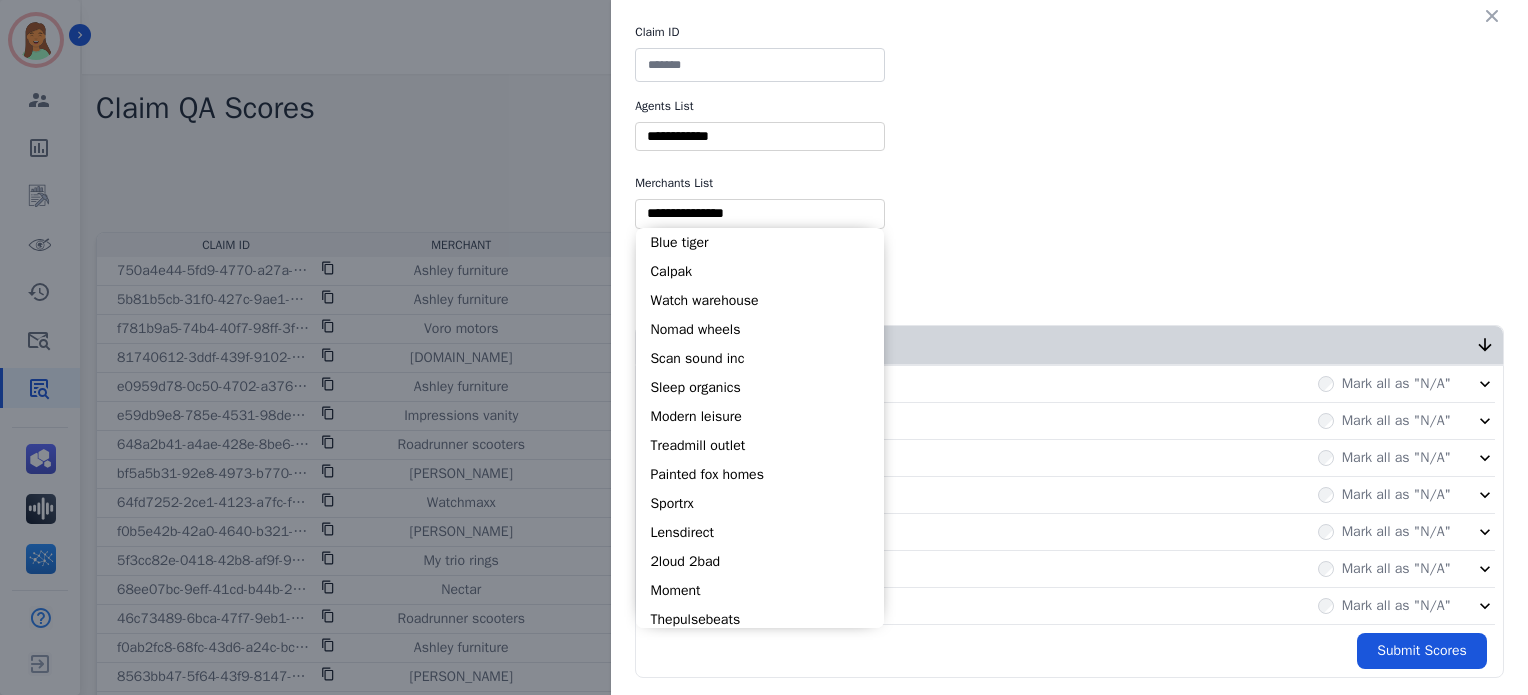 drag, startPoint x: 787, startPoint y: 211, endPoint x: 788, endPoint y: 191, distance: 20.024984 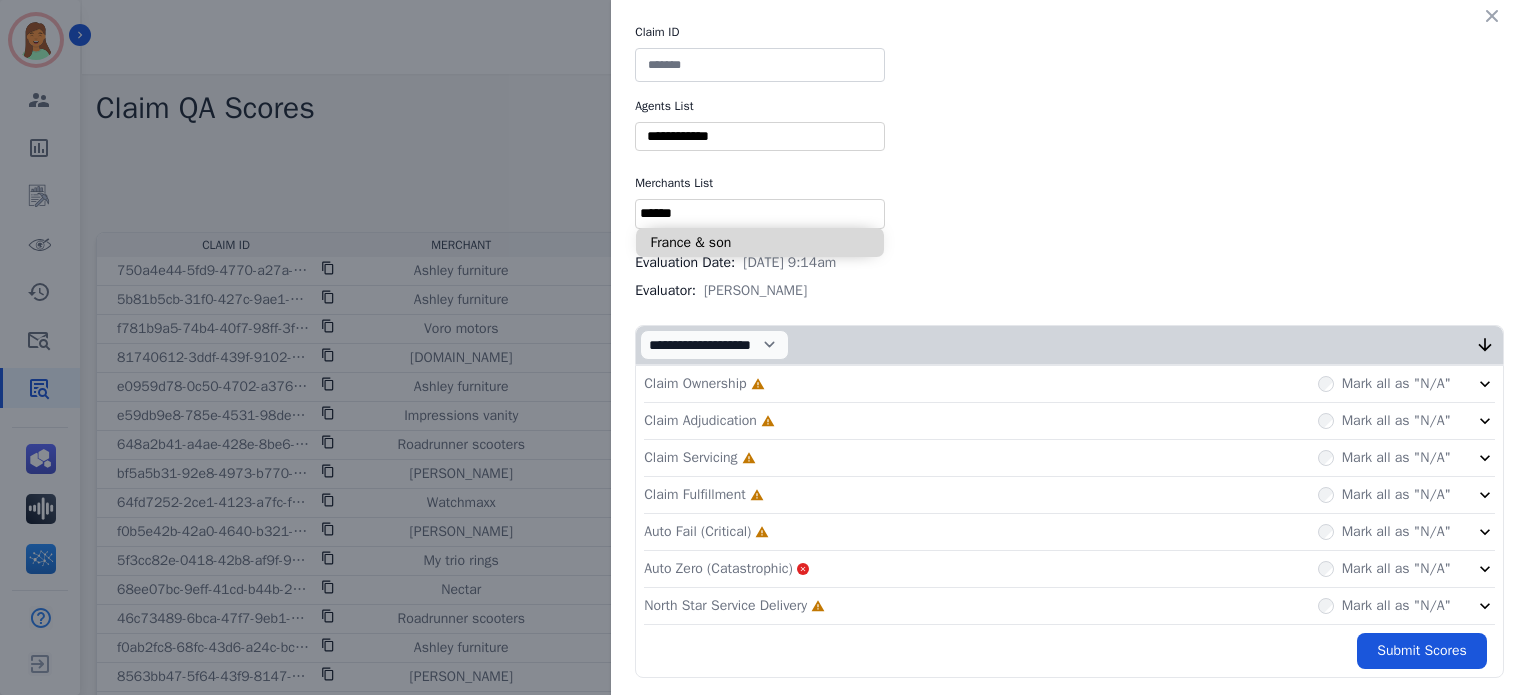 type on "******" 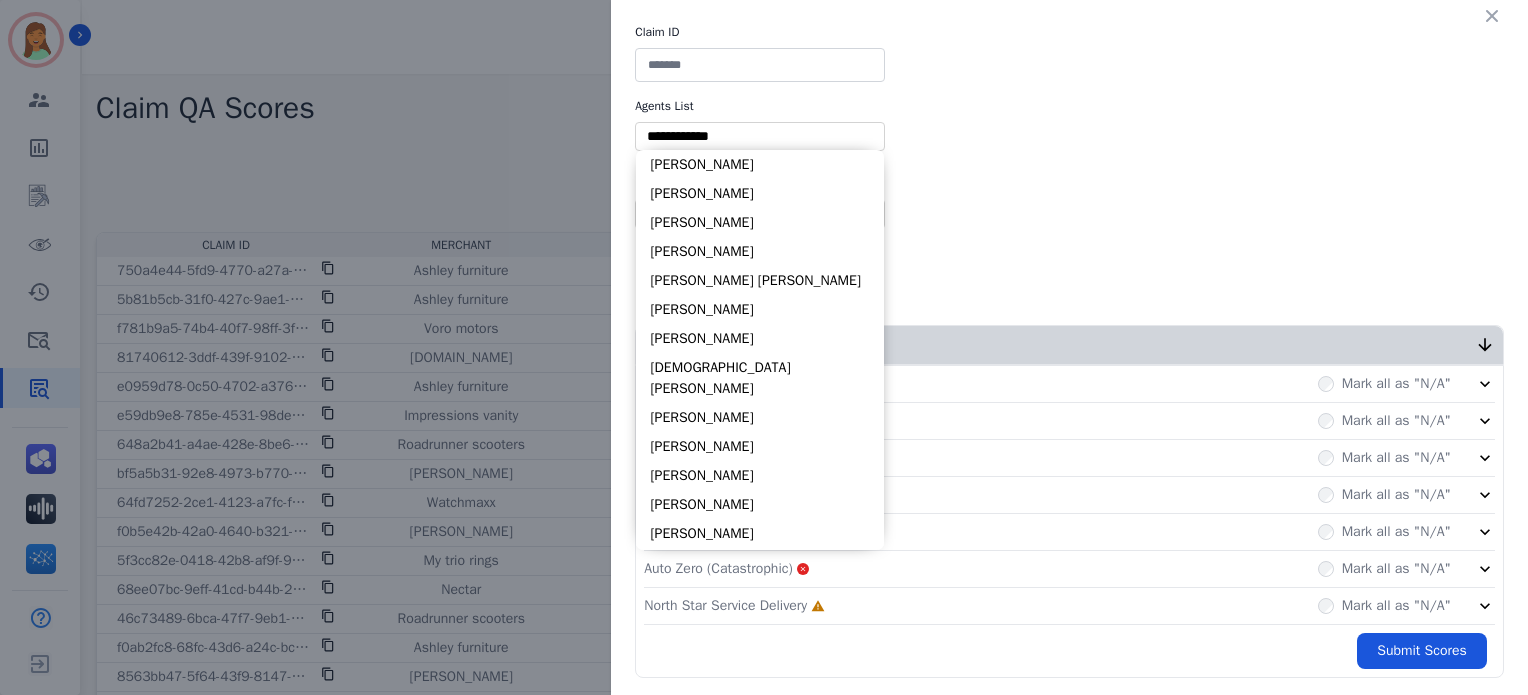 click at bounding box center [760, 136] 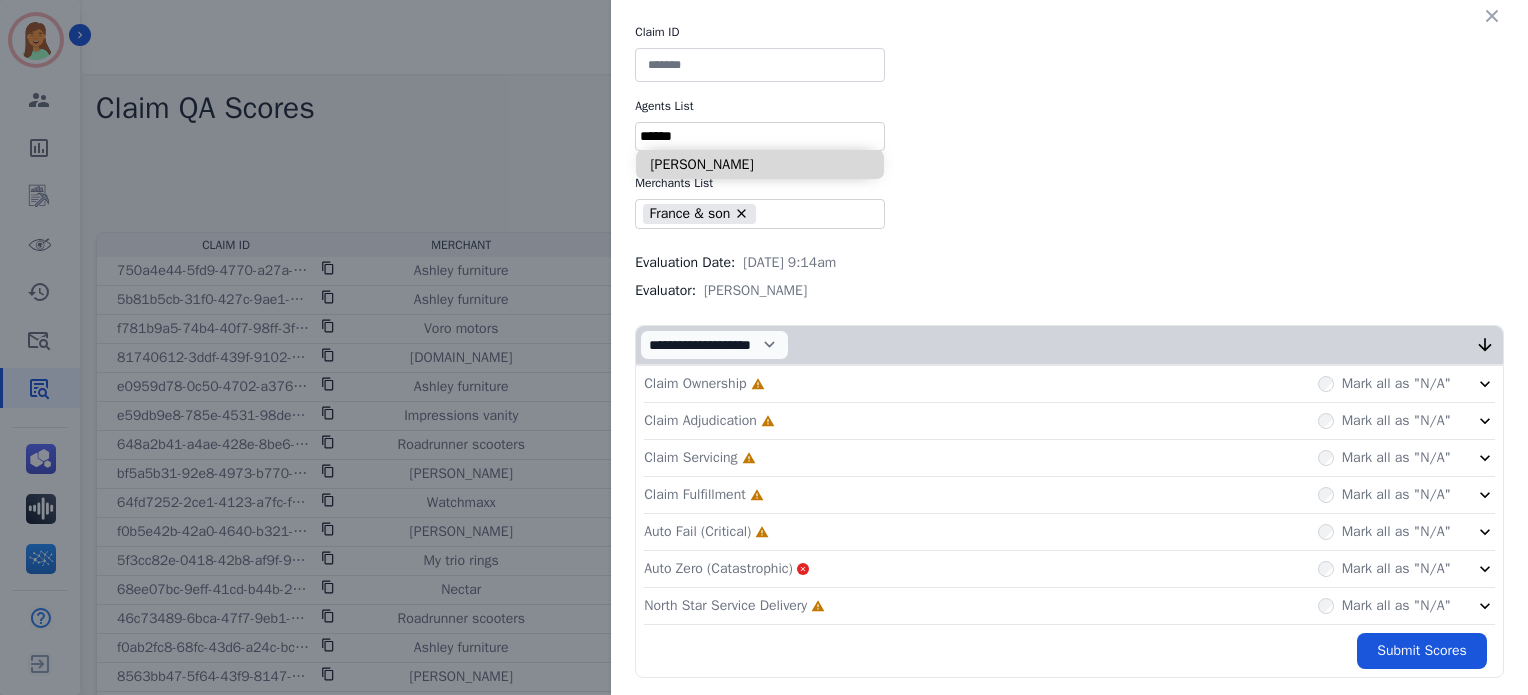type on "******" 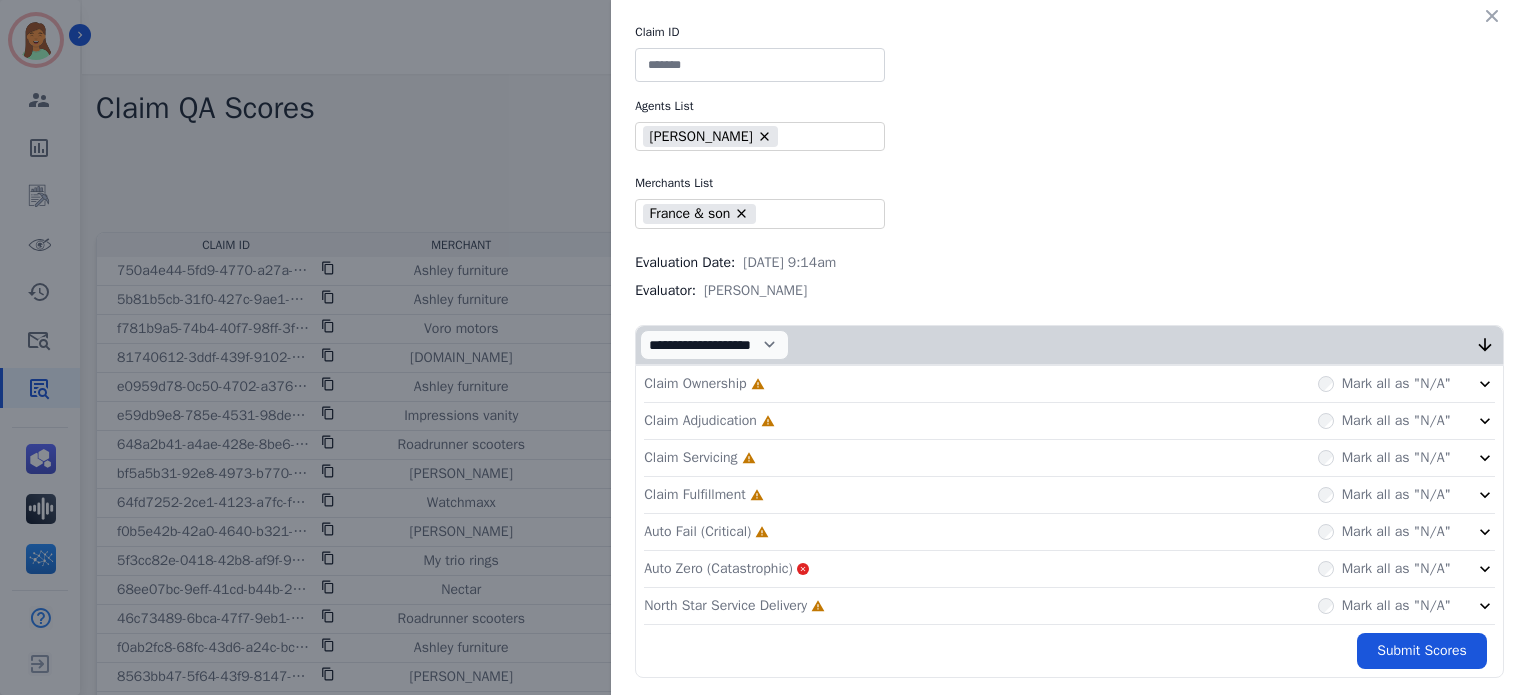 click at bounding box center [760, 65] 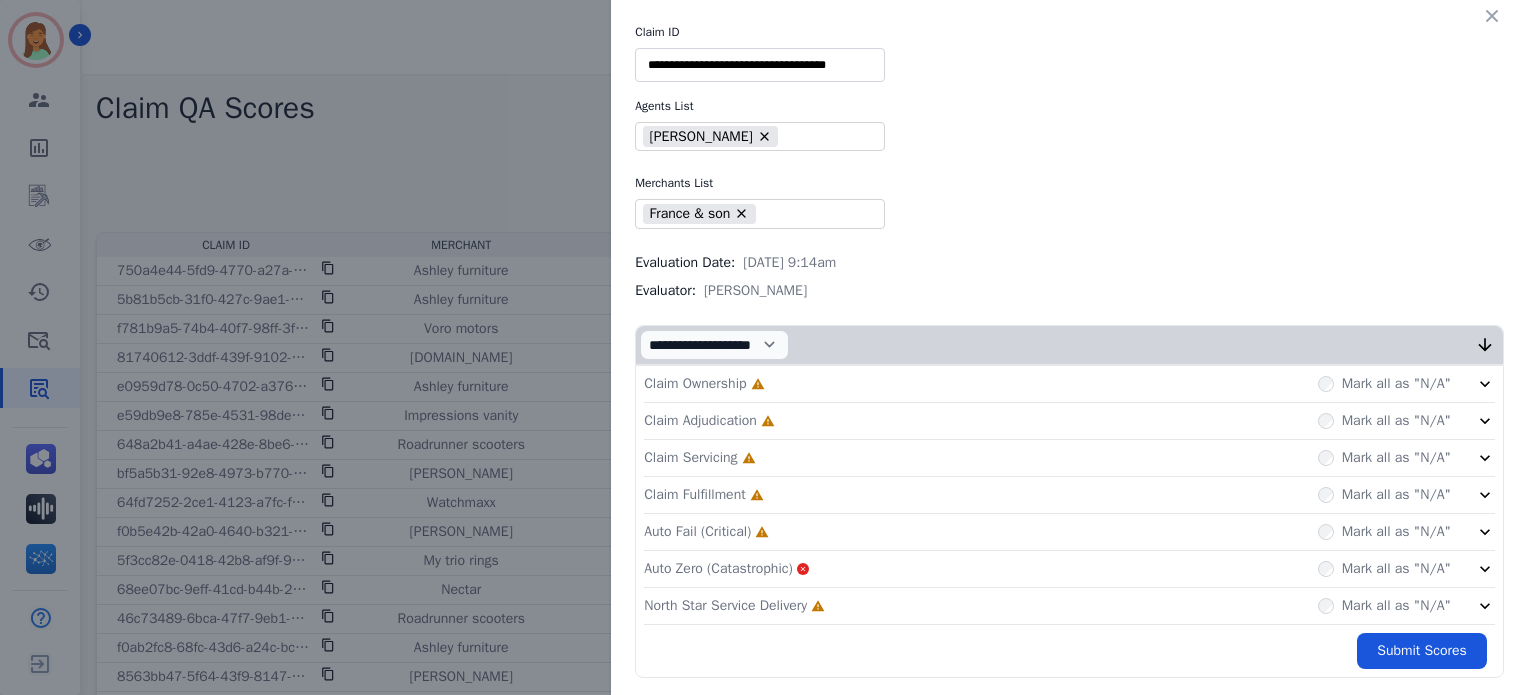 type on "**********" 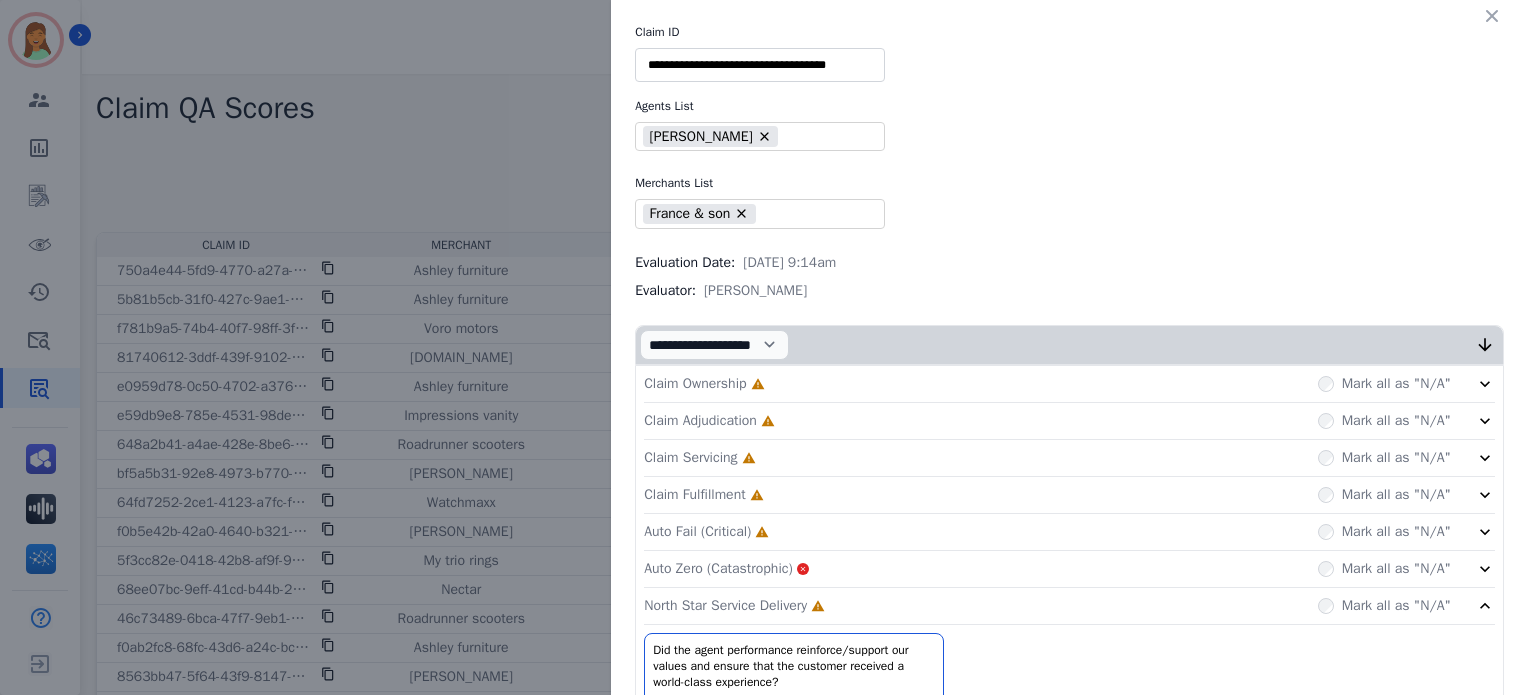 click on "Claim Fulfillment     Incomplete         Mark all as "N/A"" 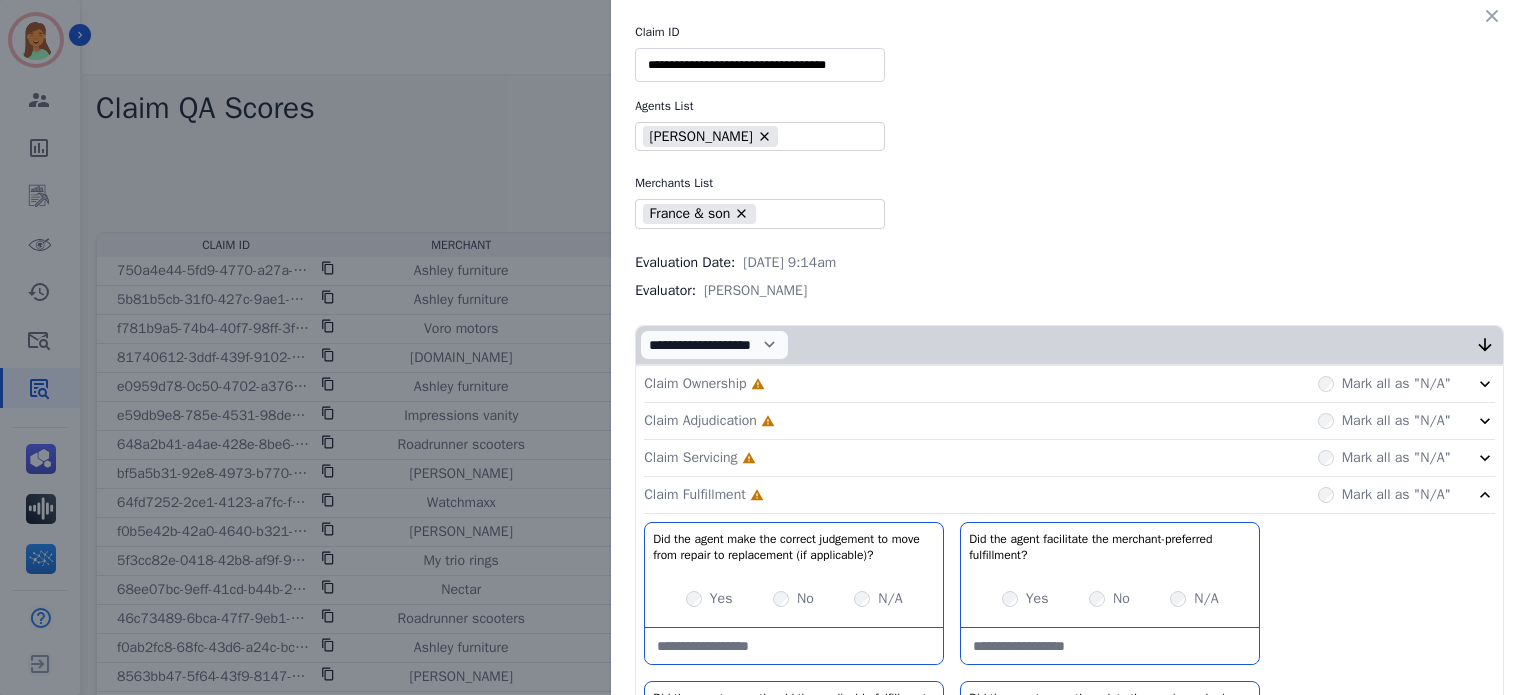 click on "Claim Fulfillment     Incomplete         Mark all as "N/A"" 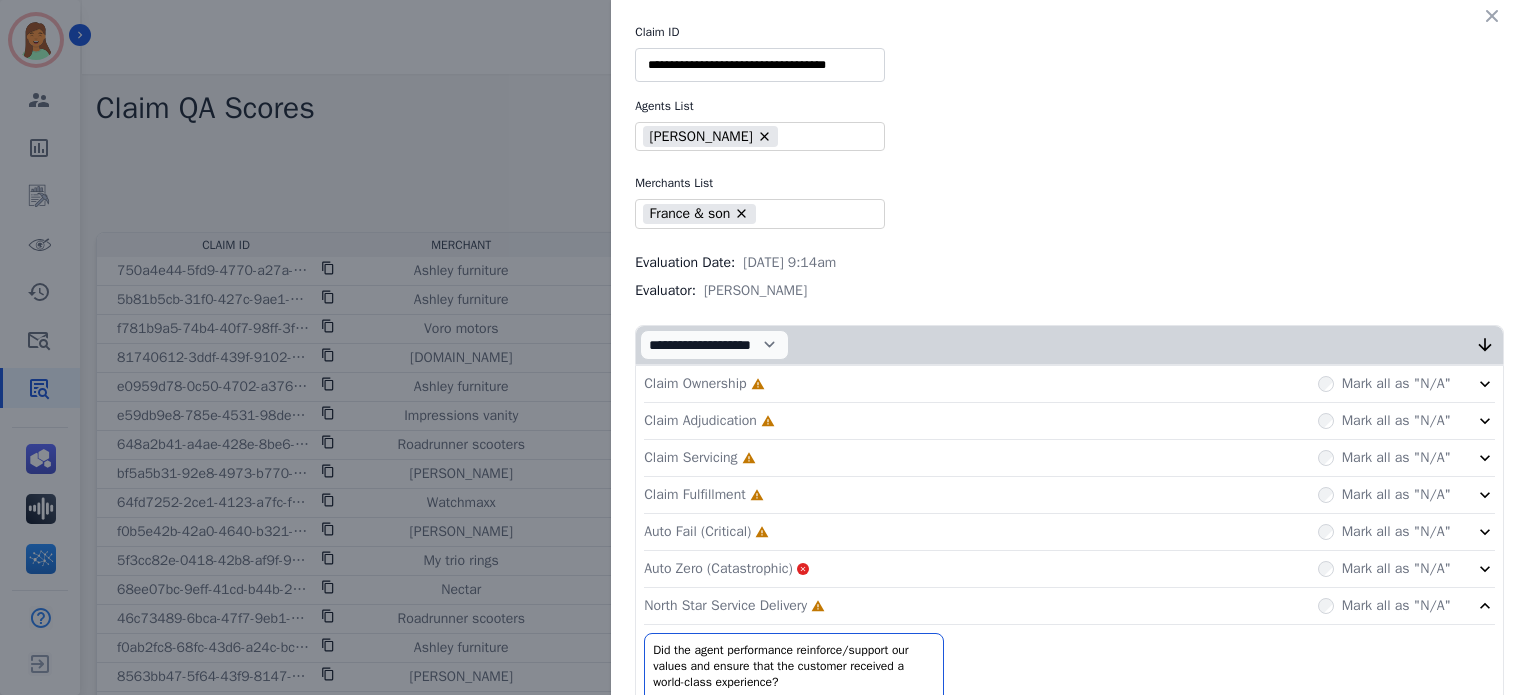 click on "Auto Fail (Critical)     Incomplete         Mark all as "N/A"" 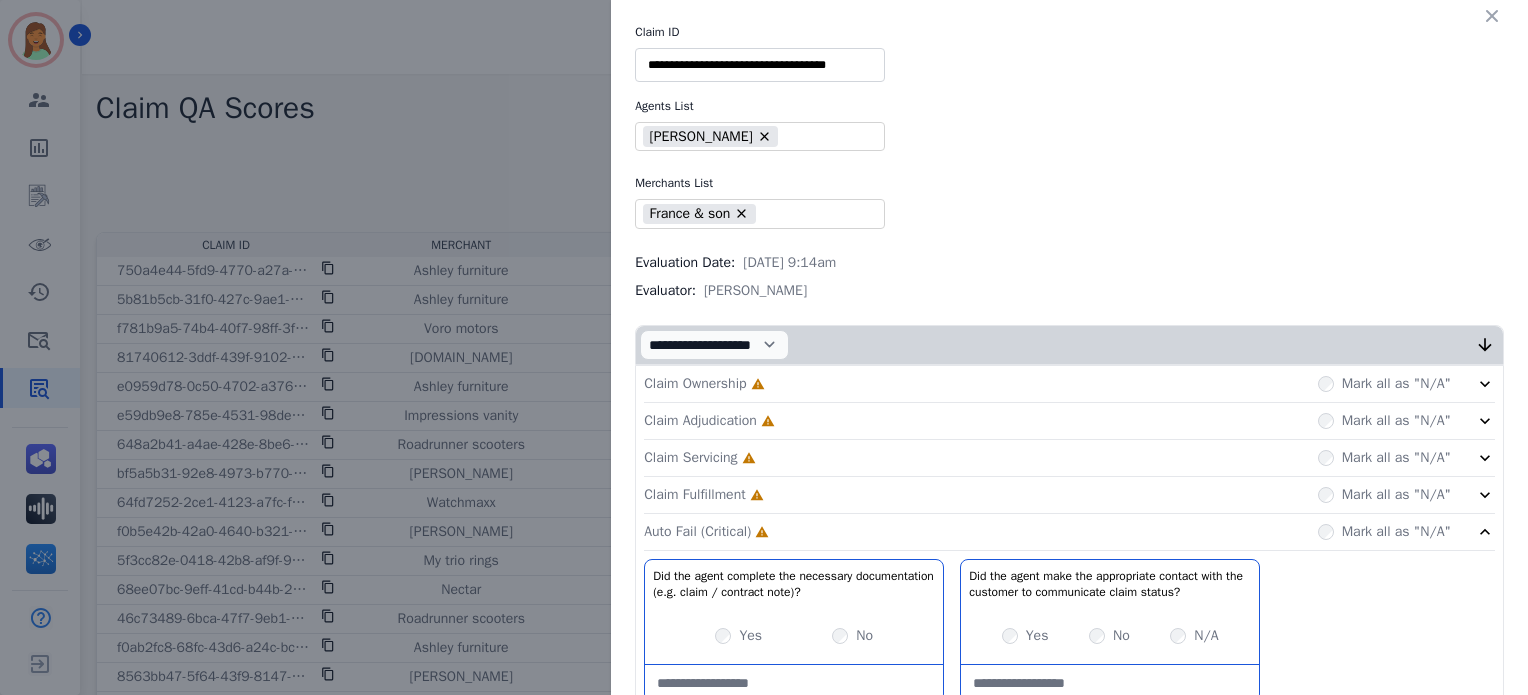 click on "Claim Fulfillment     Incomplete         Mark all as "N/A"" 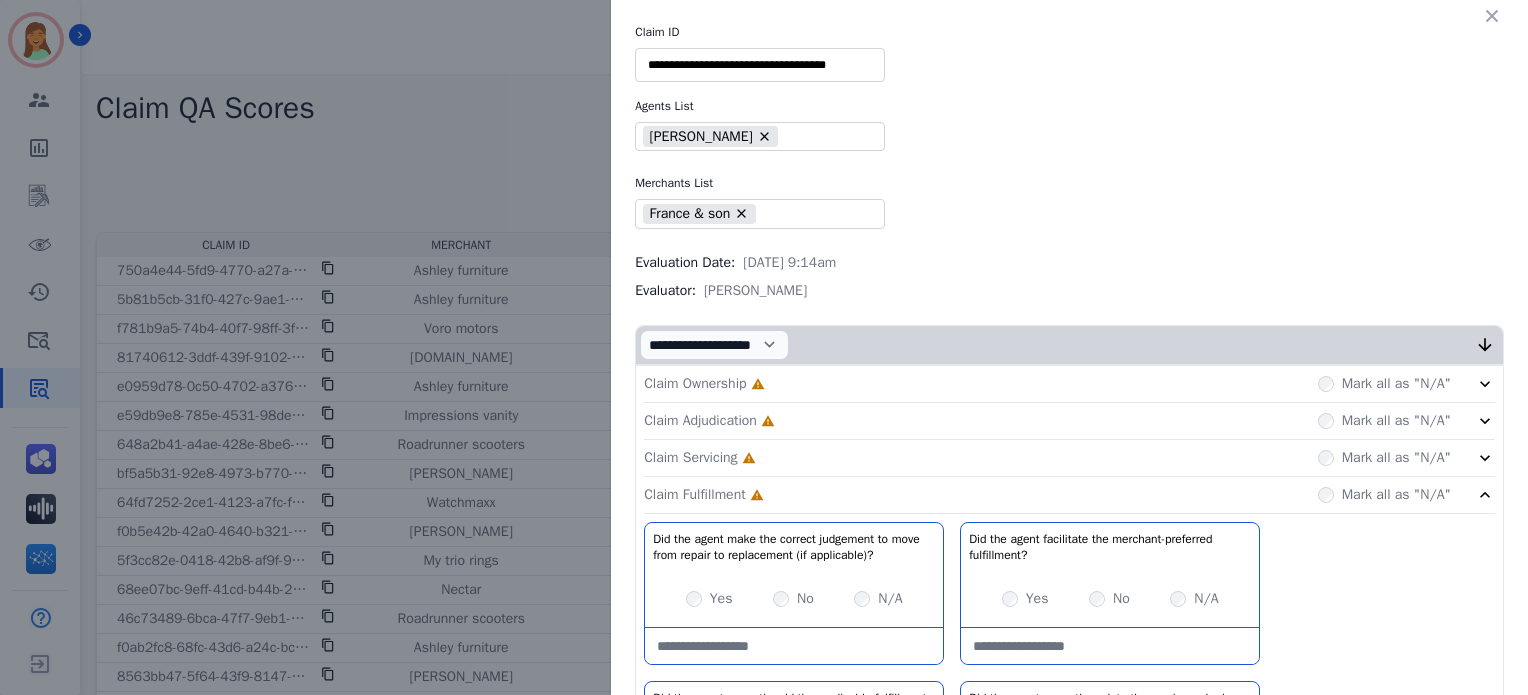 click on "Claim Servicing     Incomplete         Mark all as "N/A"" 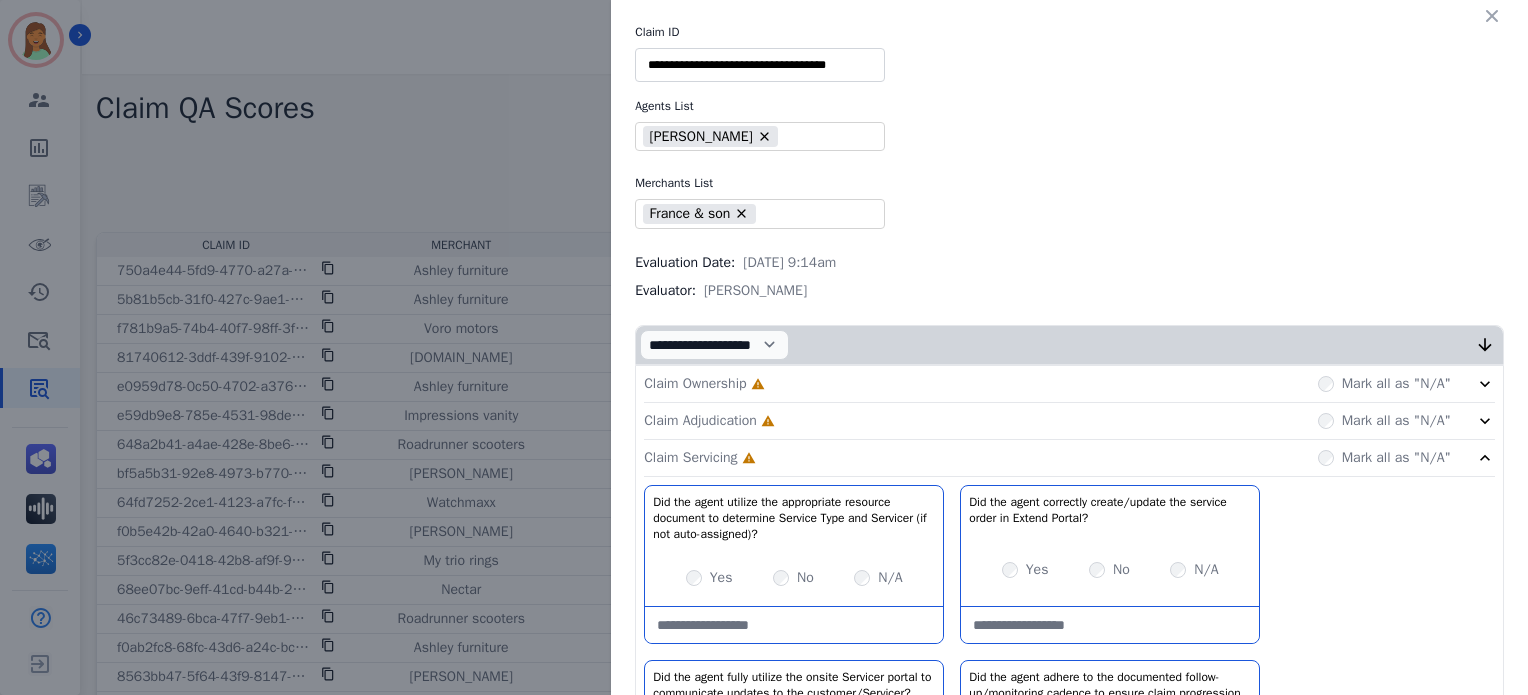 click on "Claim Adjudication     Incomplete         Mark all as "N/A"" 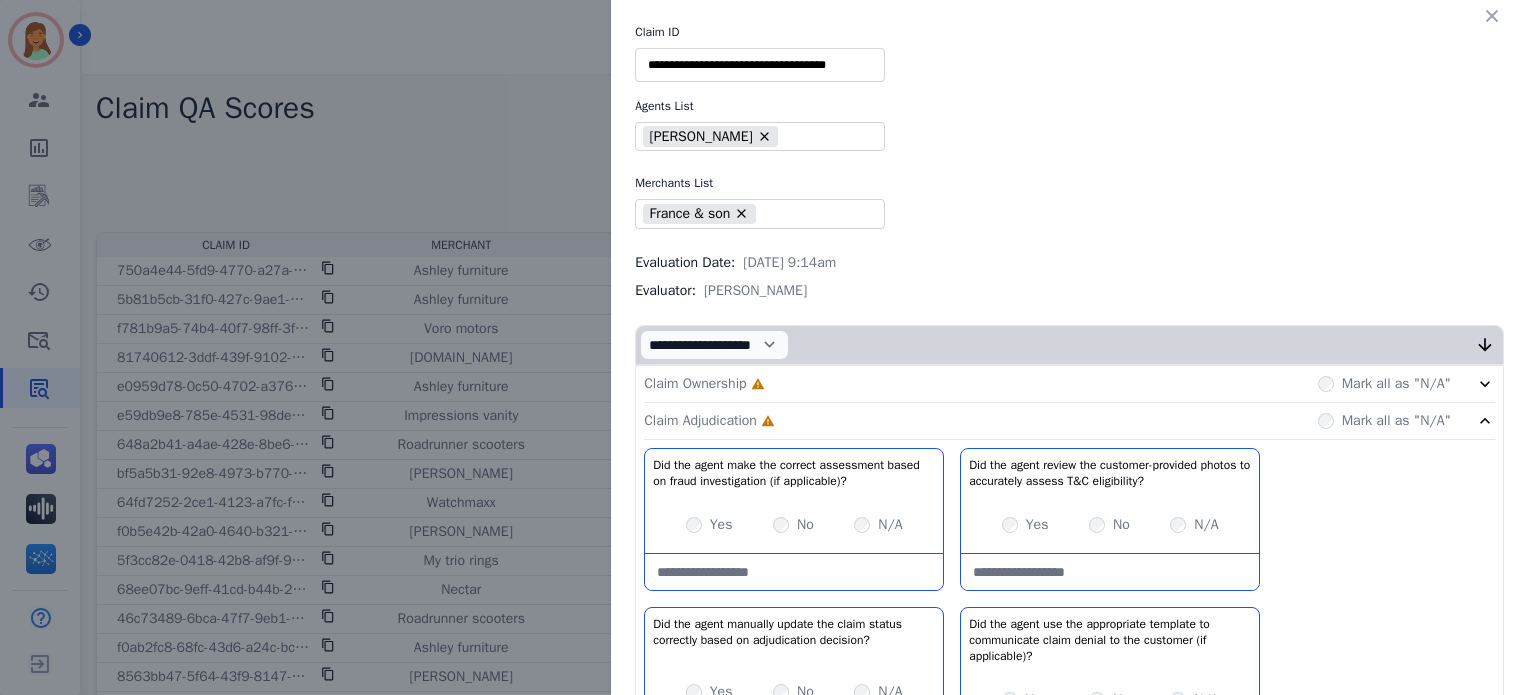 click on "Claim Ownership     Incomplete         Mark all as "N/A"" at bounding box center [1069, 384] 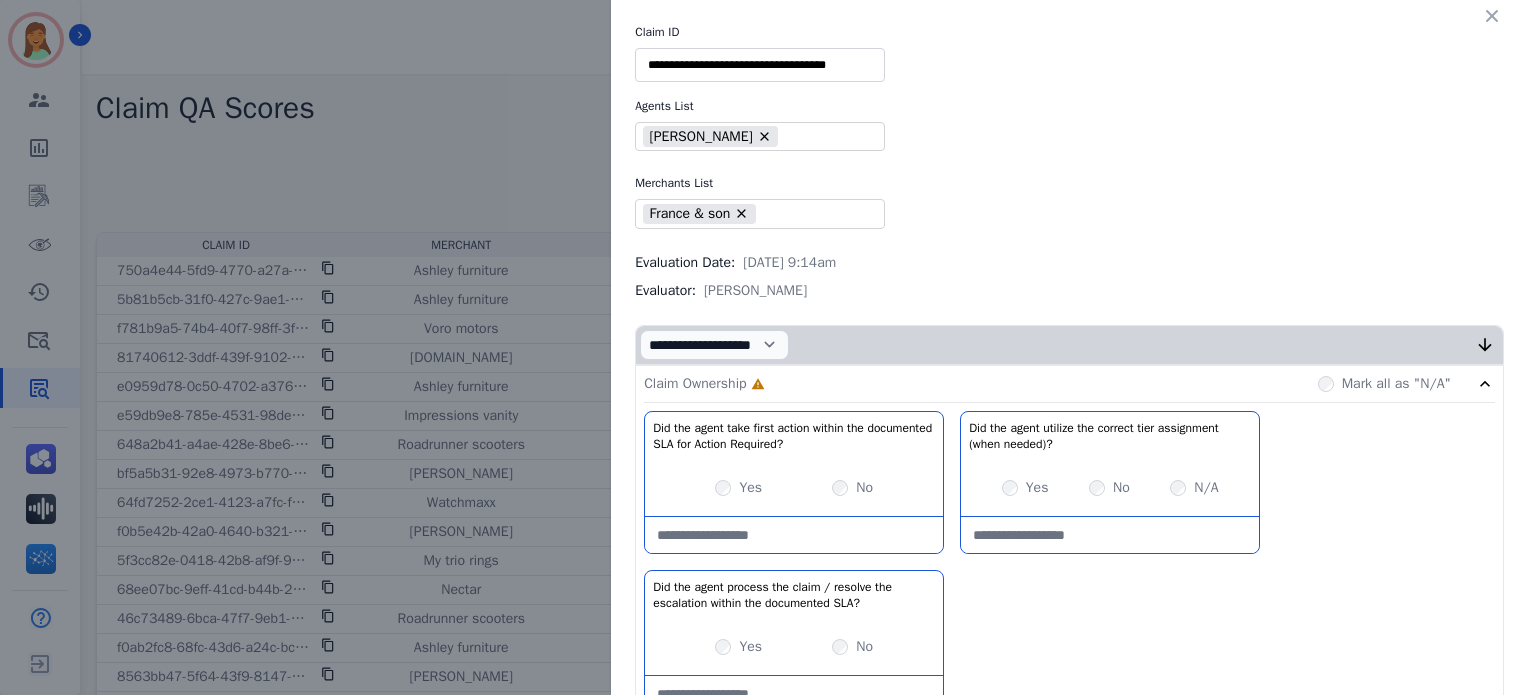 scroll, scrollTop: 133, scrollLeft: 0, axis: vertical 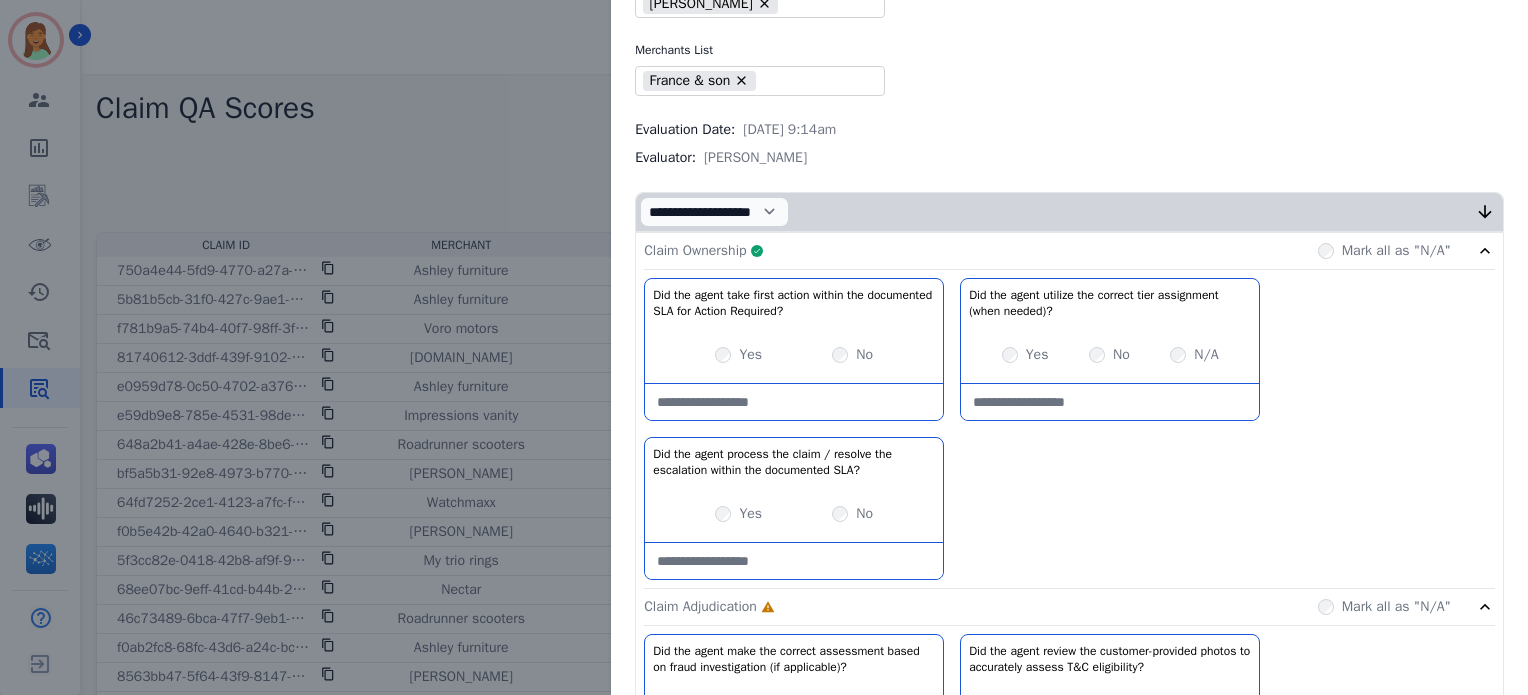 click on "Claim Ownership     Complete         Mark all as "N/A"" at bounding box center (1069, 251) 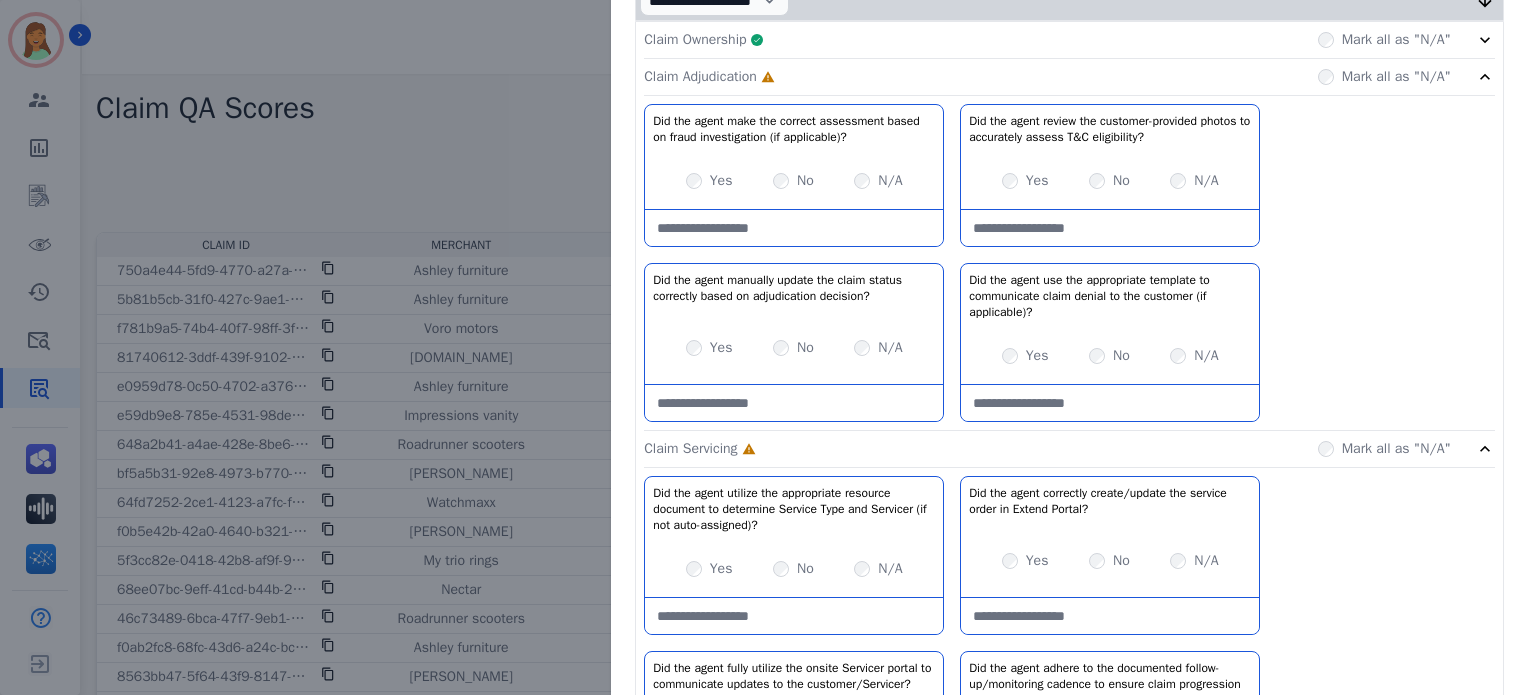 scroll, scrollTop: 346, scrollLeft: 0, axis: vertical 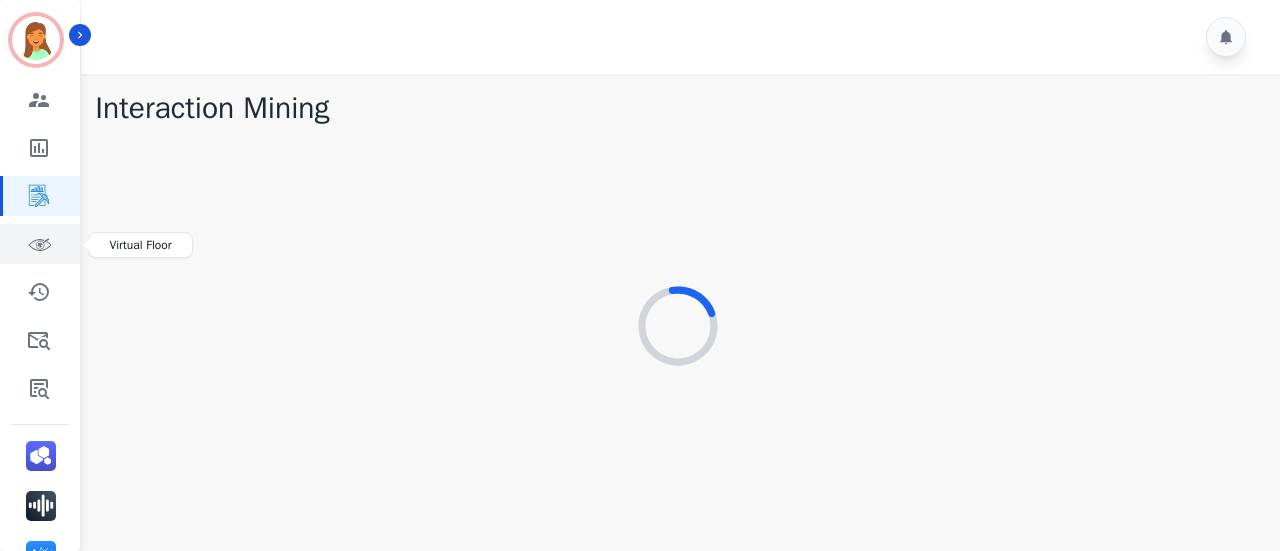 click 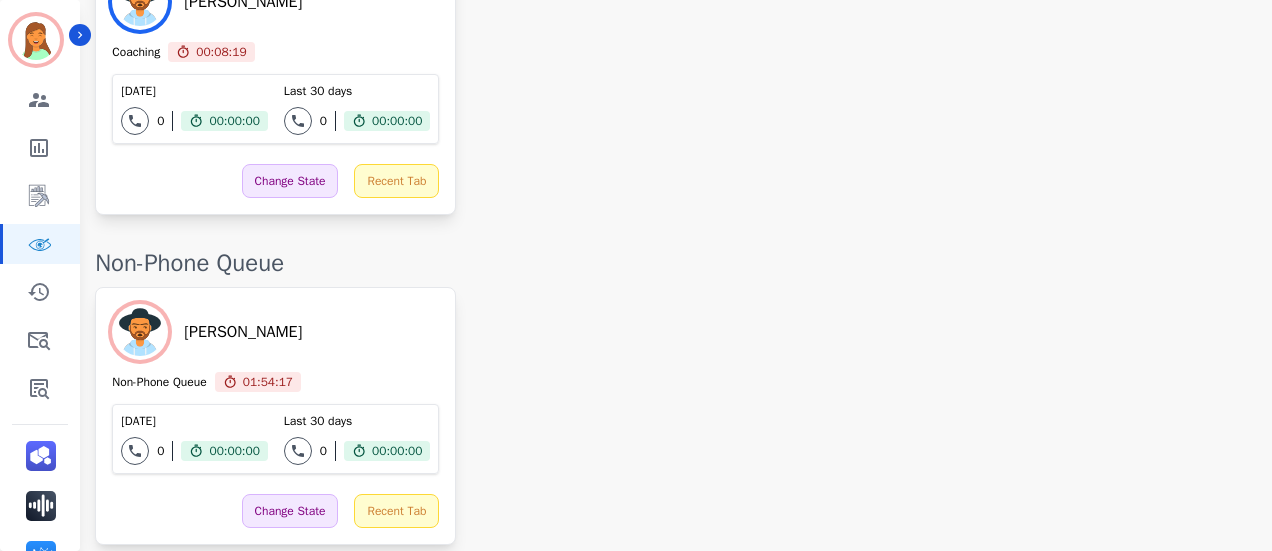 scroll, scrollTop: 1740, scrollLeft: 0, axis: vertical 